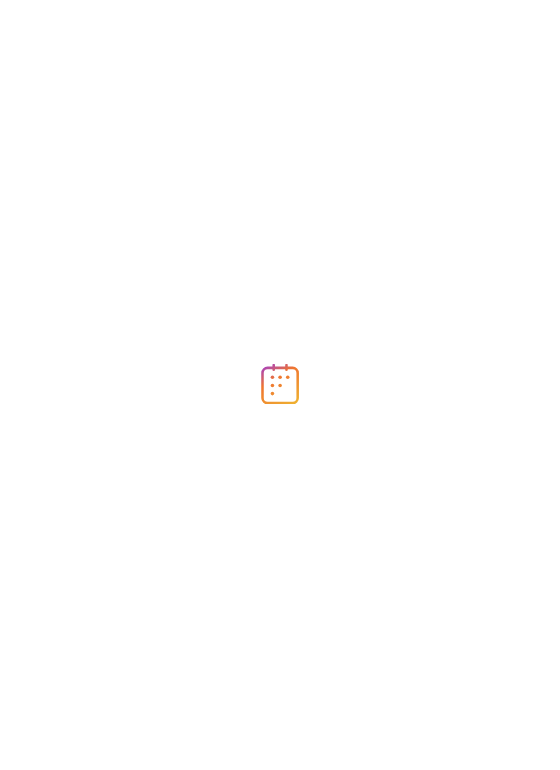 scroll, scrollTop: 0, scrollLeft: 0, axis: both 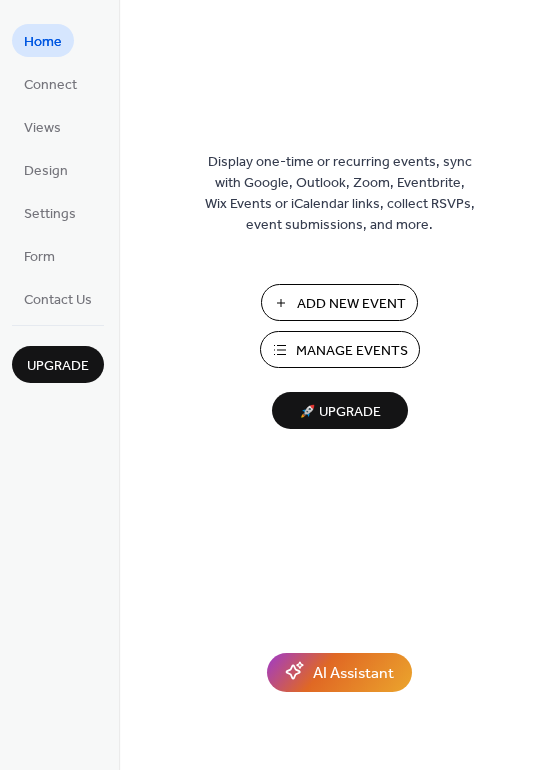 click on "Add New Event" at bounding box center (351, 304) 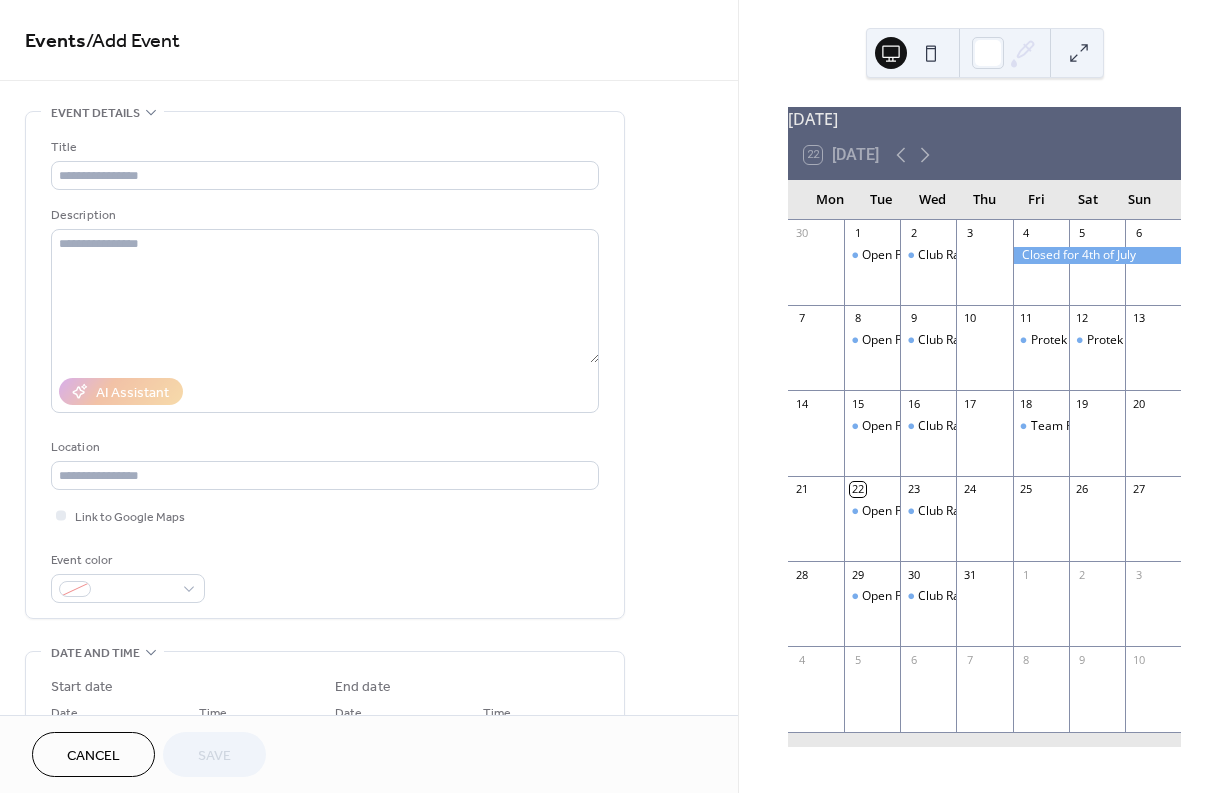scroll, scrollTop: 0, scrollLeft: 0, axis: both 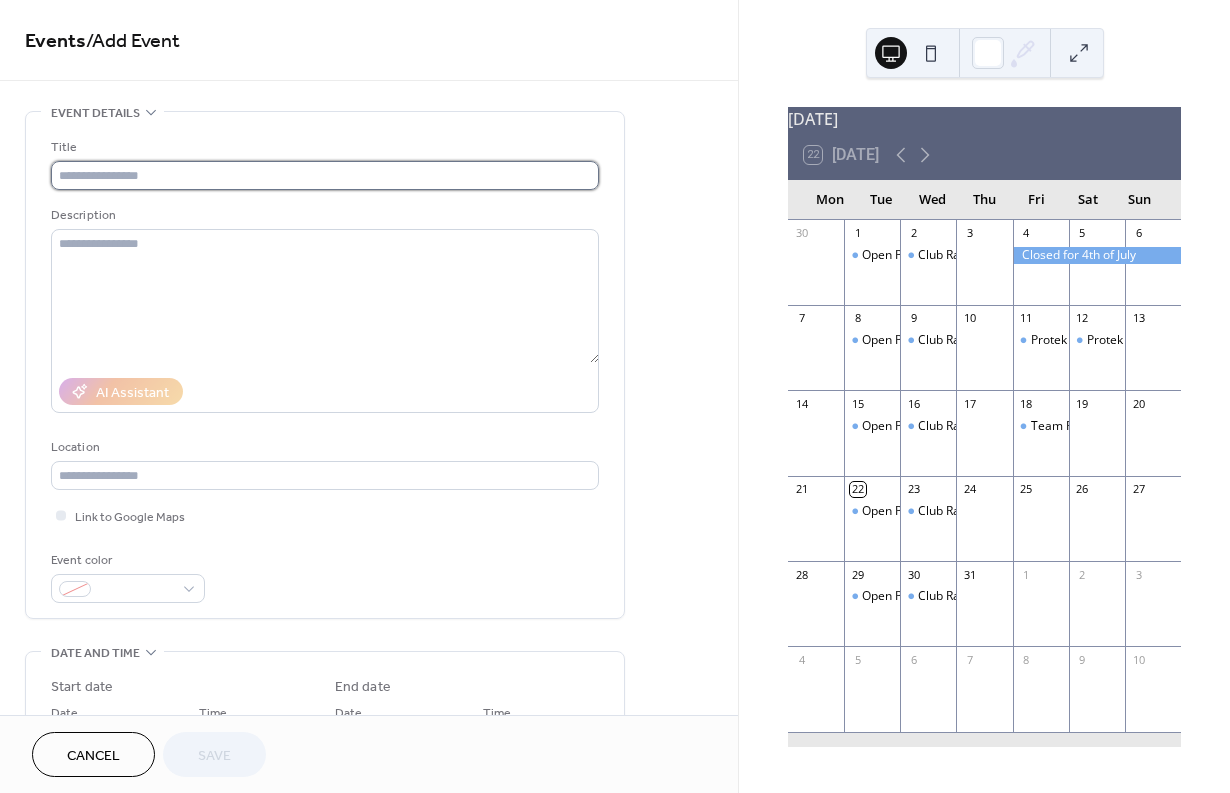 click at bounding box center (325, 175) 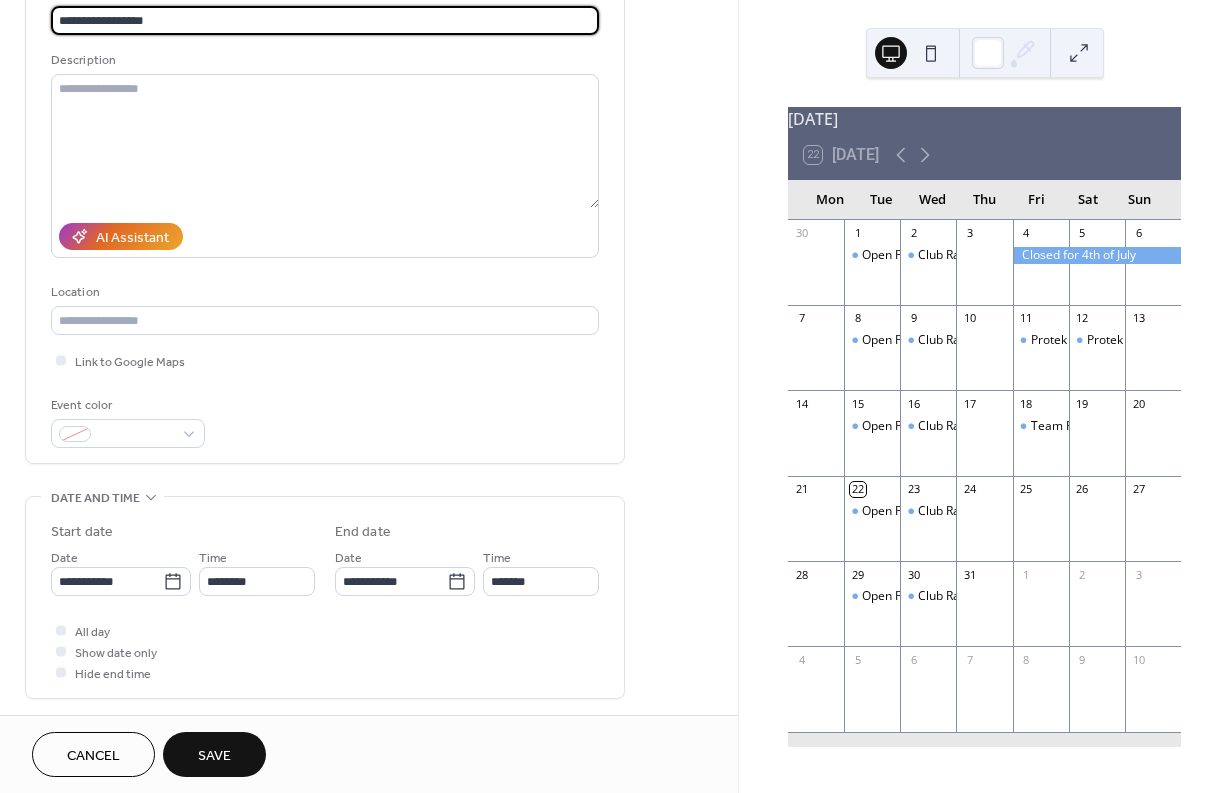 scroll, scrollTop: 167, scrollLeft: 0, axis: vertical 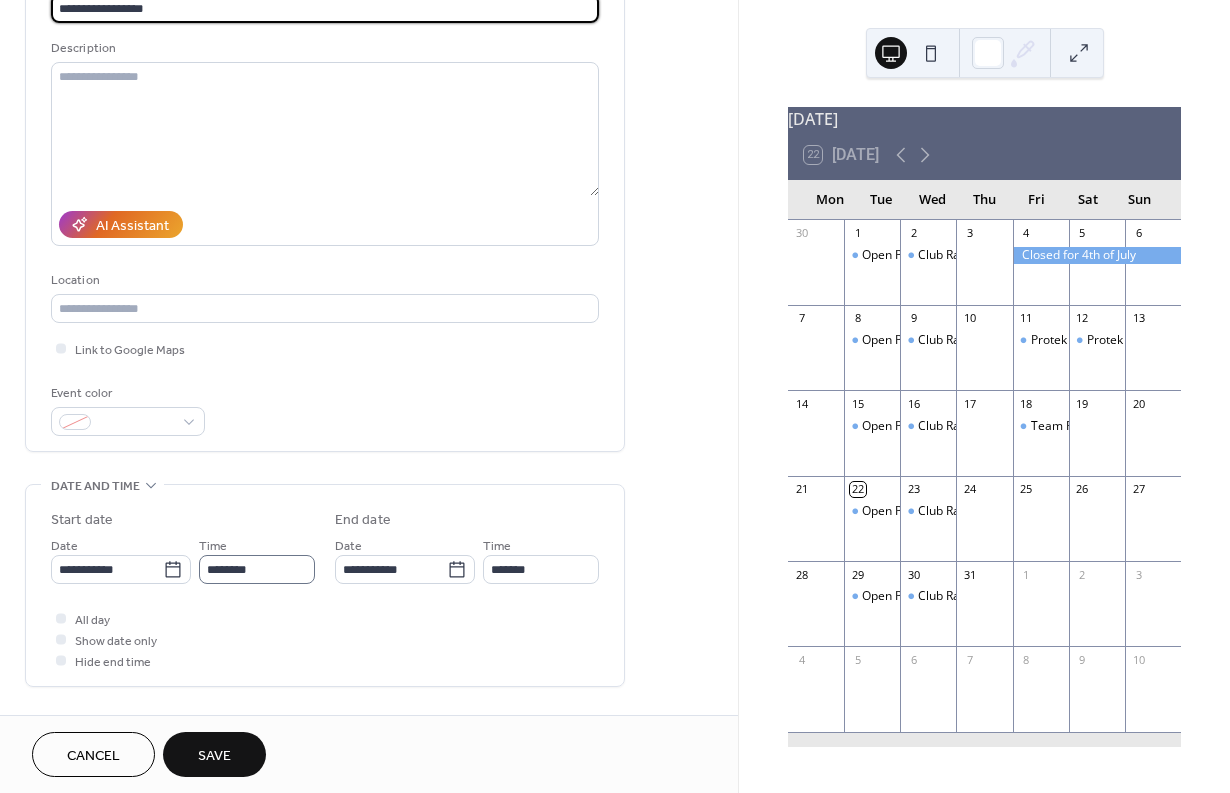 type on "**********" 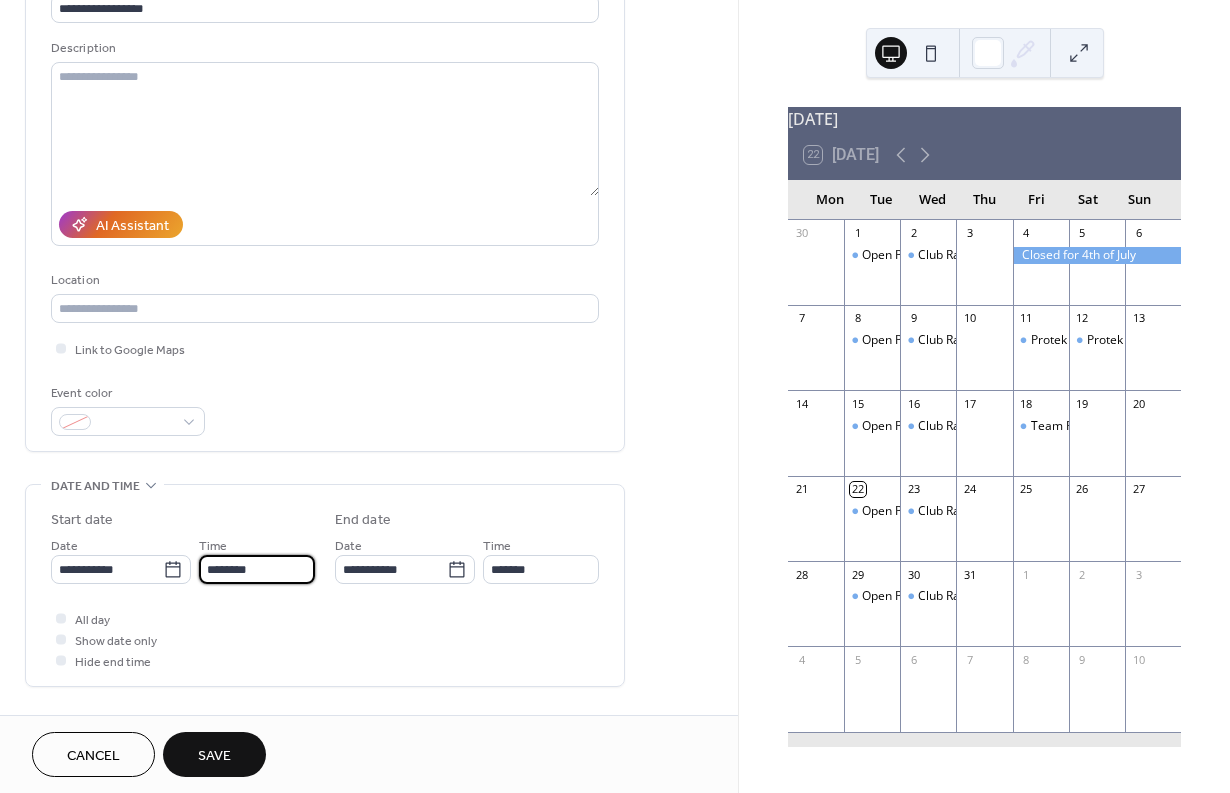 click on "********" at bounding box center [257, 569] 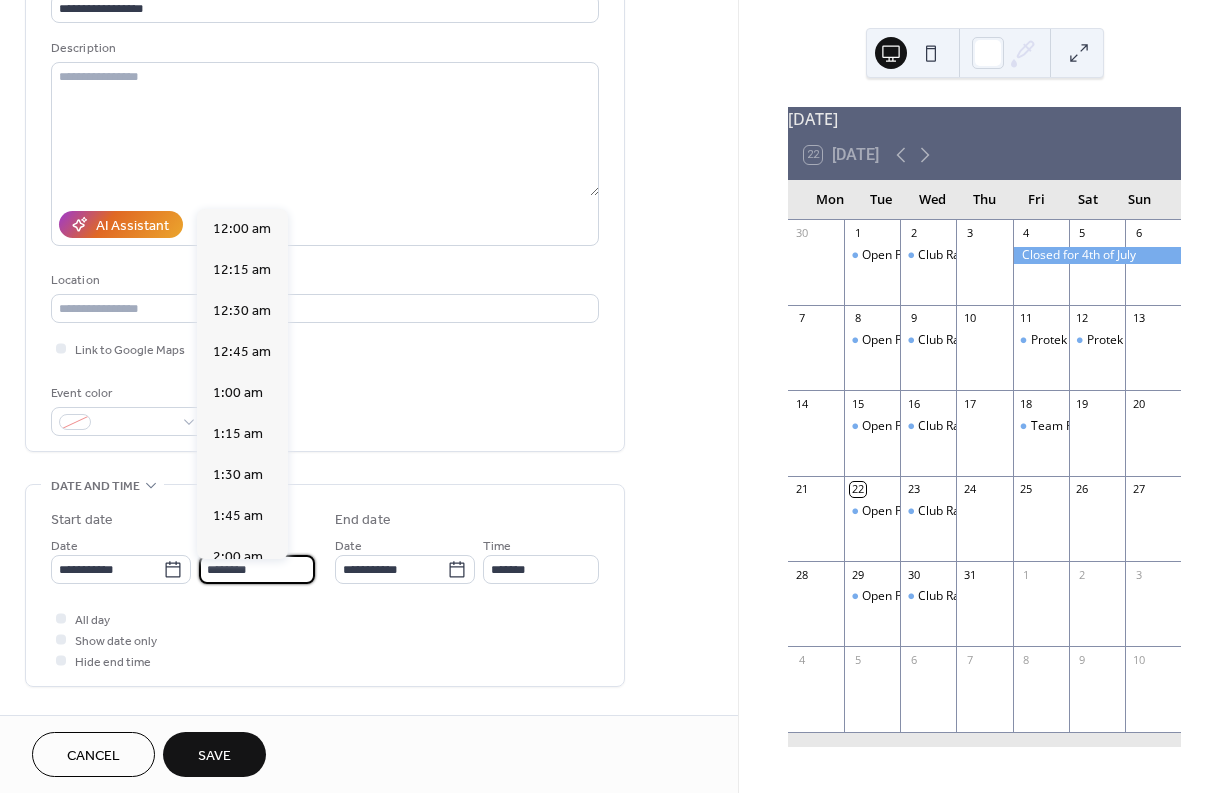 scroll, scrollTop: 1968, scrollLeft: 0, axis: vertical 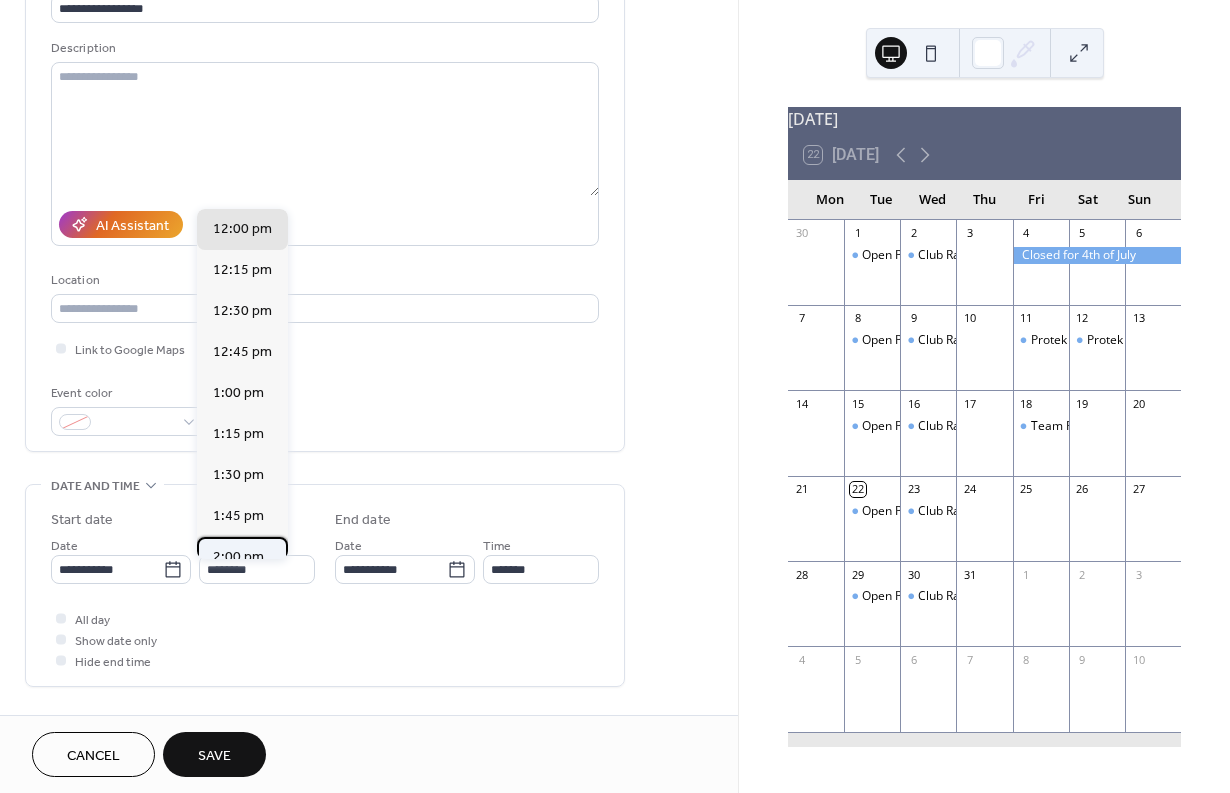 click on "2:00 pm" at bounding box center [238, 557] 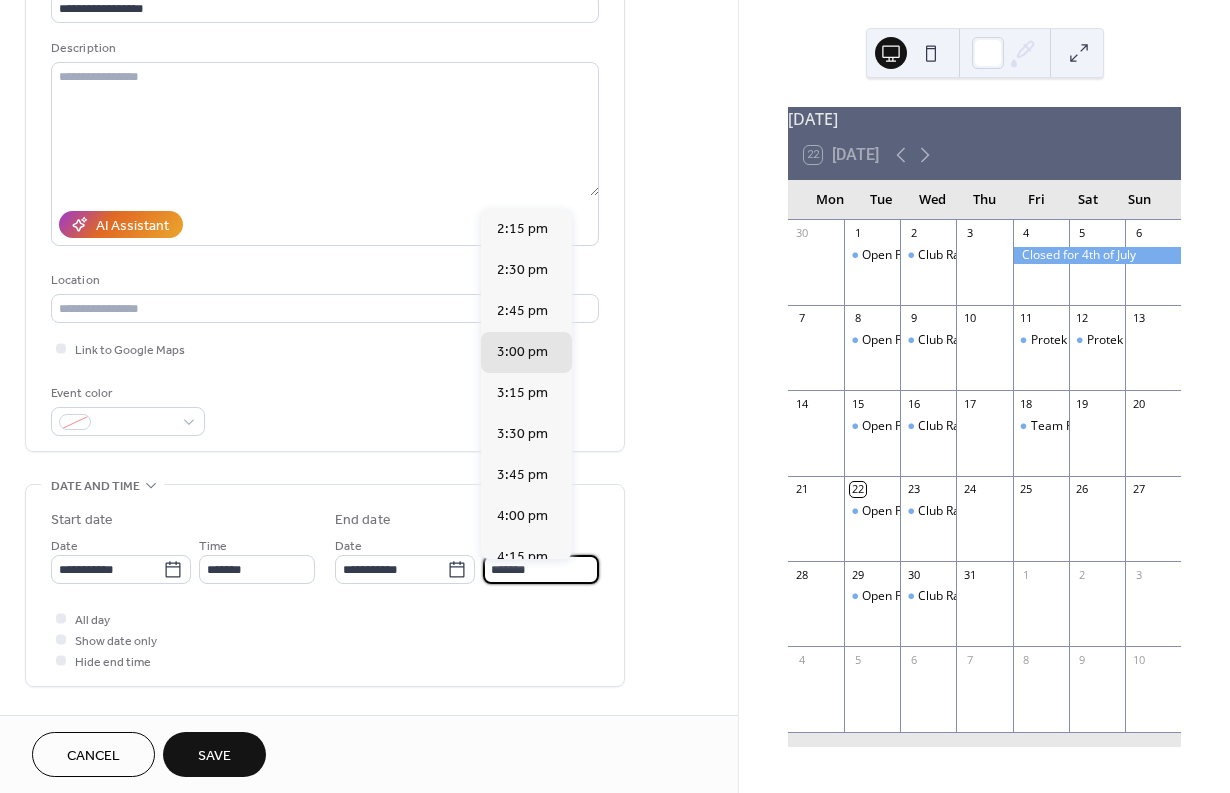 click on "*******" at bounding box center (541, 569) 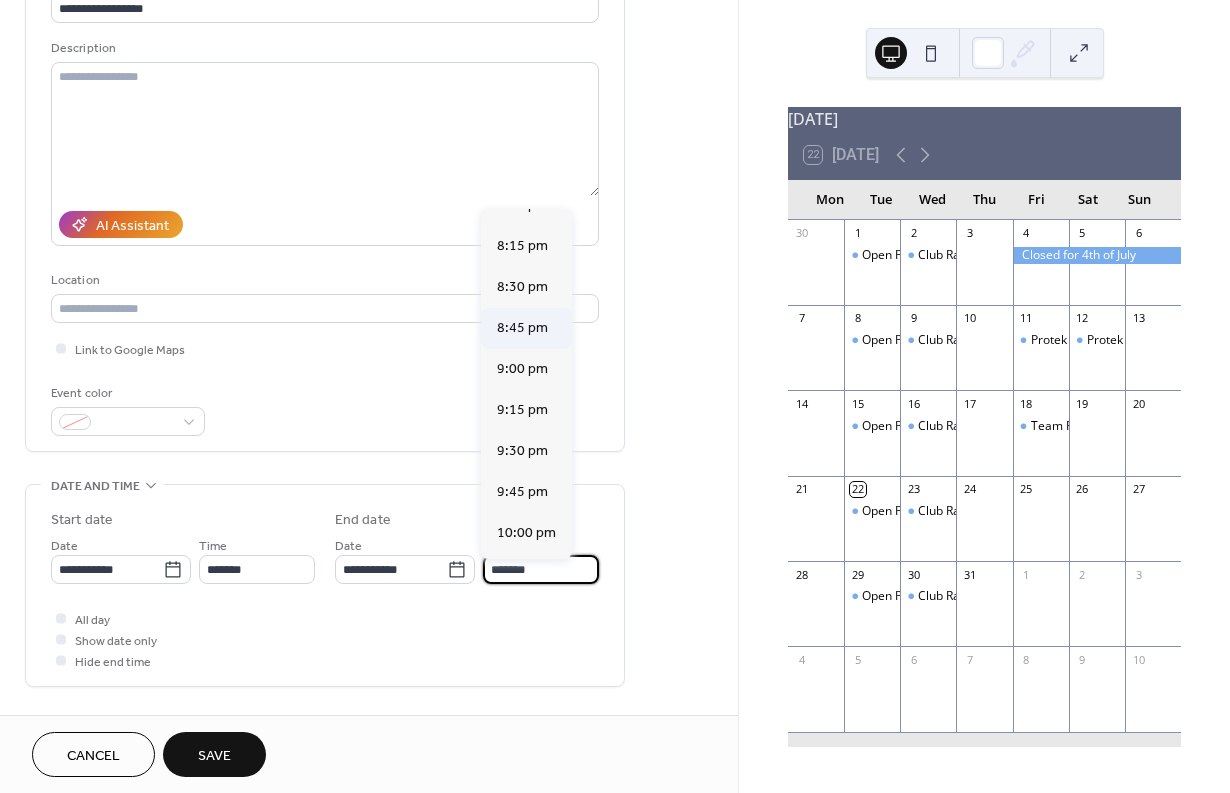 scroll, scrollTop: 976, scrollLeft: 0, axis: vertical 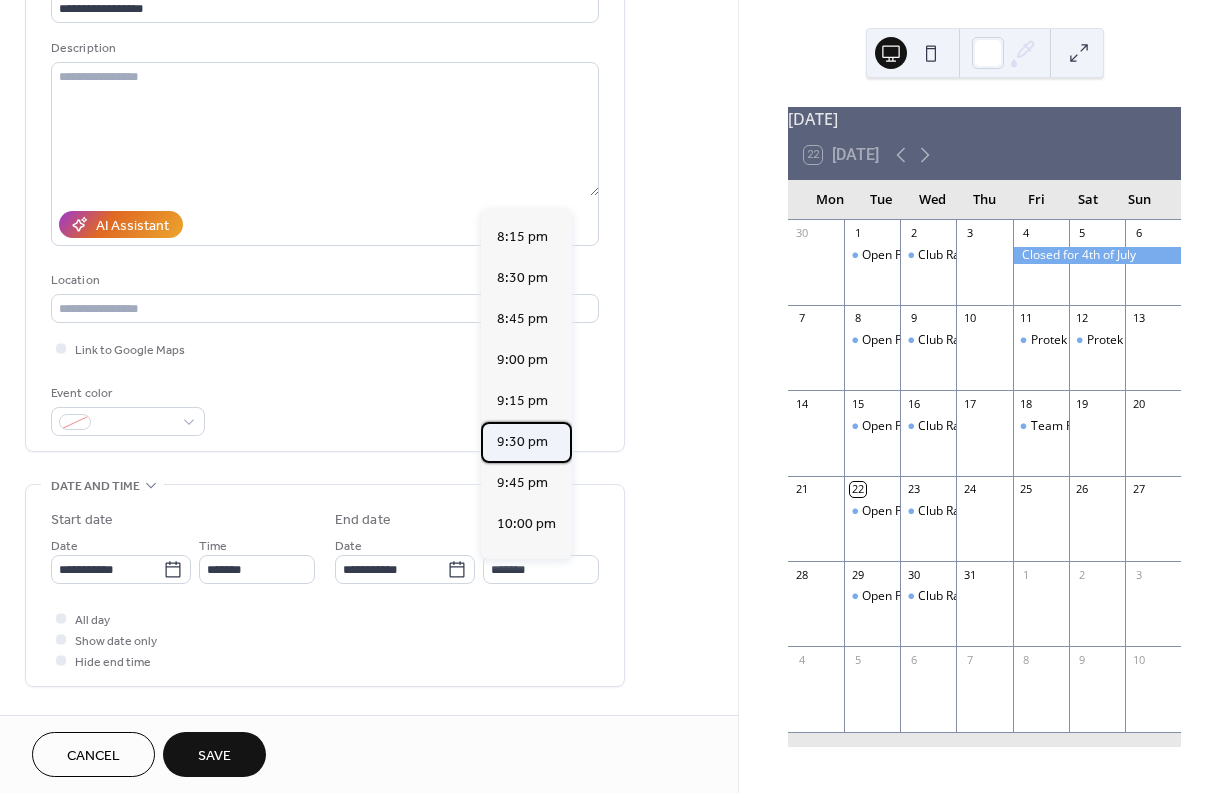 click on "9:30 pm" at bounding box center (522, 442) 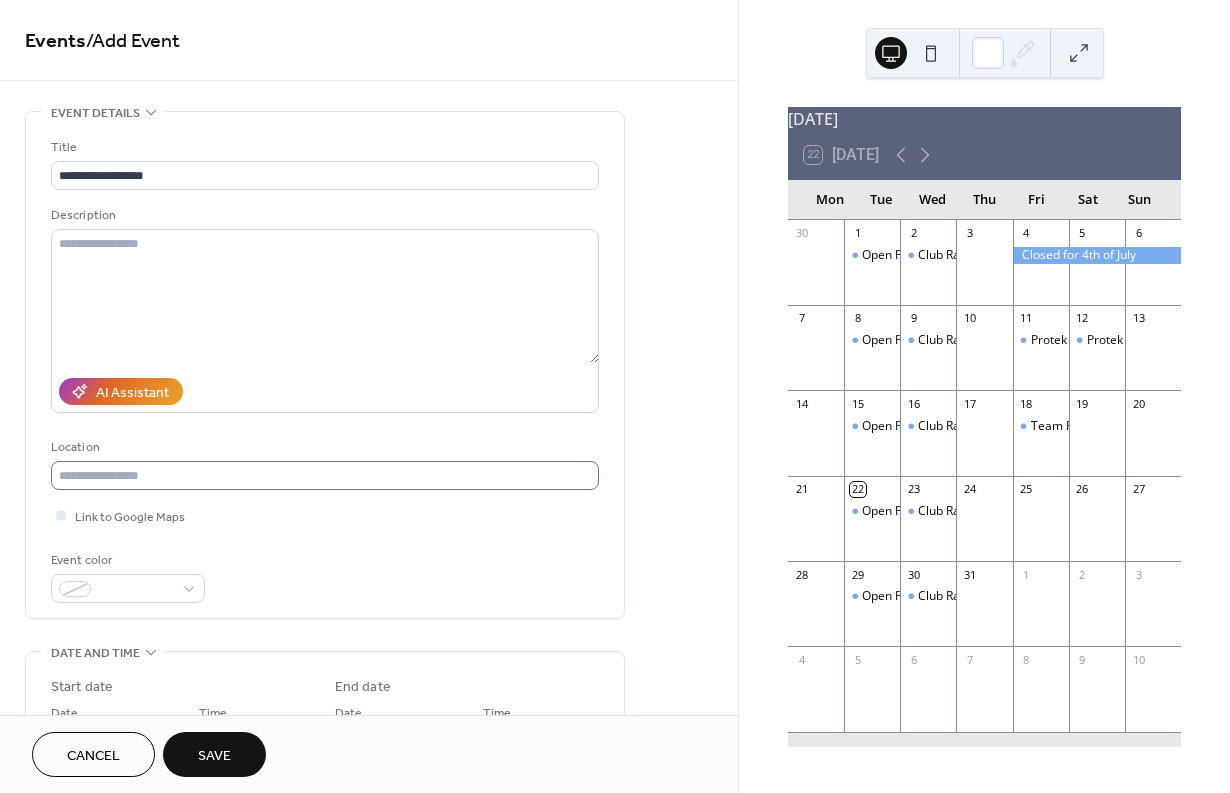 scroll, scrollTop: 0, scrollLeft: 0, axis: both 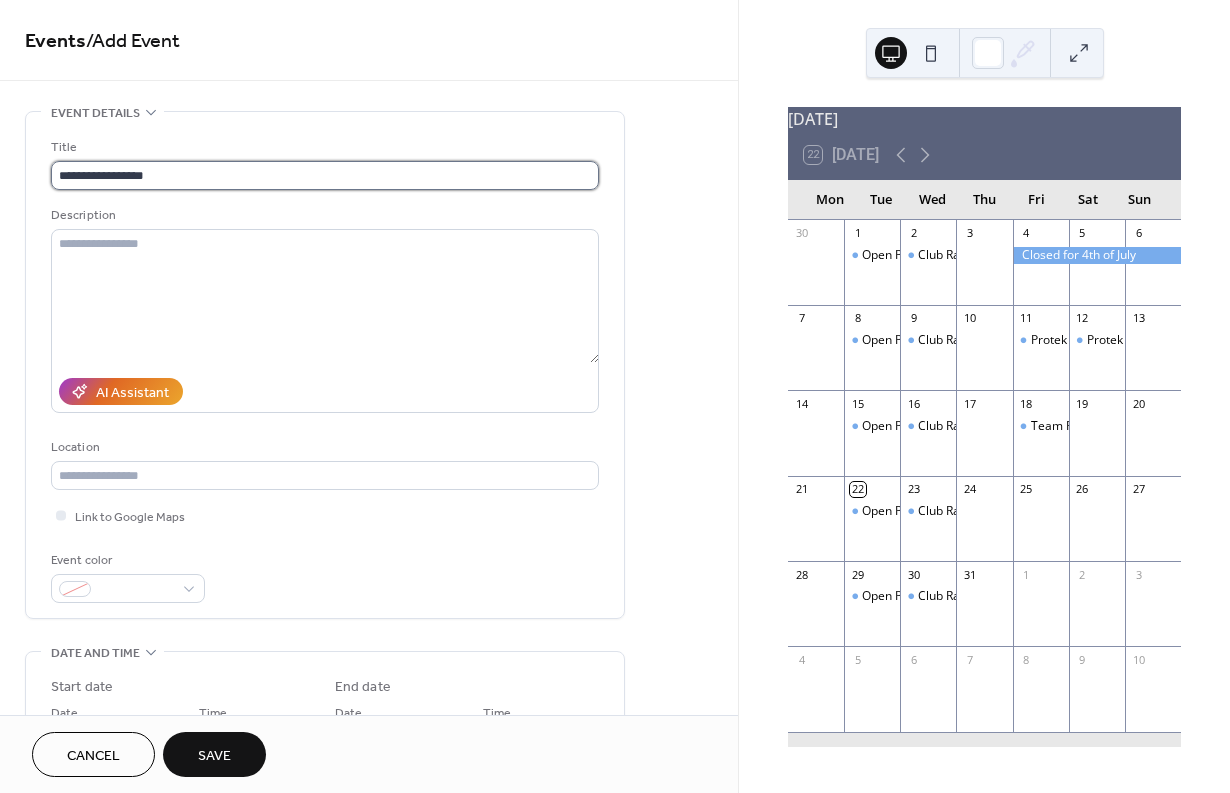 click on "**********" at bounding box center (325, 175) 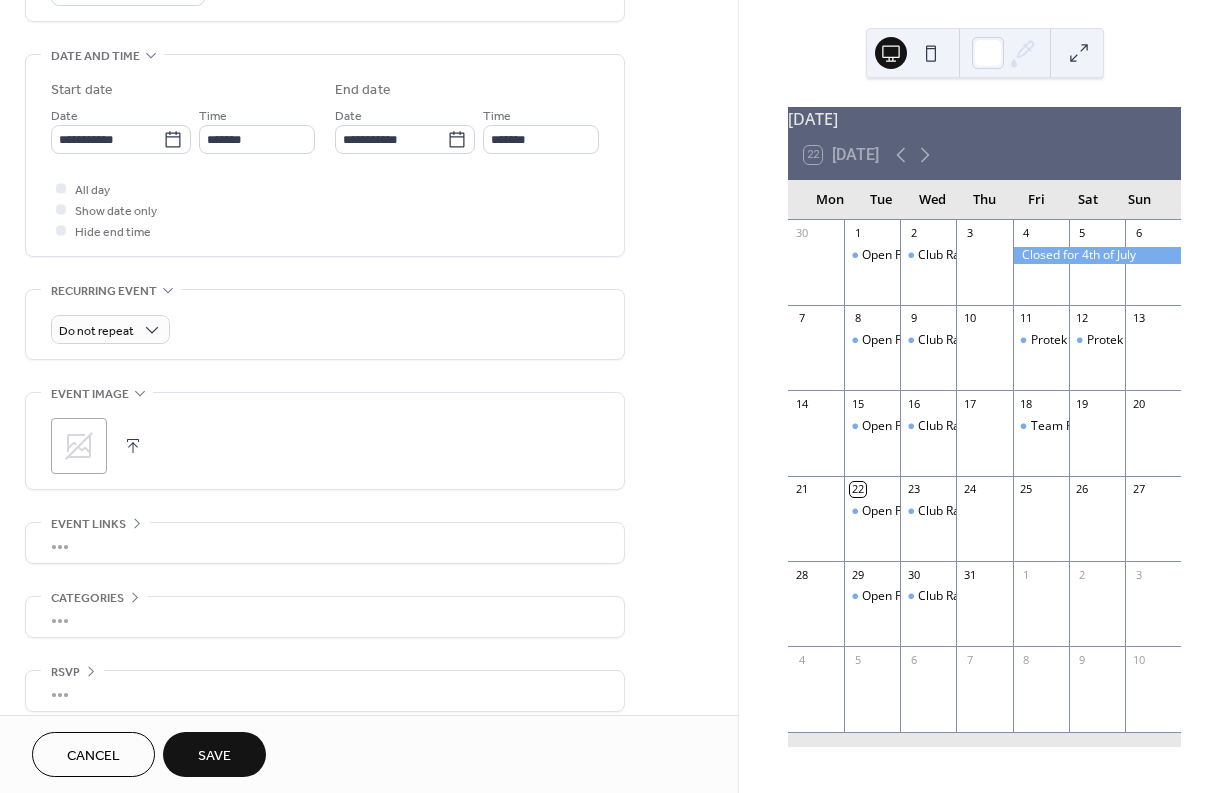 scroll, scrollTop: 617, scrollLeft: 0, axis: vertical 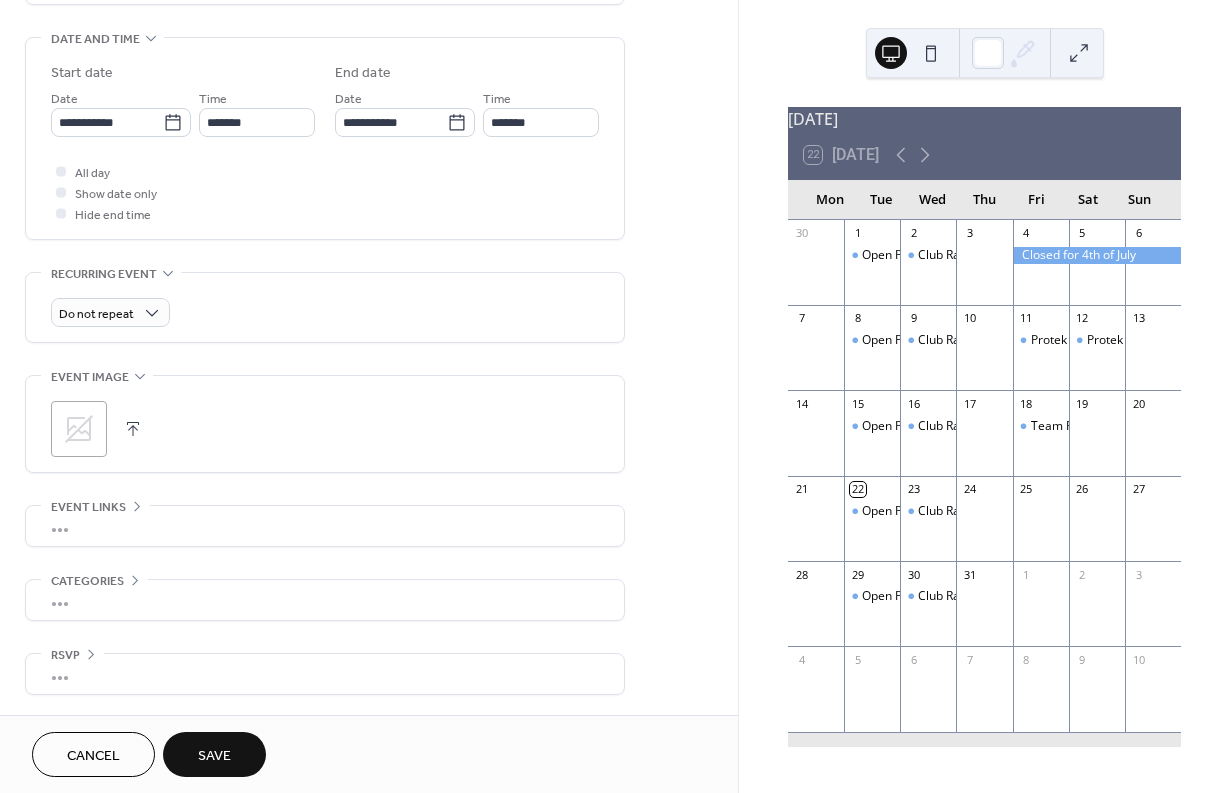 type on "**********" 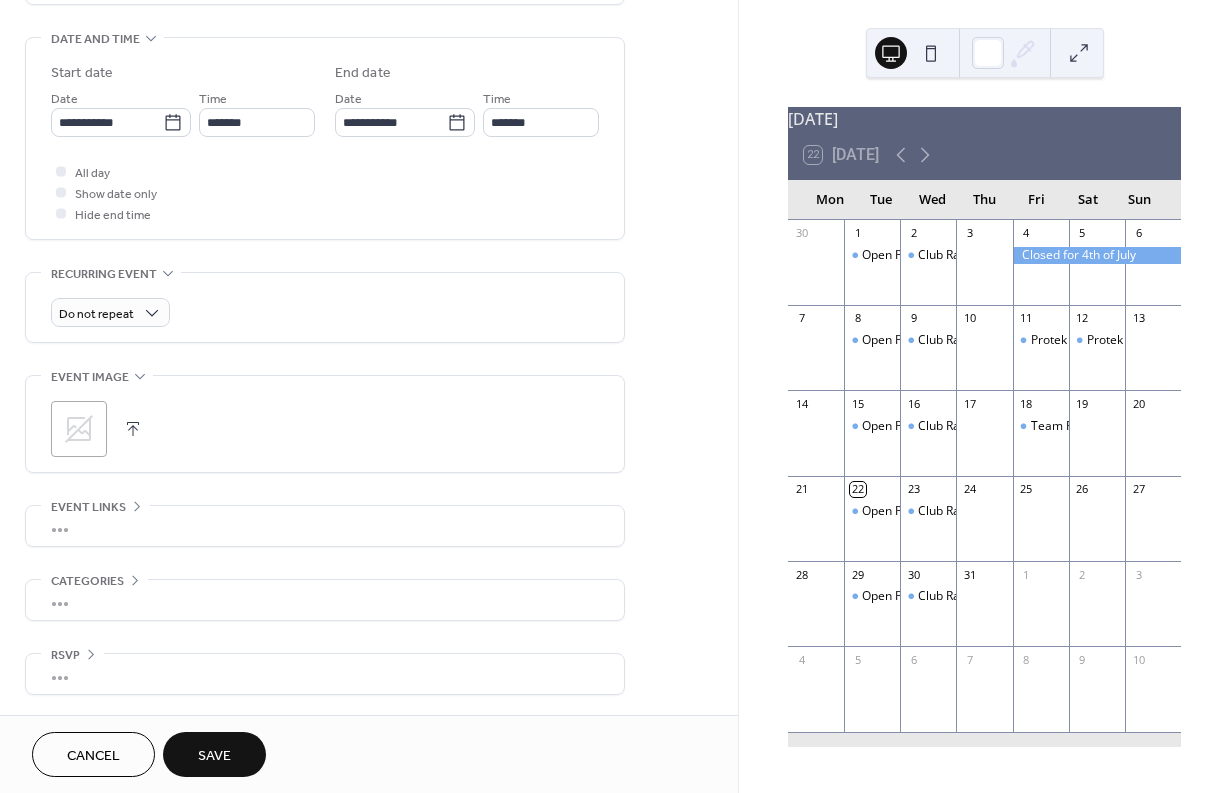click on "Save" at bounding box center (214, 756) 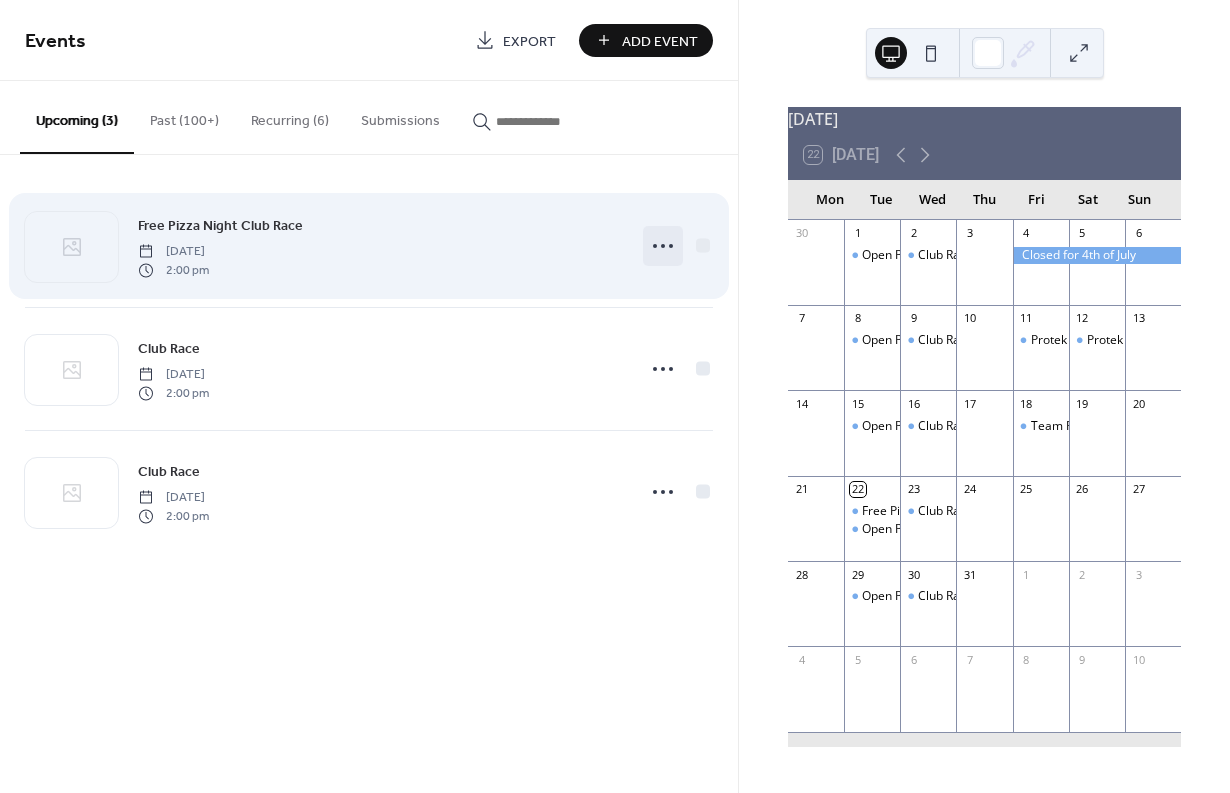 click 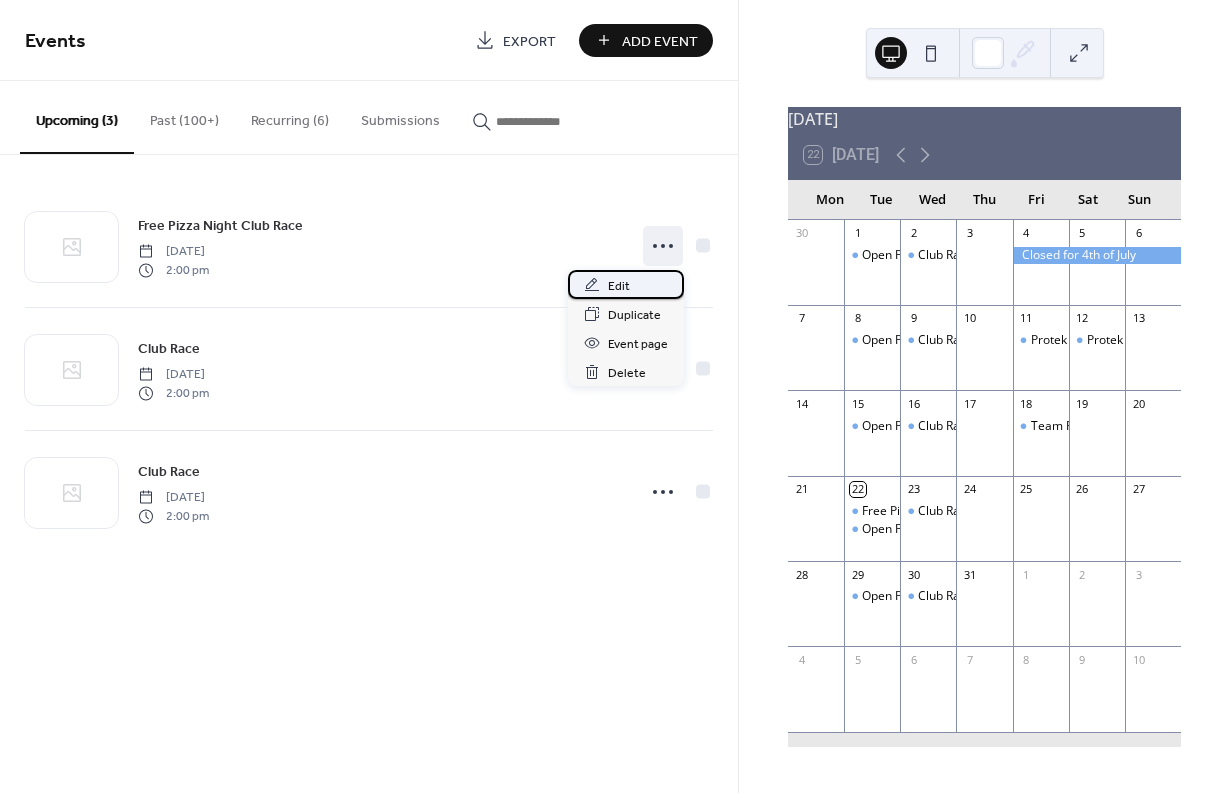click on "Edit" at bounding box center (619, 286) 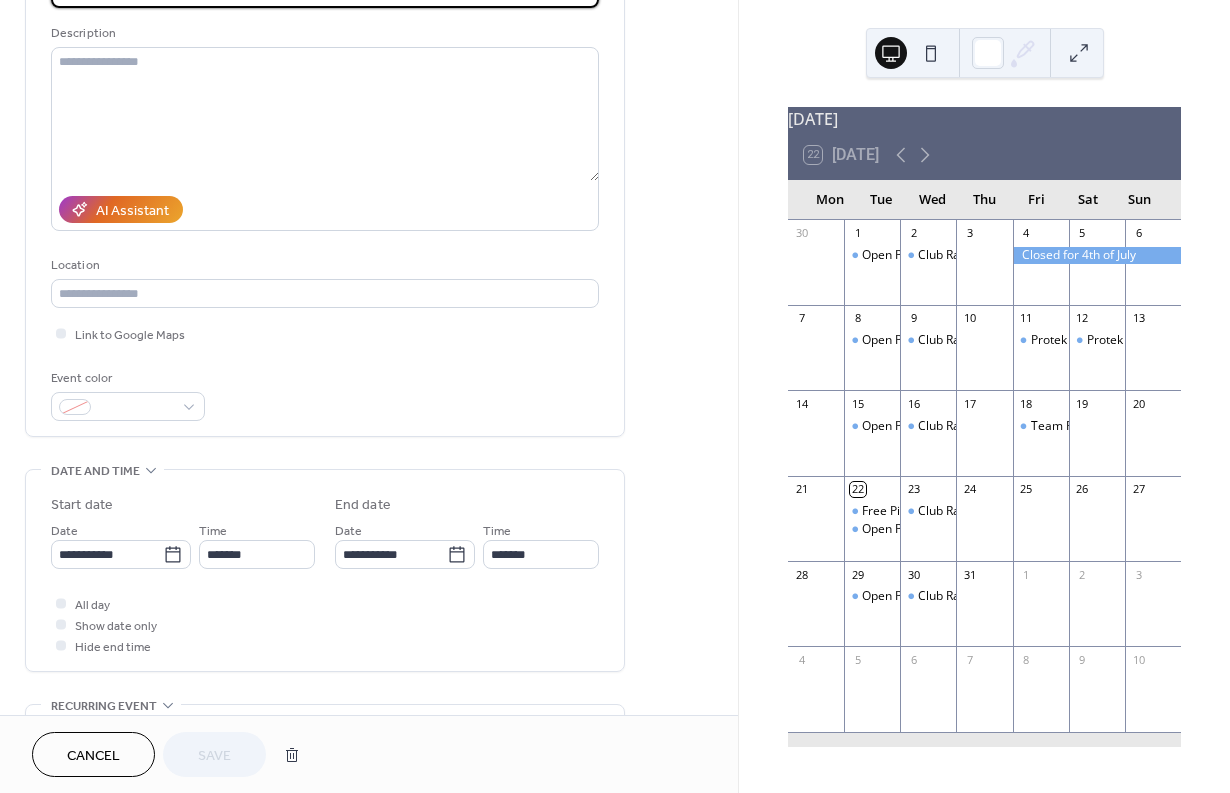 scroll, scrollTop: 184, scrollLeft: 0, axis: vertical 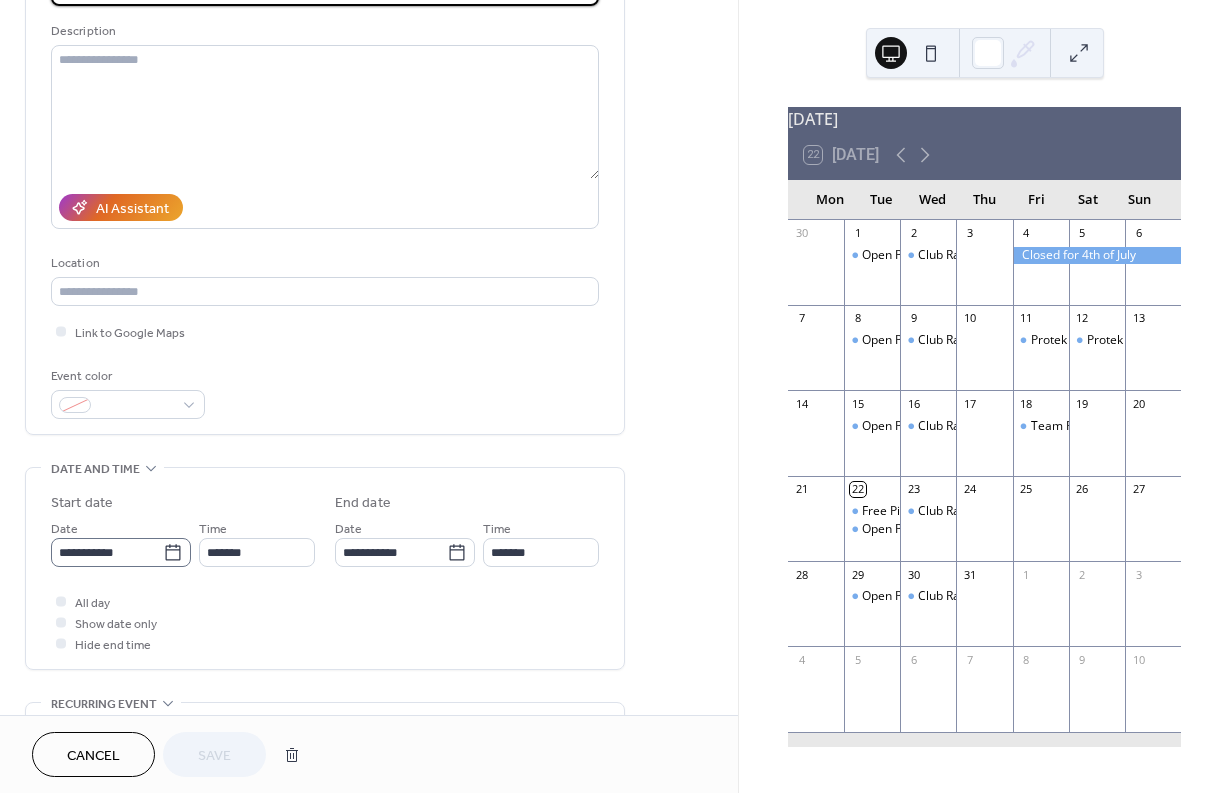 click 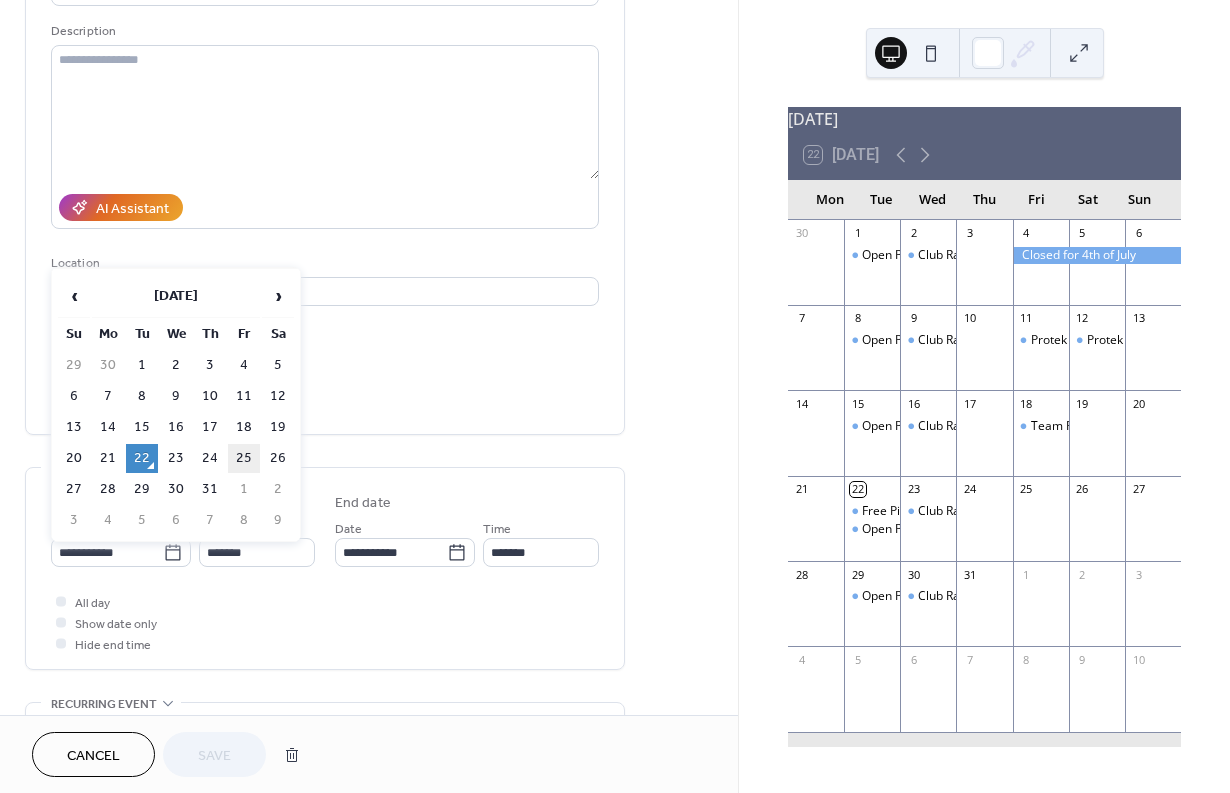click on "25" at bounding box center (244, 458) 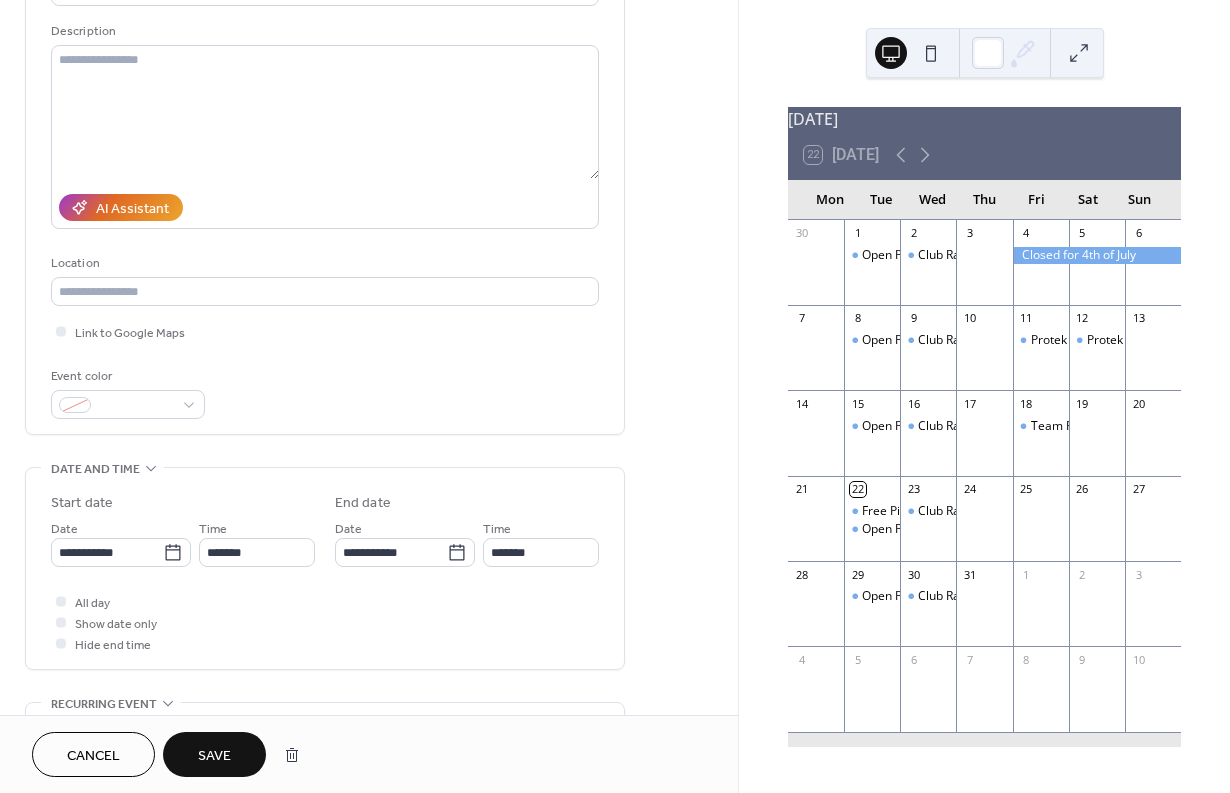 click on "Save" at bounding box center (214, 756) 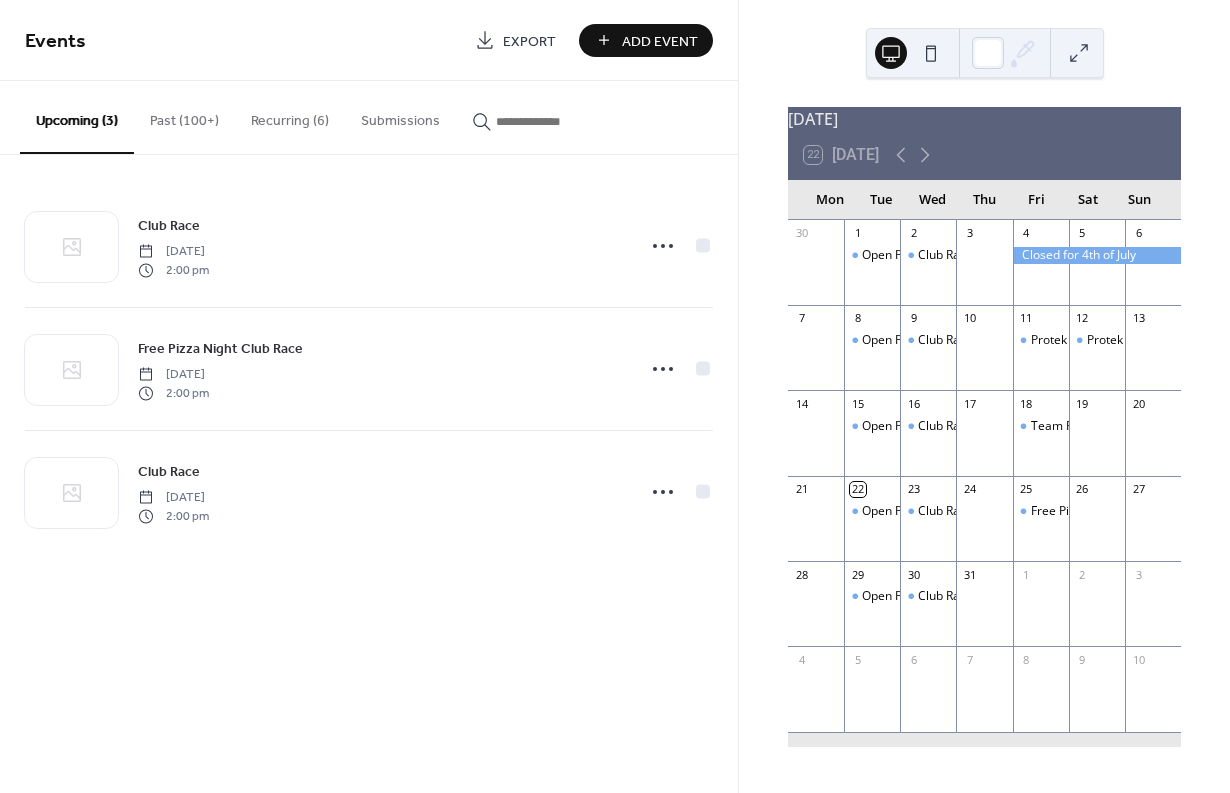 click on "Add Event" at bounding box center (660, 41) 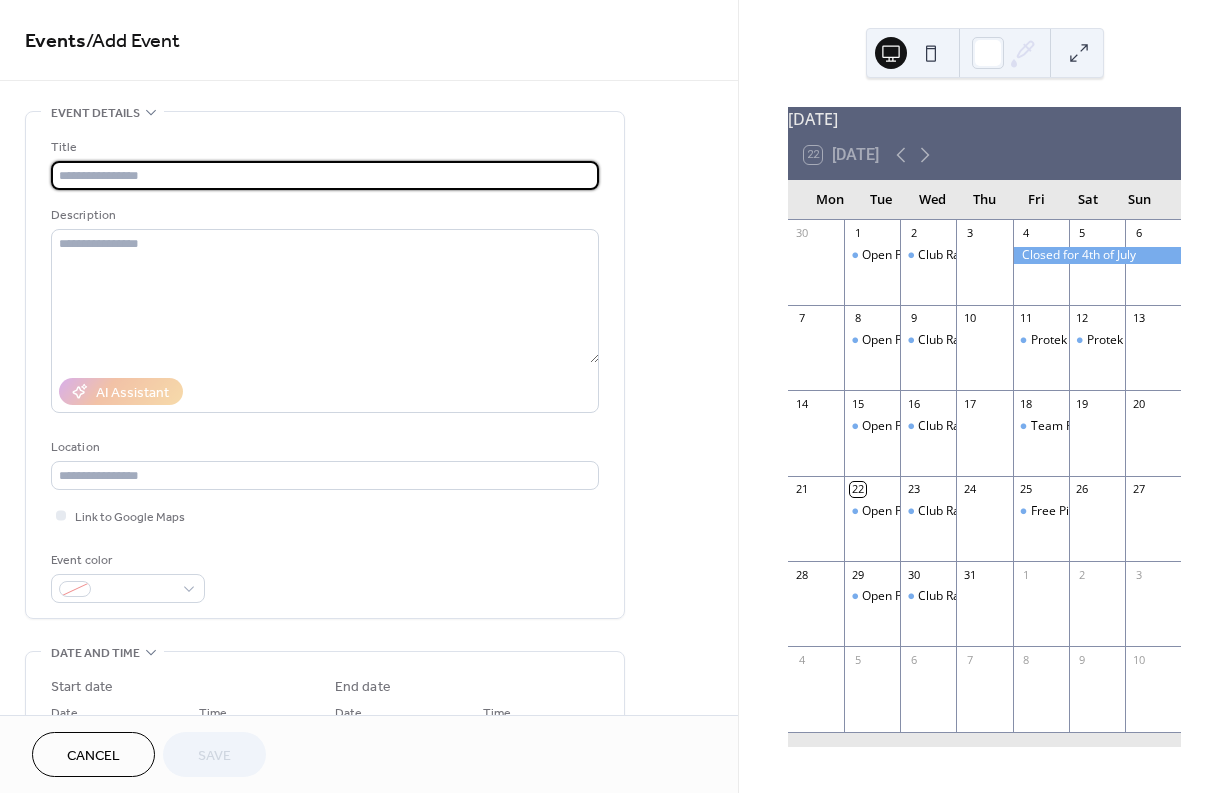 click at bounding box center [325, 175] 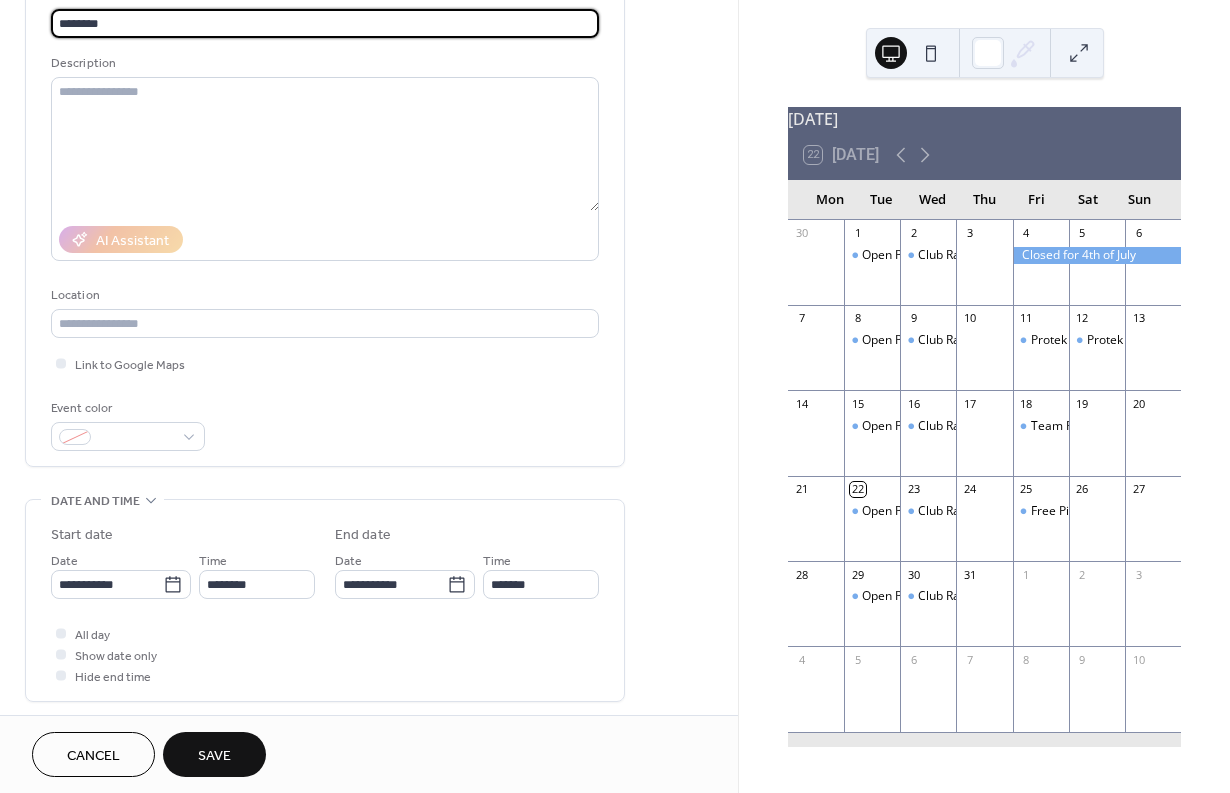 scroll, scrollTop: 181, scrollLeft: 0, axis: vertical 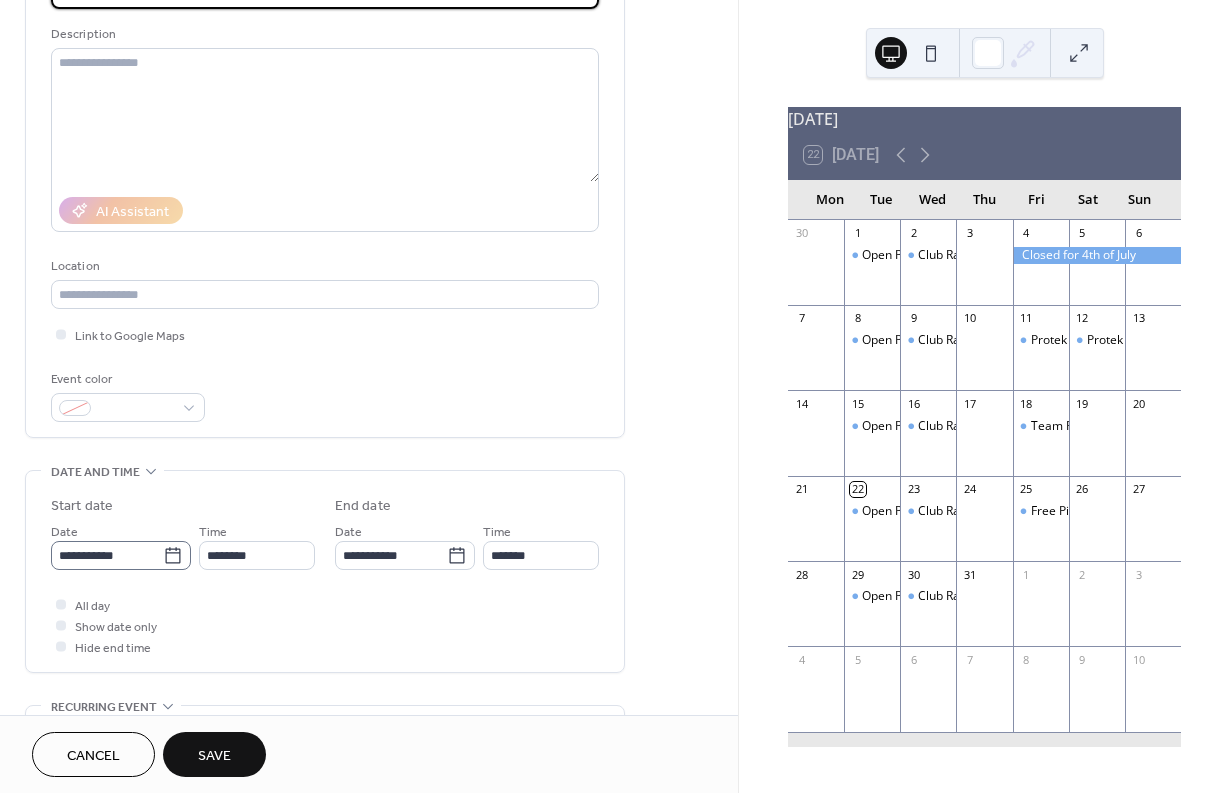 type on "********" 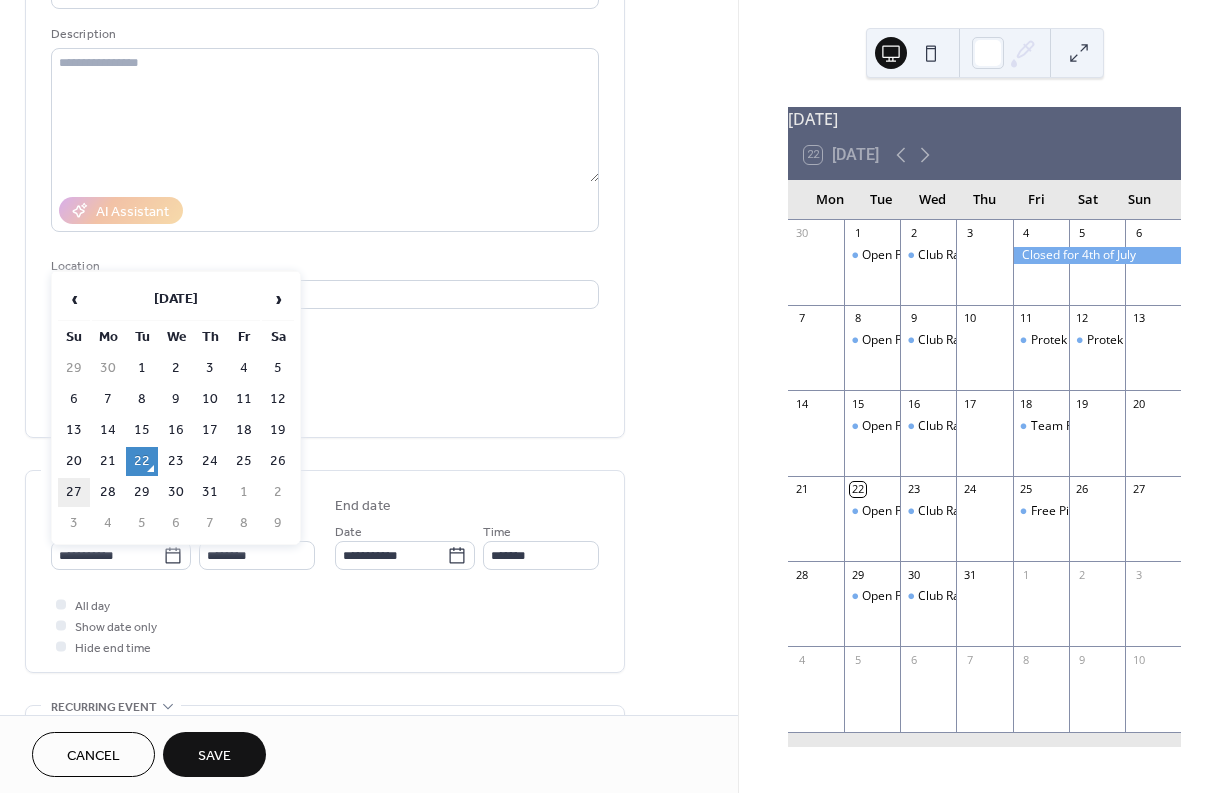 click on "27" at bounding box center (74, 492) 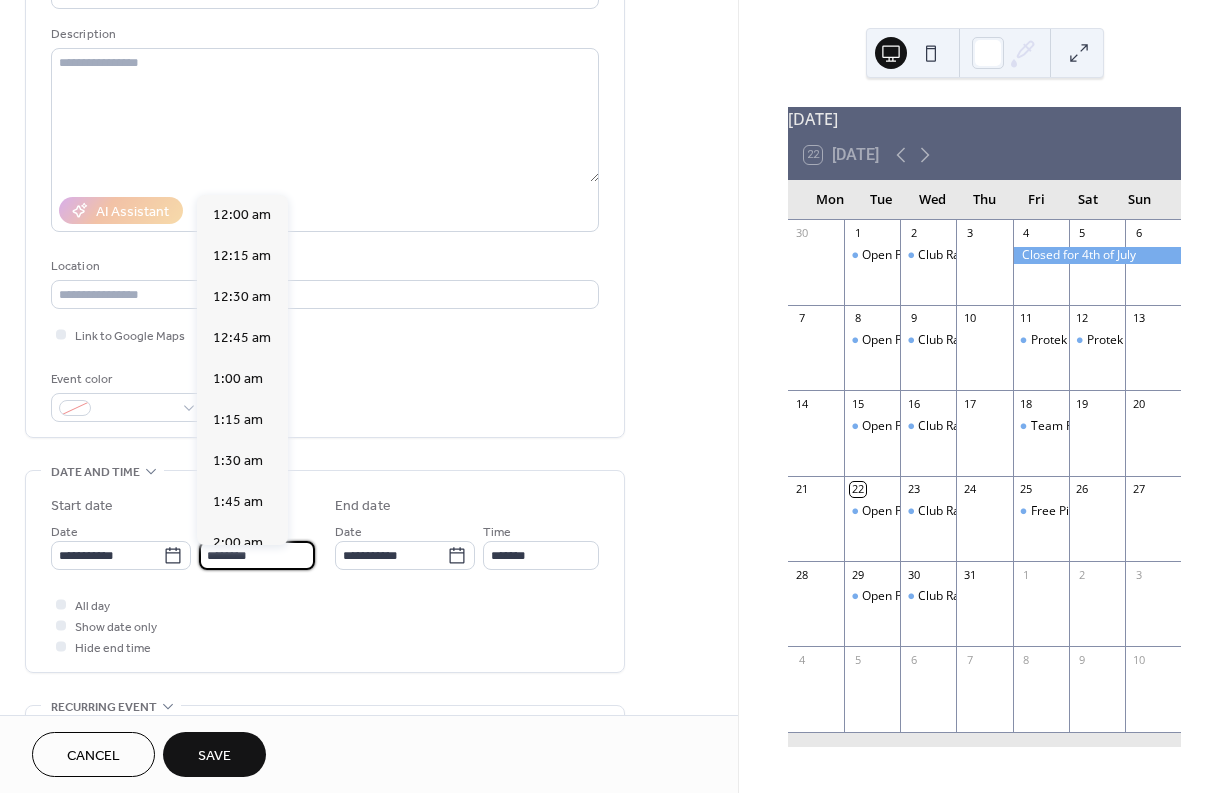 click on "********" at bounding box center (257, 555) 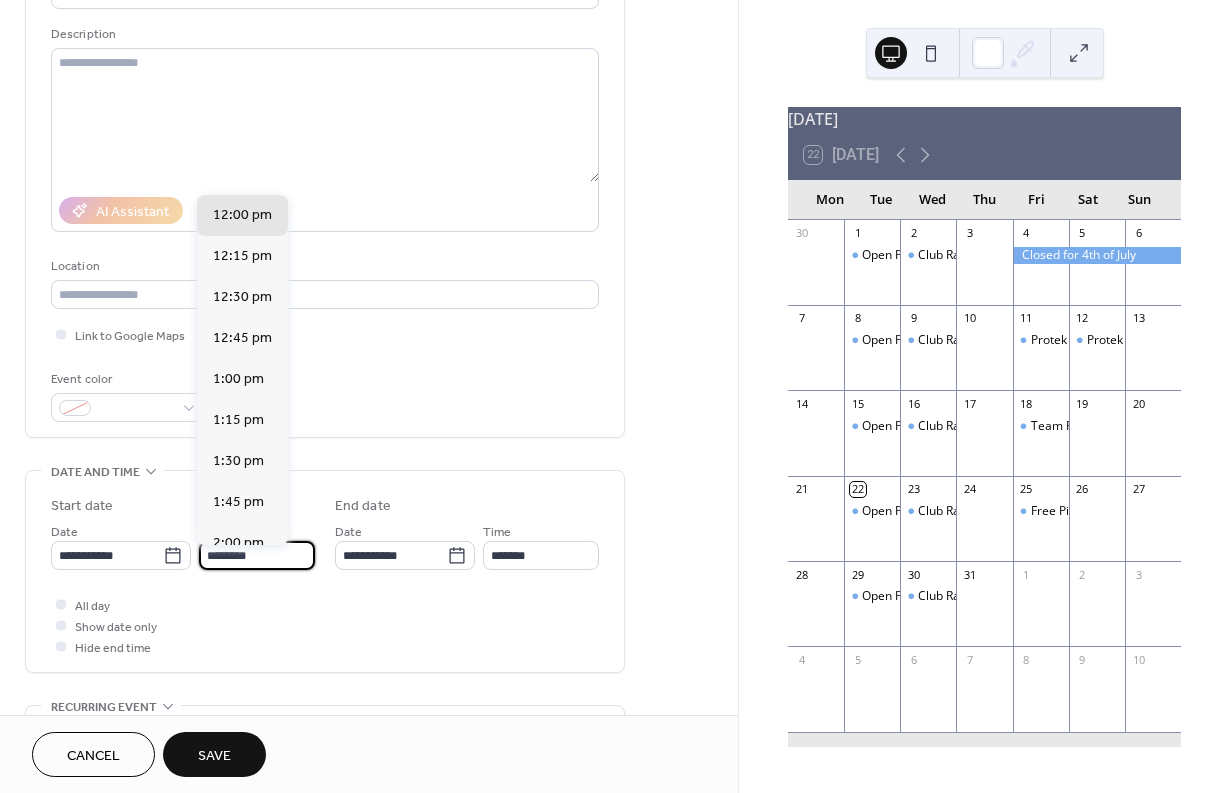 click on "********" at bounding box center [257, 555] 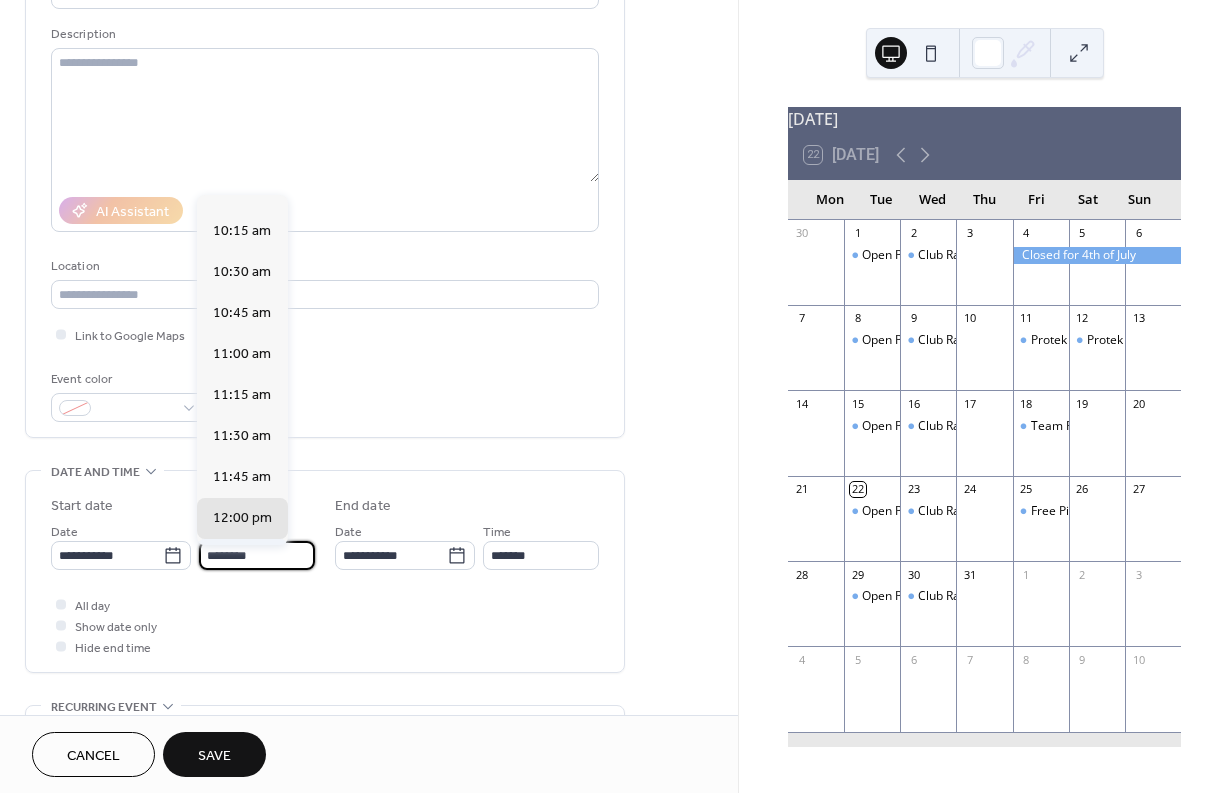scroll, scrollTop: 1641, scrollLeft: 0, axis: vertical 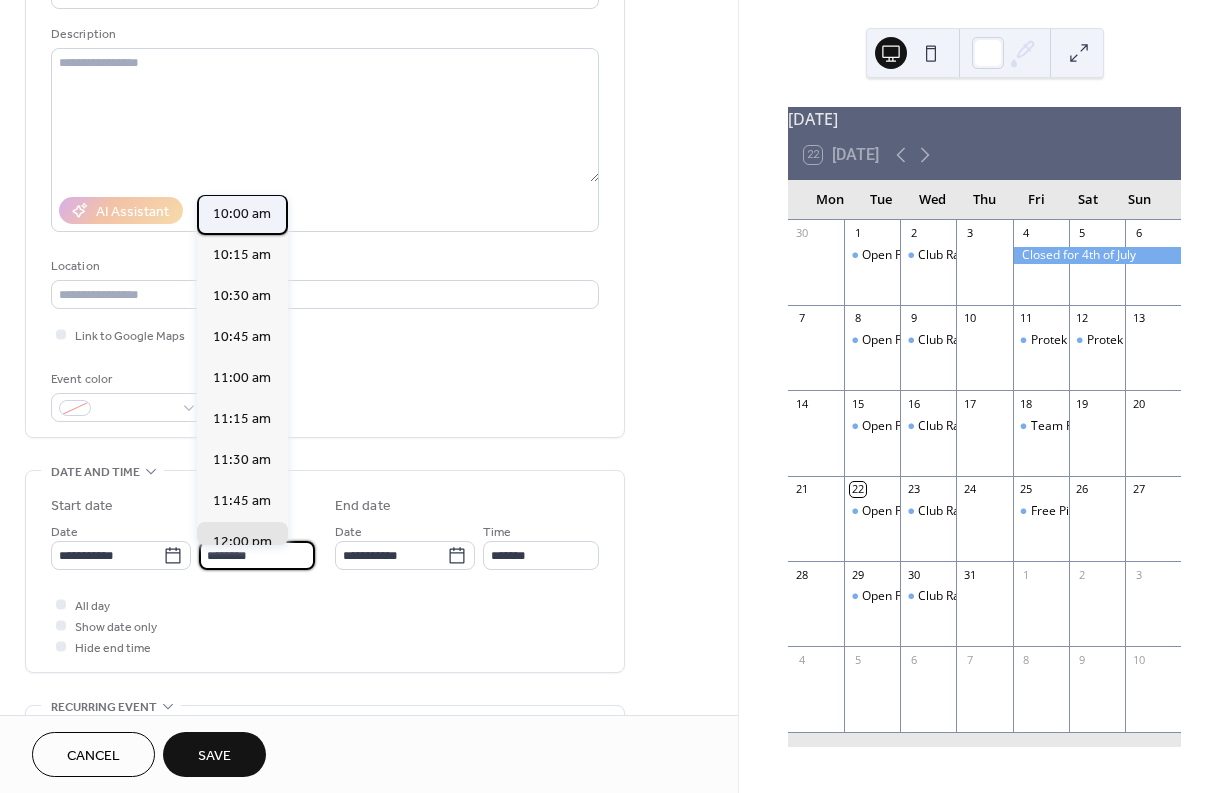click on "10:00 am" at bounding box center [242, 214] 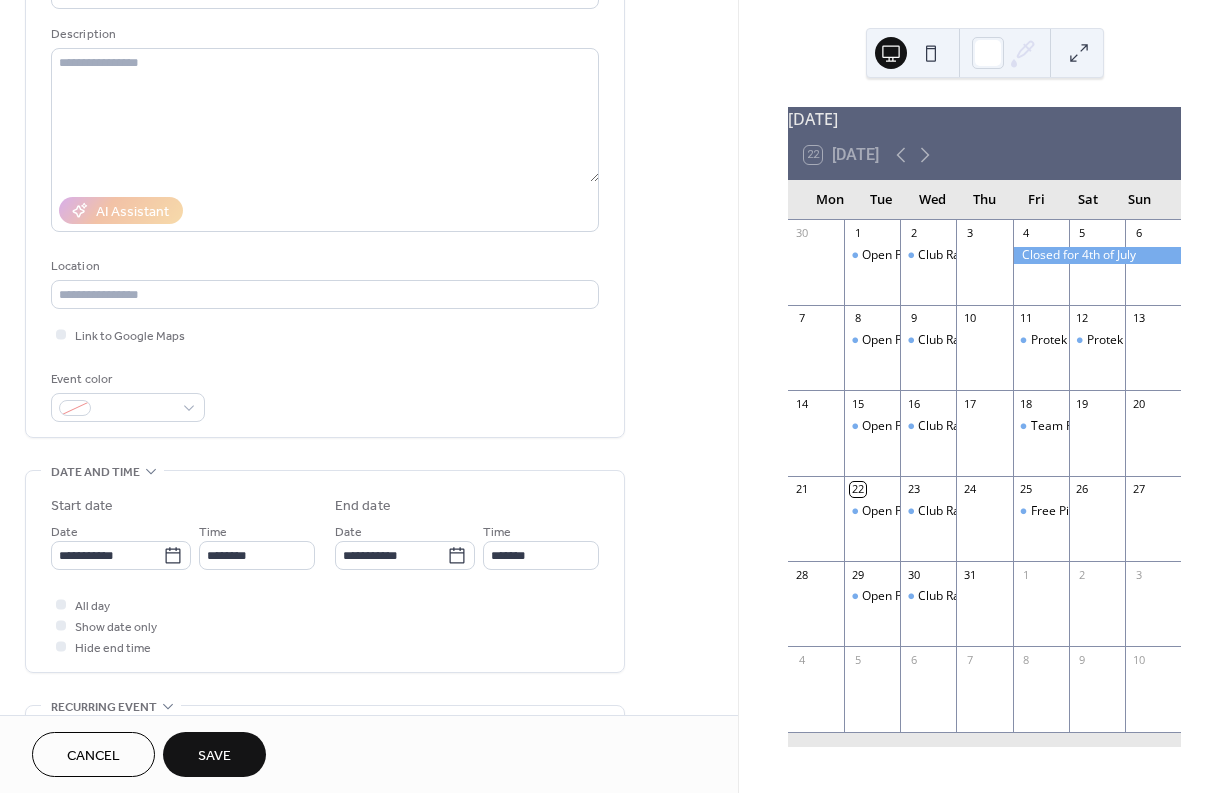 type on "********" 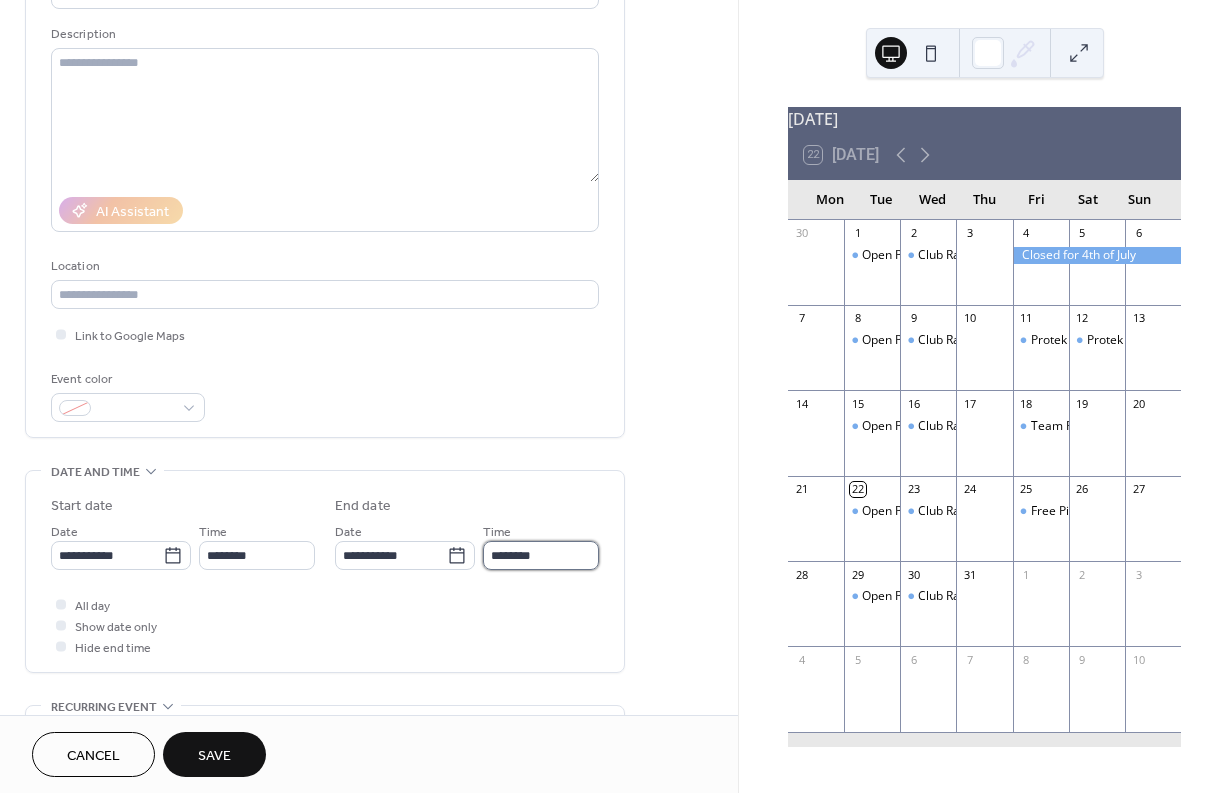 click on "********" at bounding box center [541, 555] 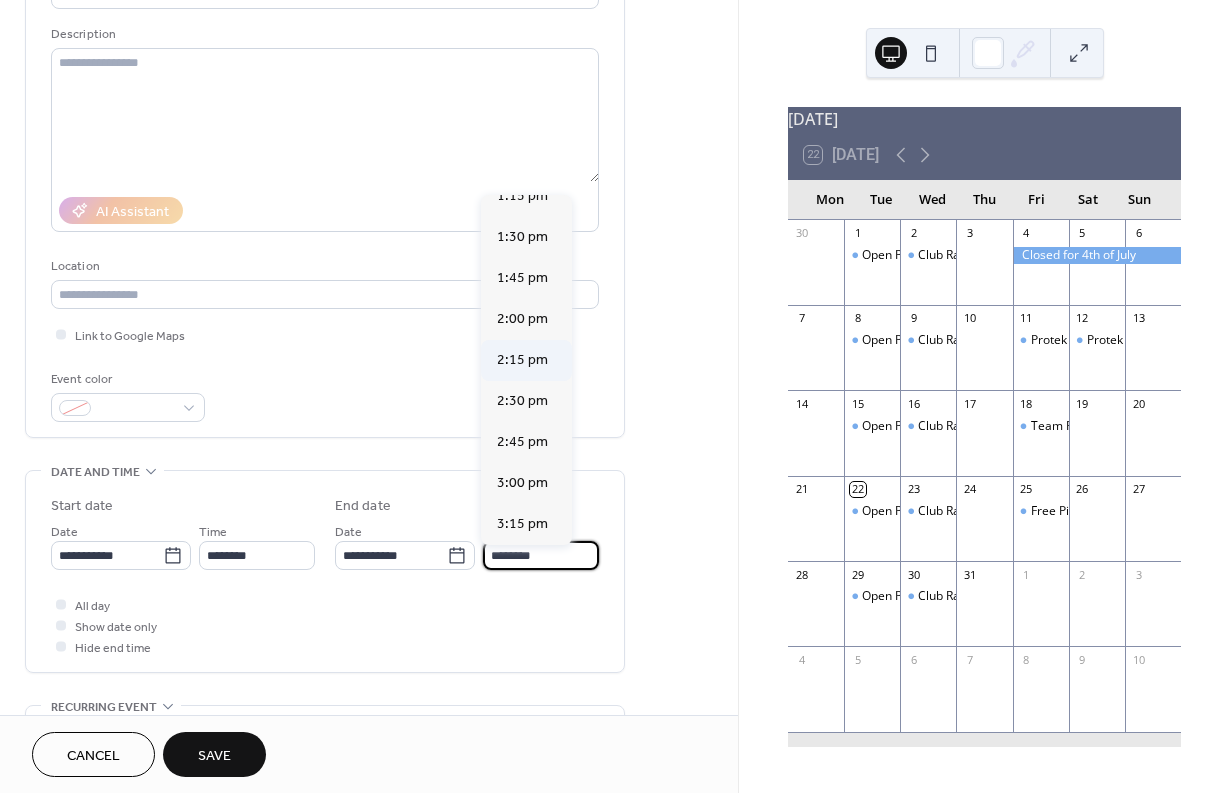 scroll, scrollTop: 534, scrollLeft: 0, axis: vertical 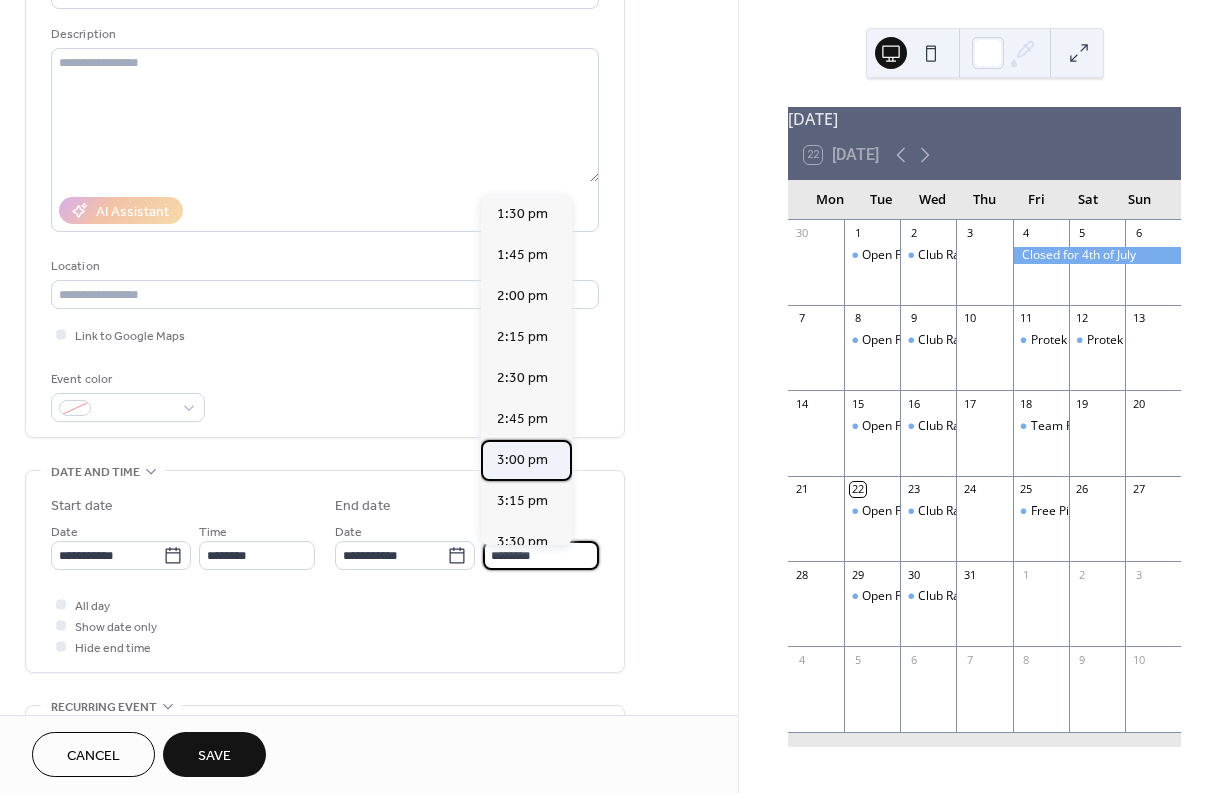 click on "3:00 pm" at bounding box center [522, 460] 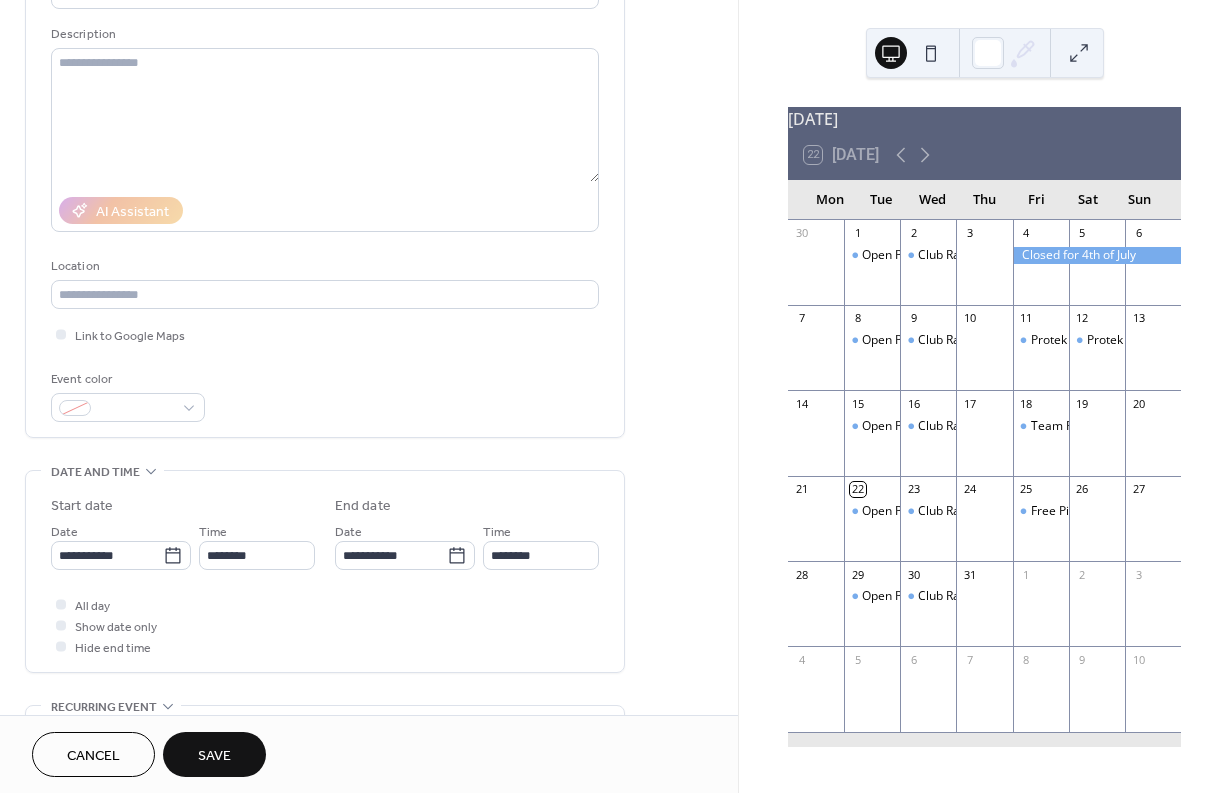 type on "*******" 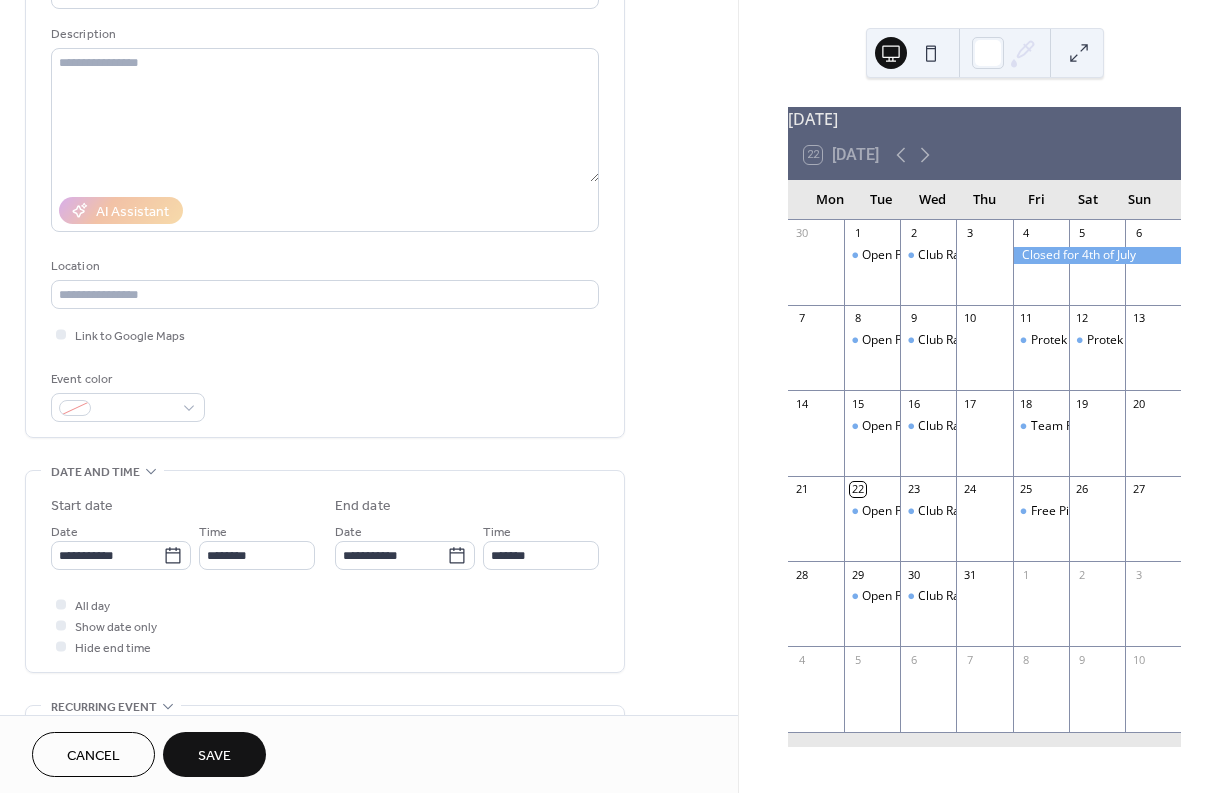 click on "Save" at bounding box center (214, 754) 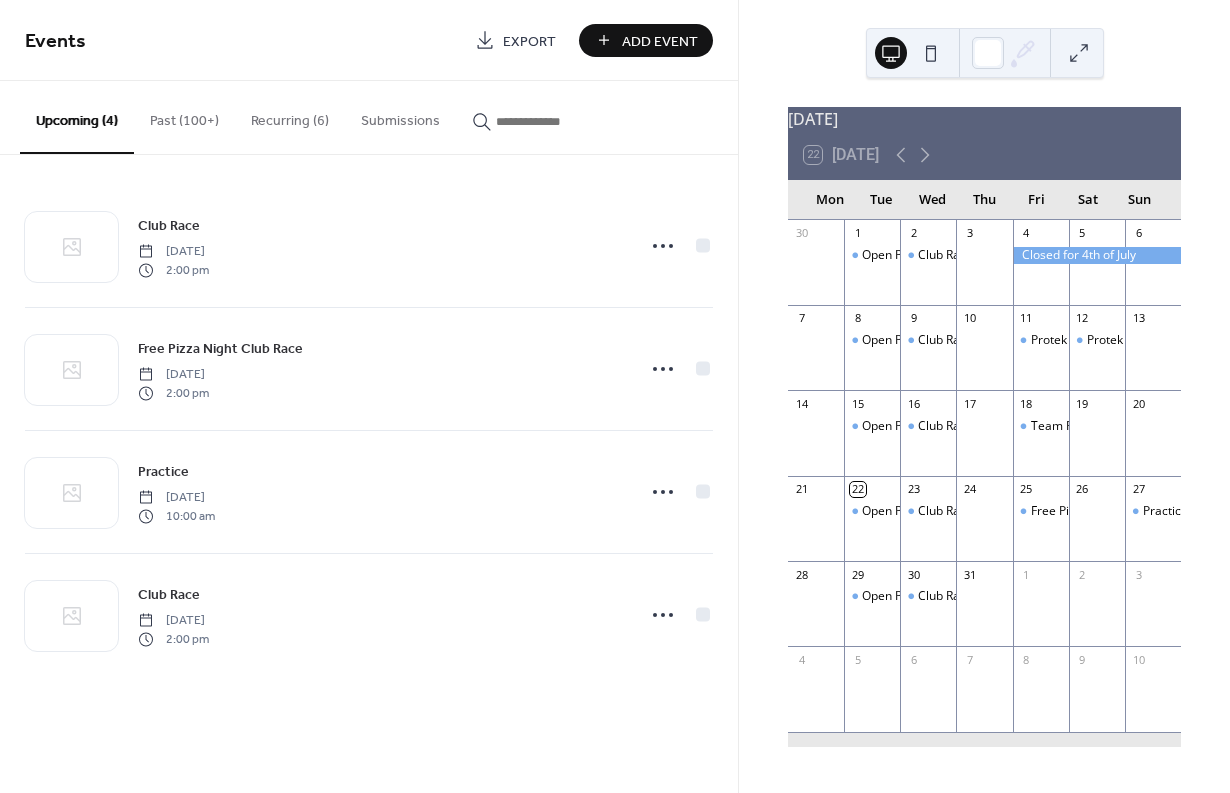 click on "Add Event" at bounding box center [660, 41] 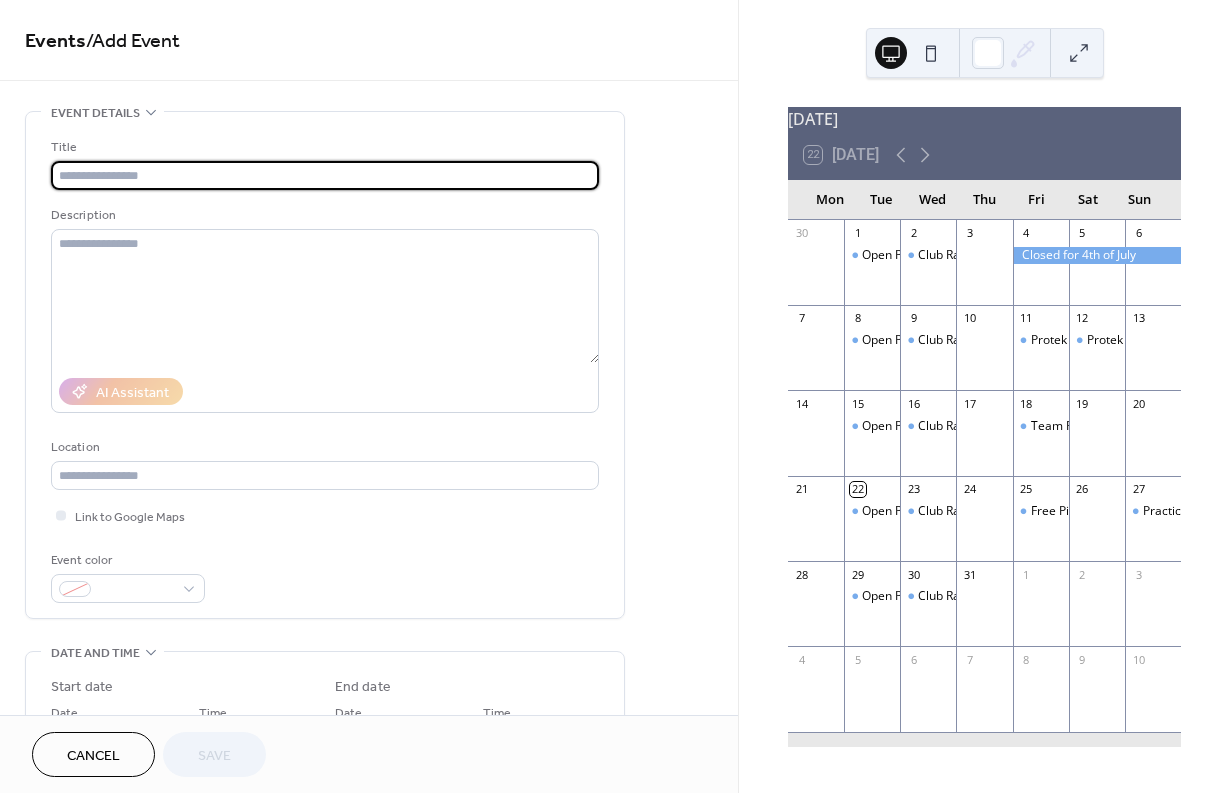 click at bounding box center (325, 175) 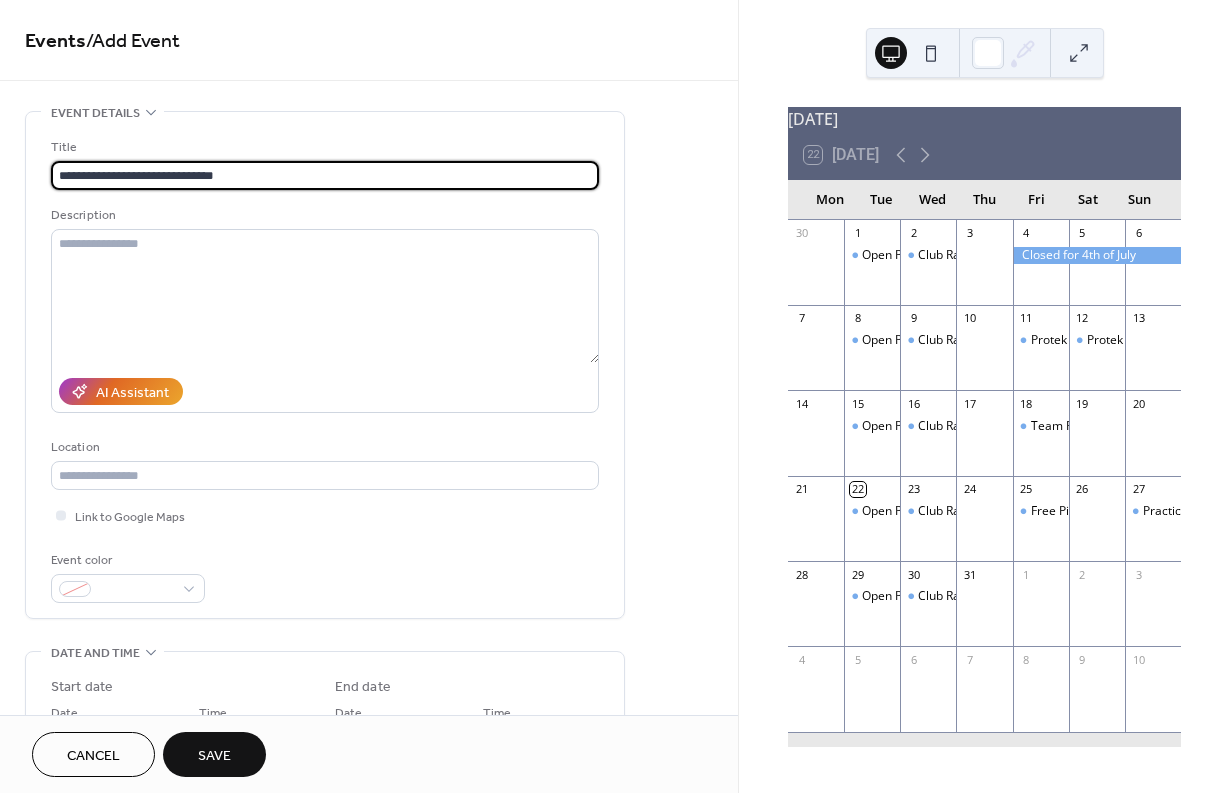 click on "**********" at bounding box center [325, 175] 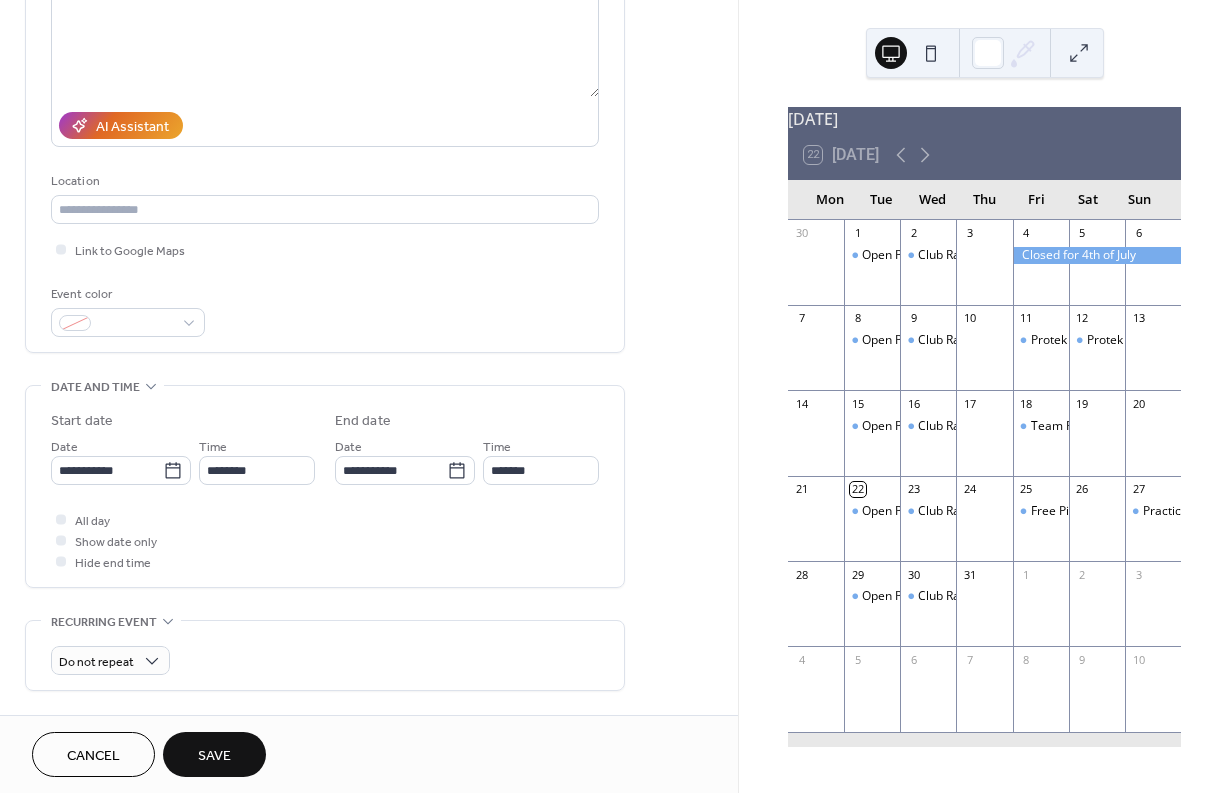 scroll, scrollTop: 268, scrollLeft: 0, axis: vertical 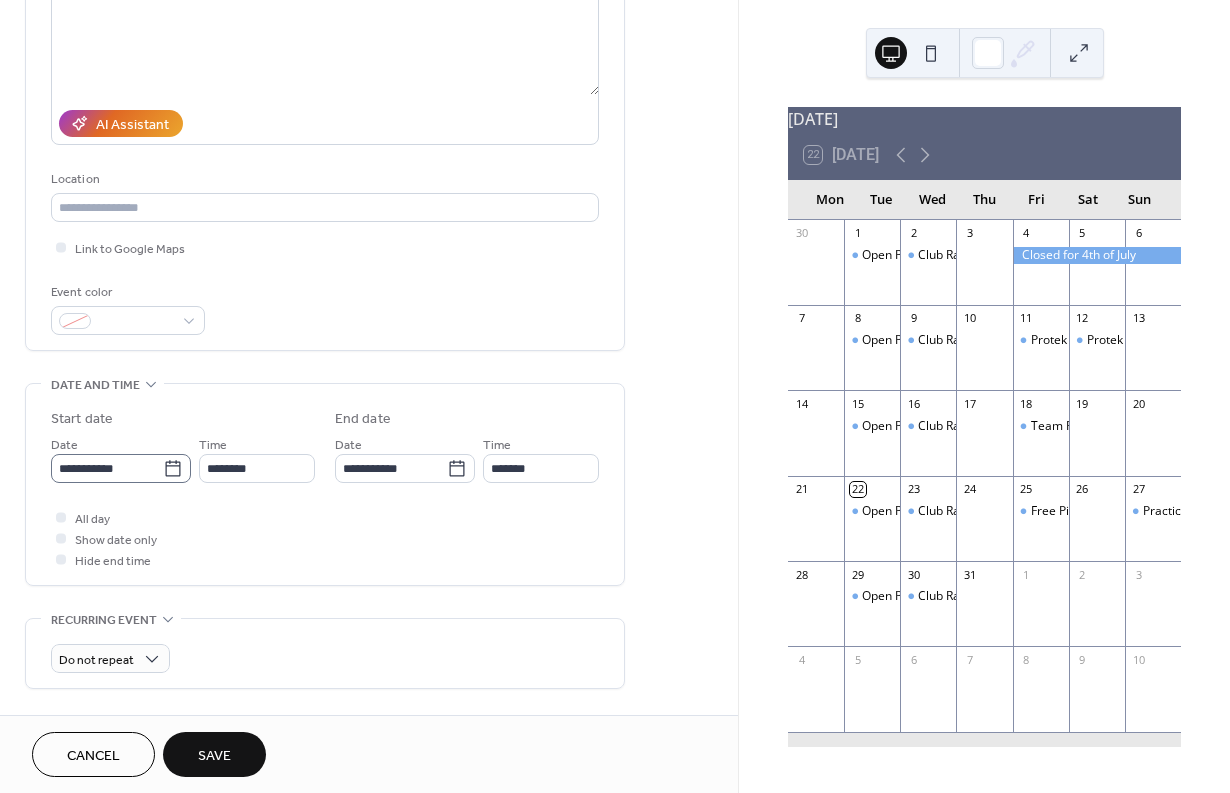 type on "**********" 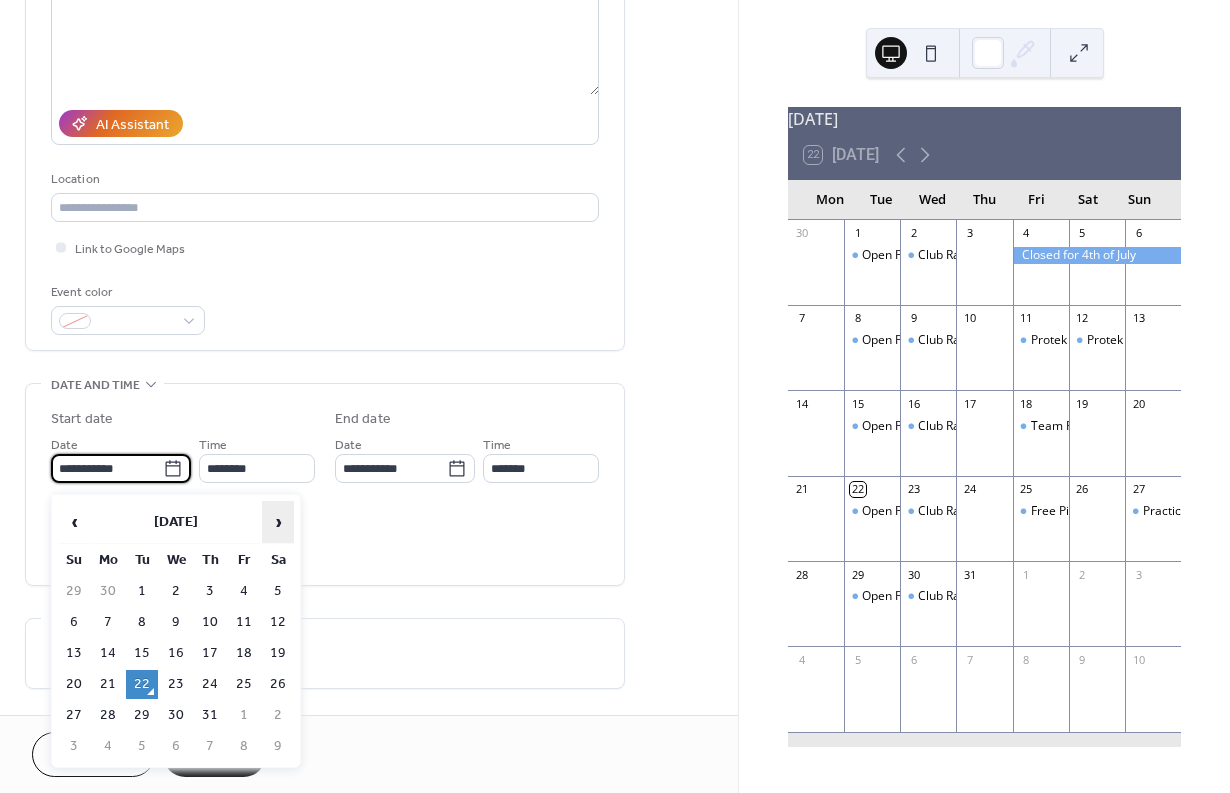 click on "›" at bounding box center [278, 522] 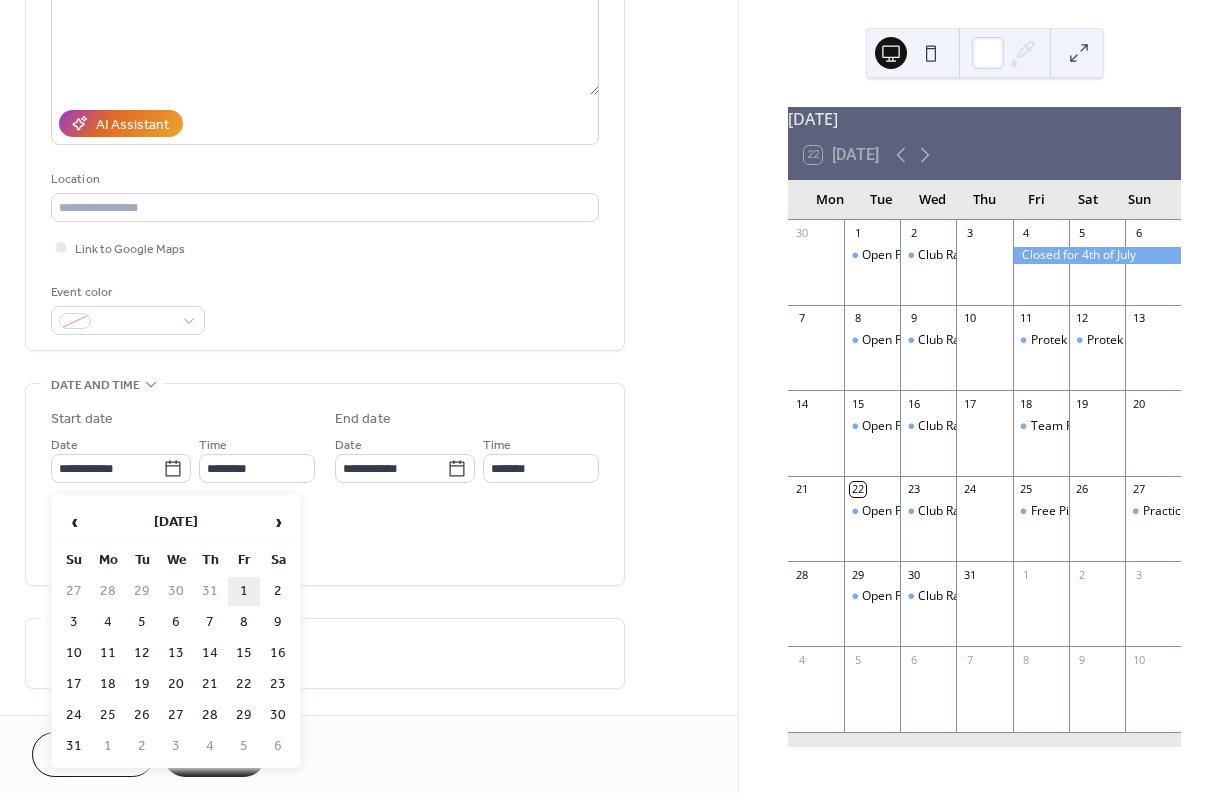 click on "1" at bounding box center [244, 591] 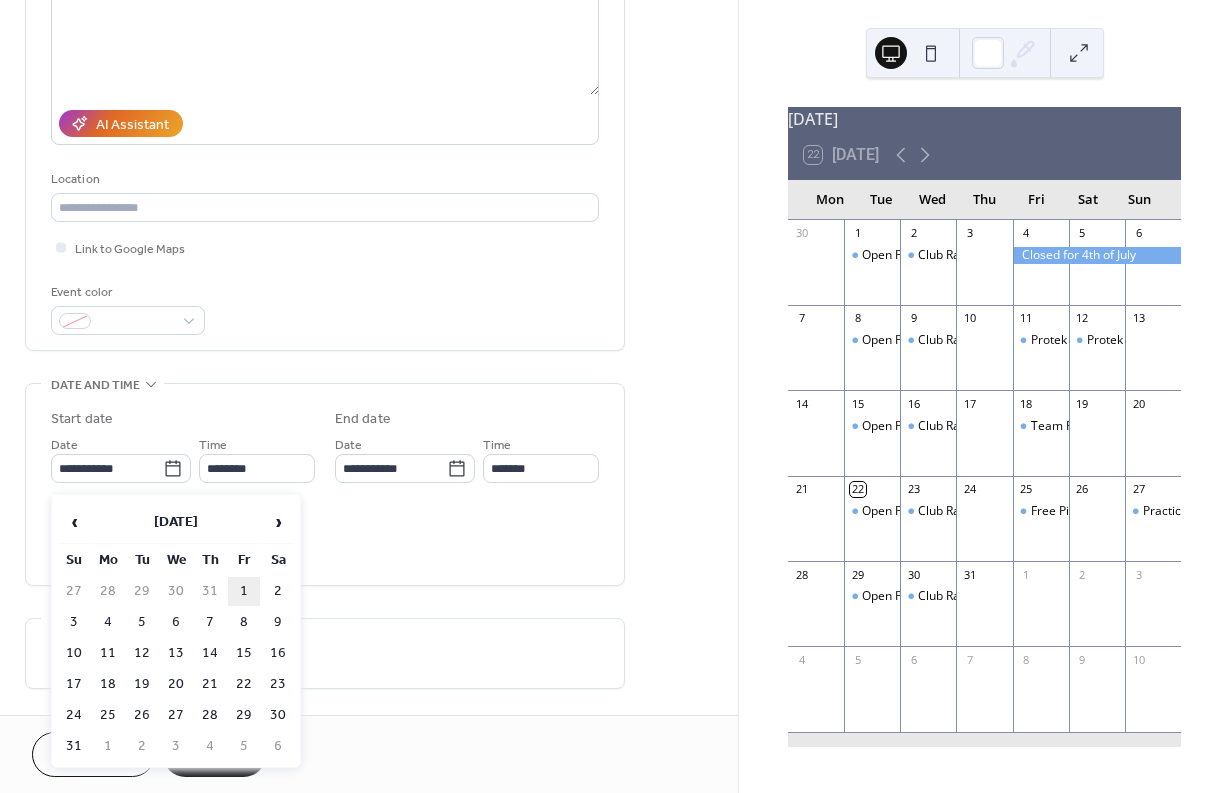 type on "**********" 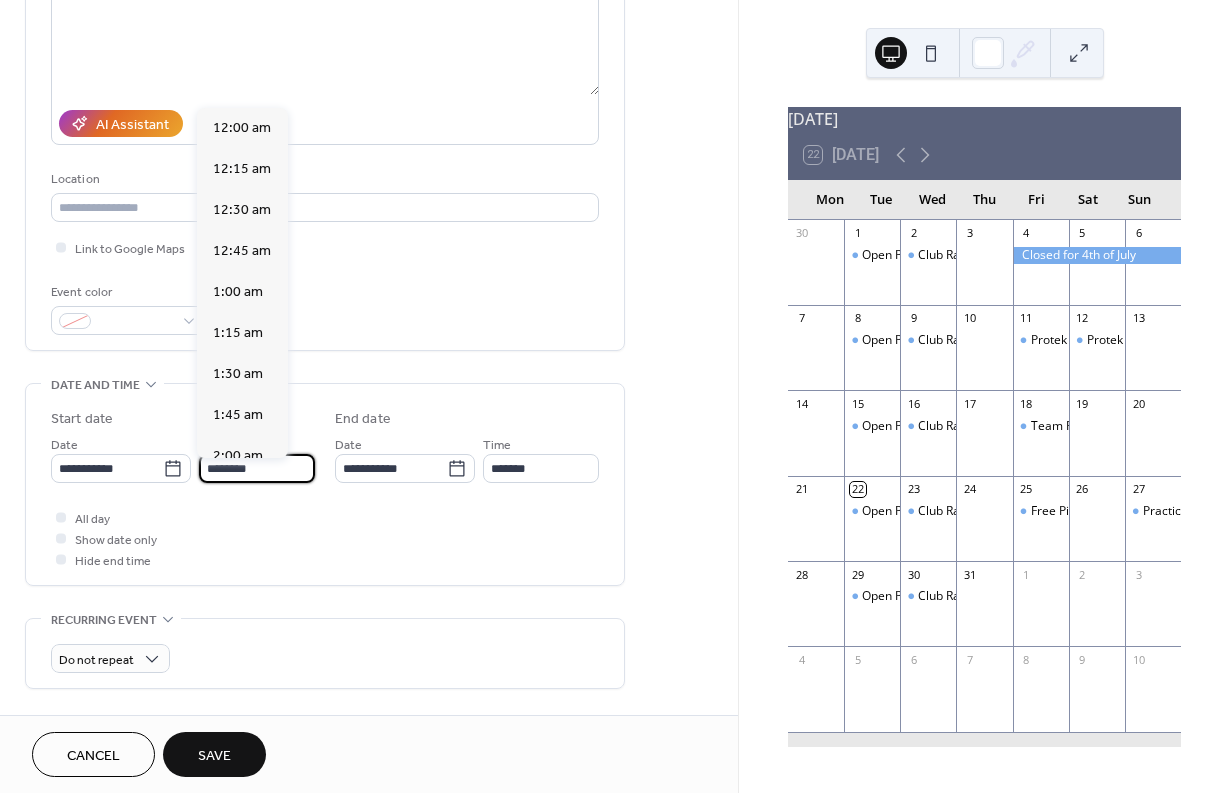 click on "********" at bounding box center (257, 468) 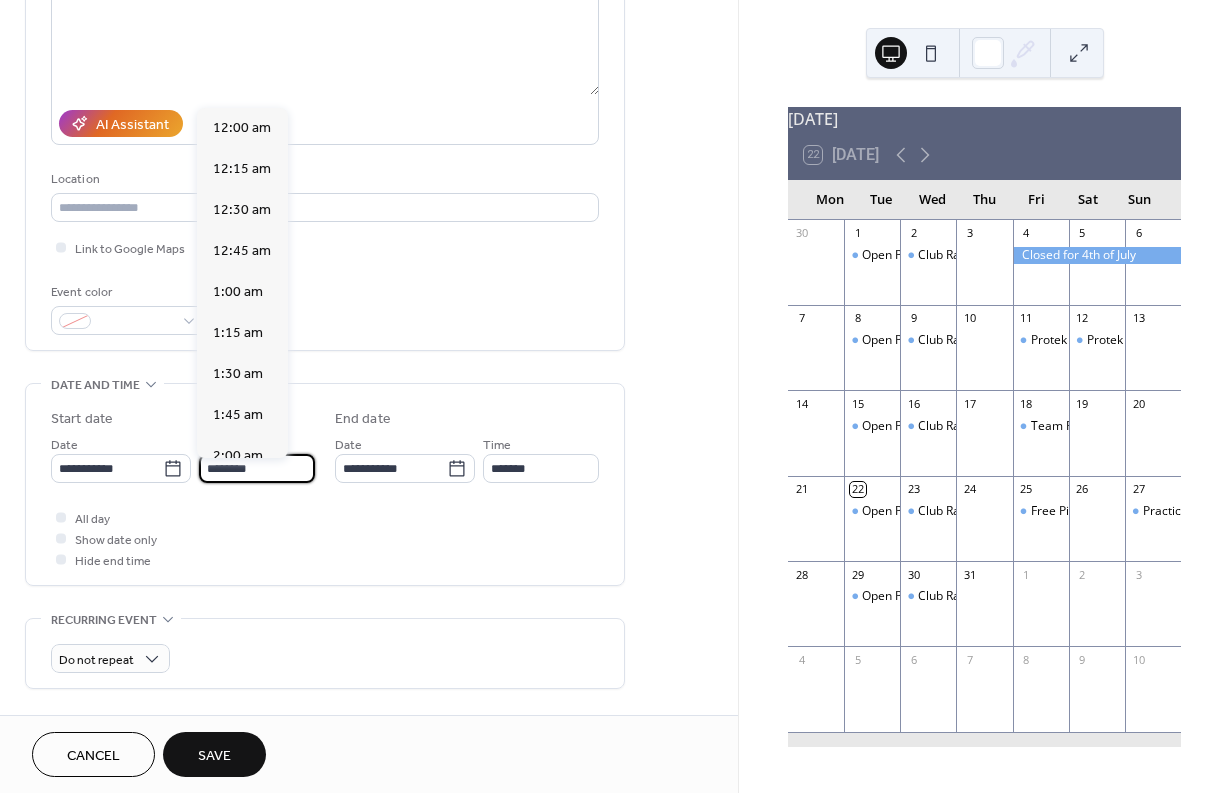 scroll, scrollTop: 1968, scrollLeft: 0, axis: vertical 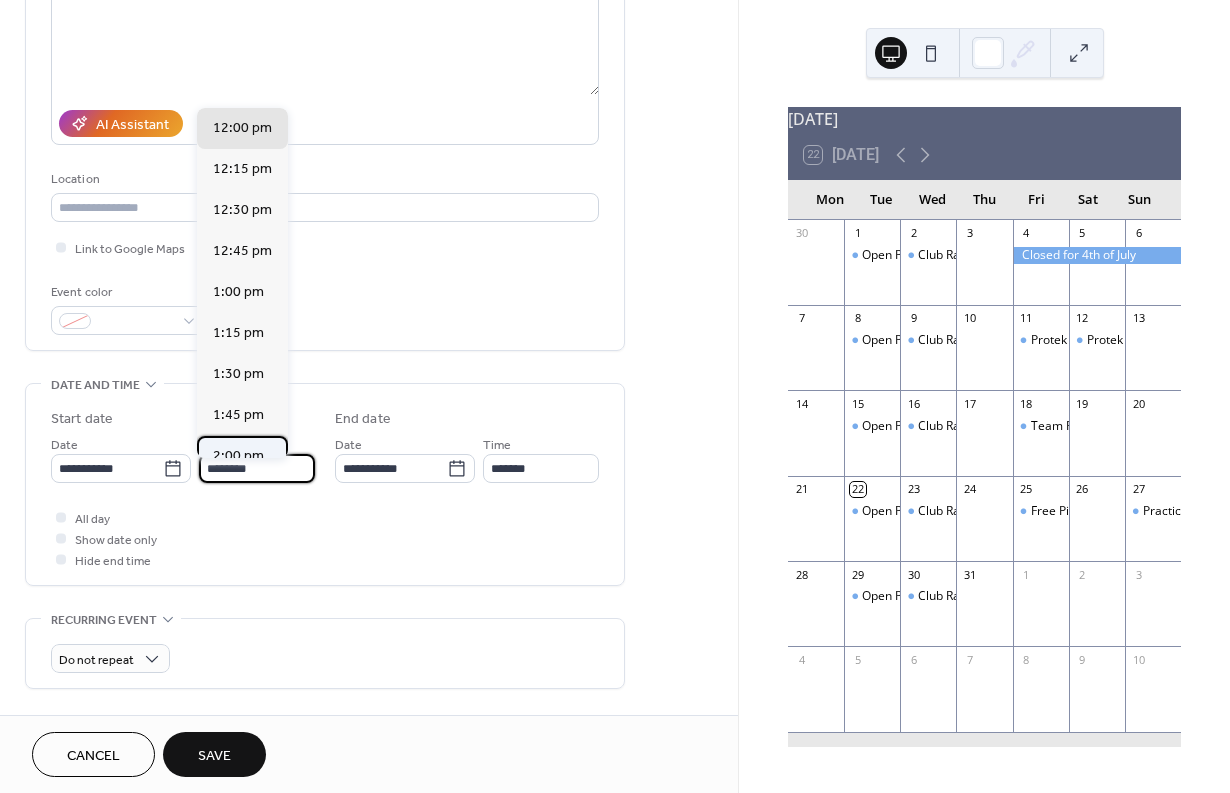 click on "2:00 pm" at bounding box center (238, 456) 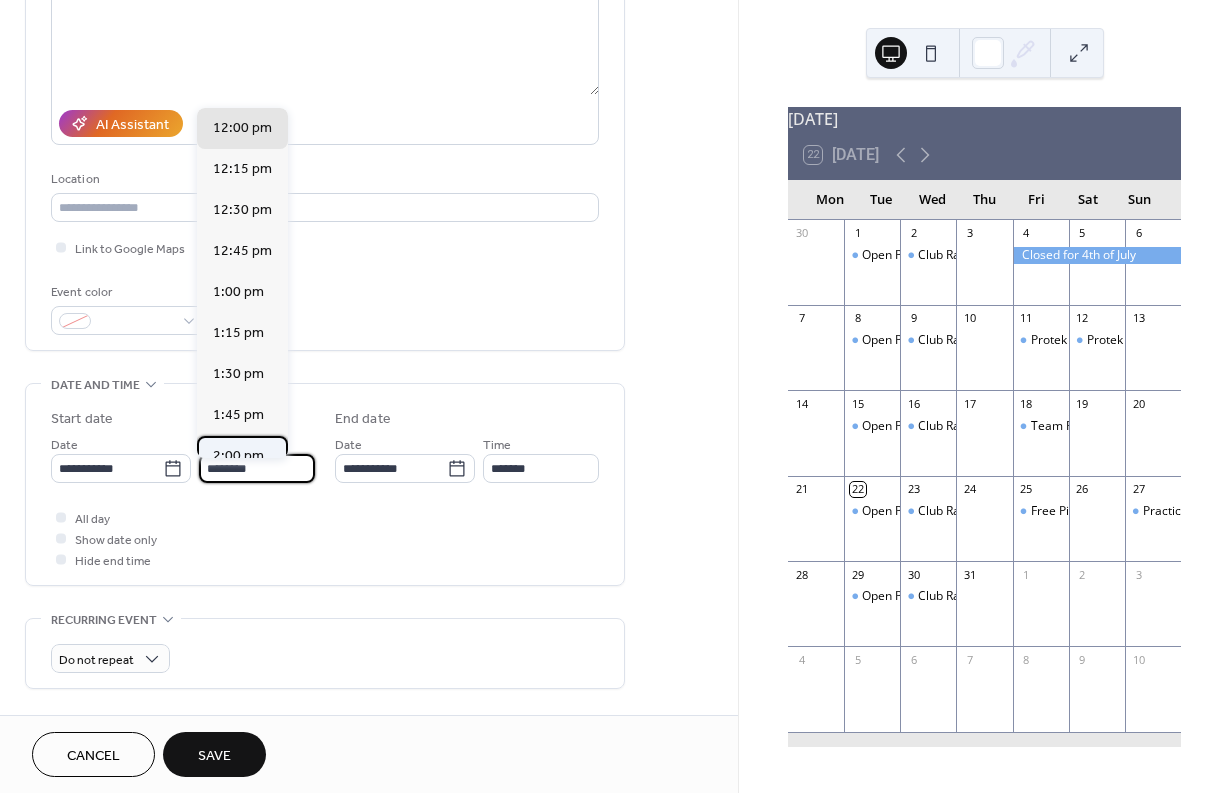 type on "*******" 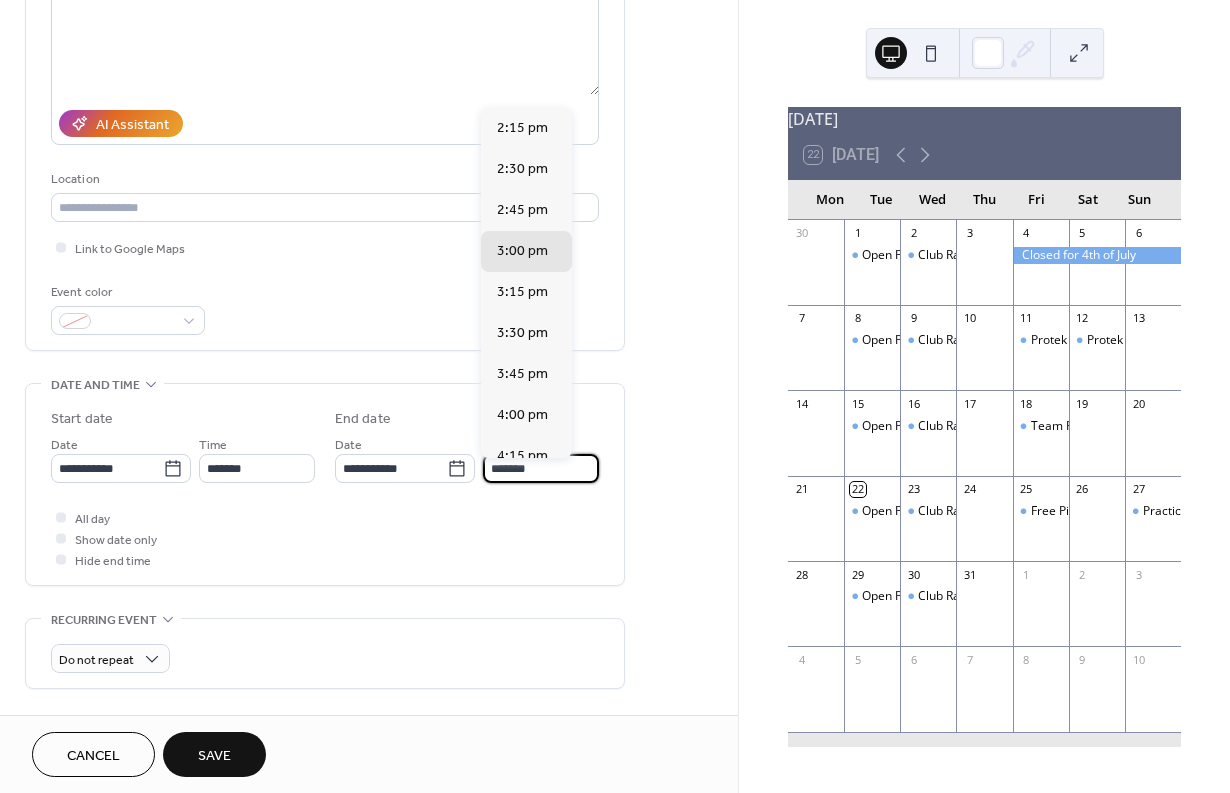 click on "*******" at bounding box center [541, 468] 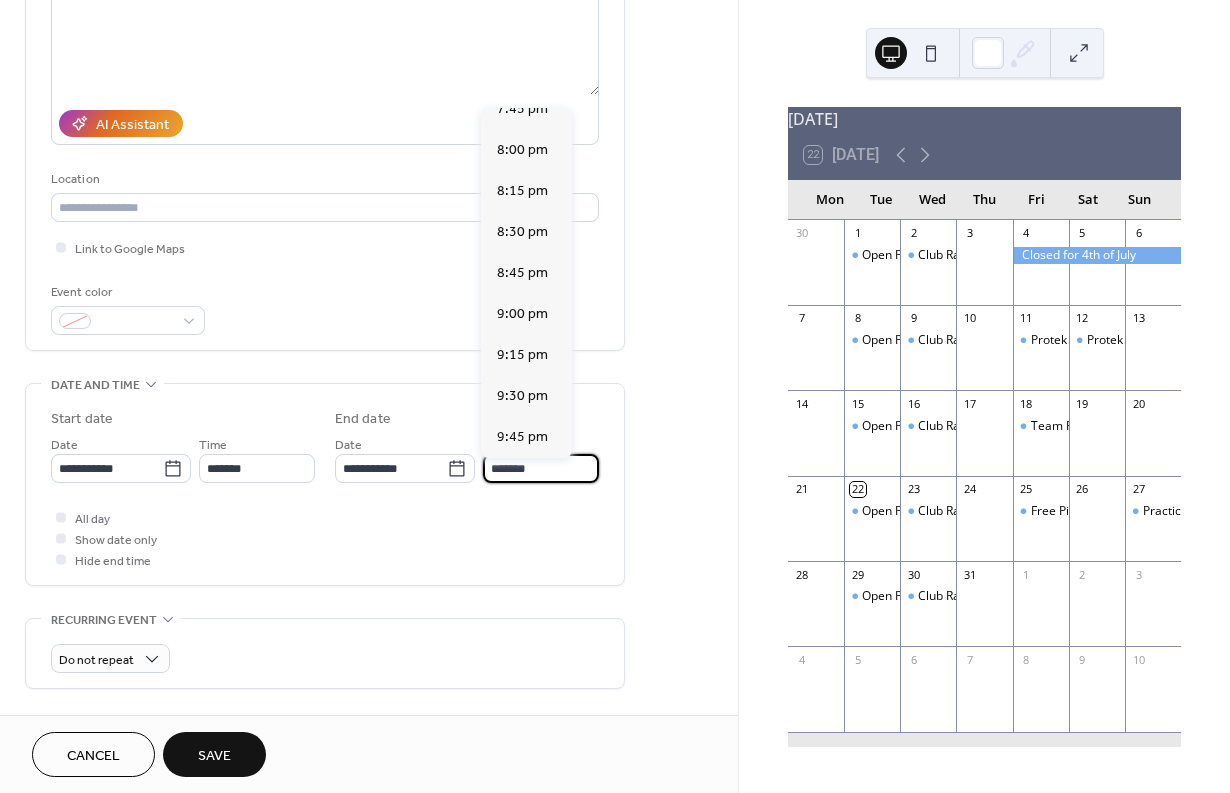 scroll, scrollTop: 937, scrollLeft: 0, axis: vertical 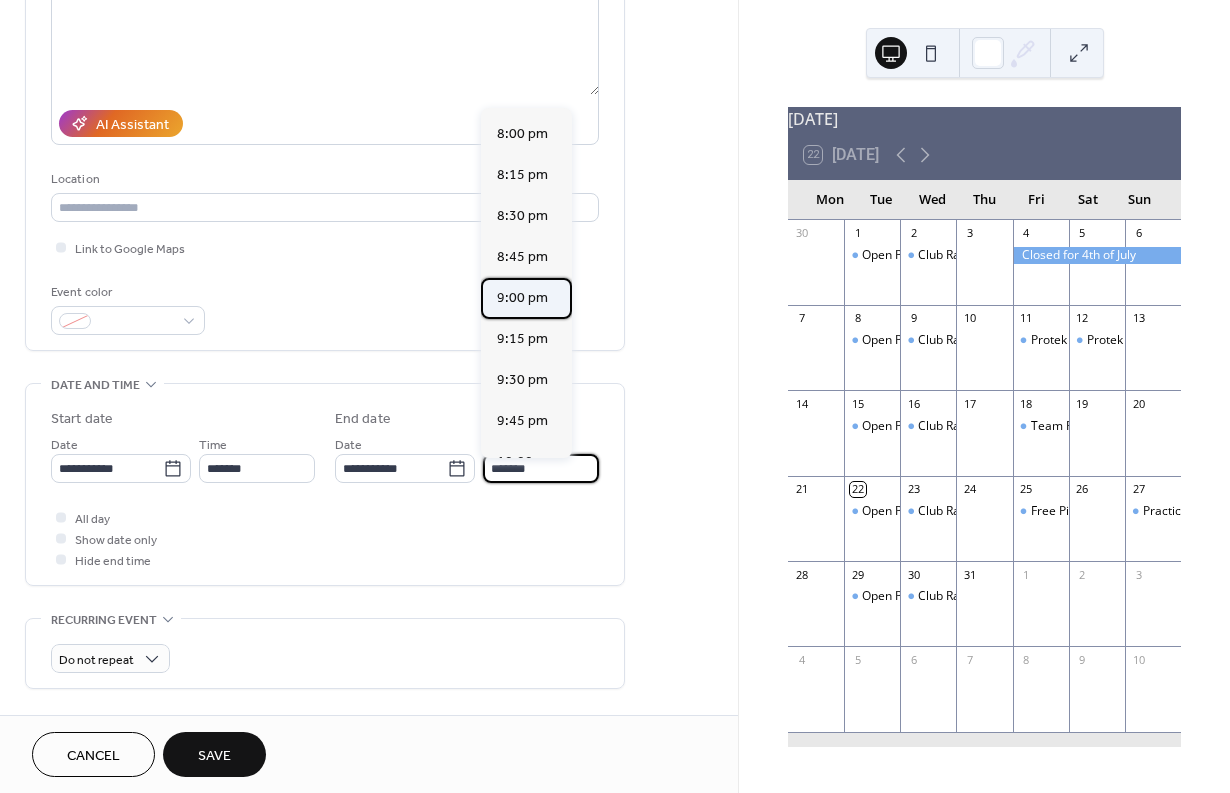 click on "9:00 pm" at bounding box center [522, 298] 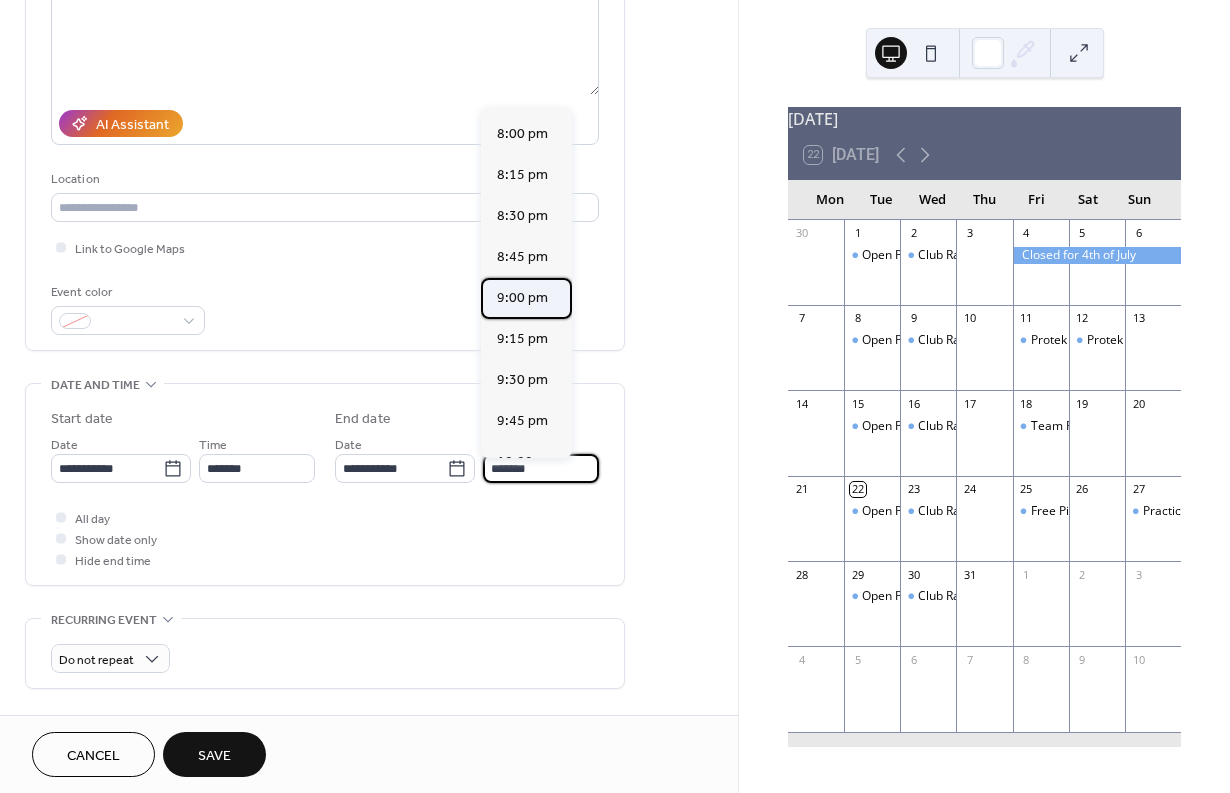 type on "*******" 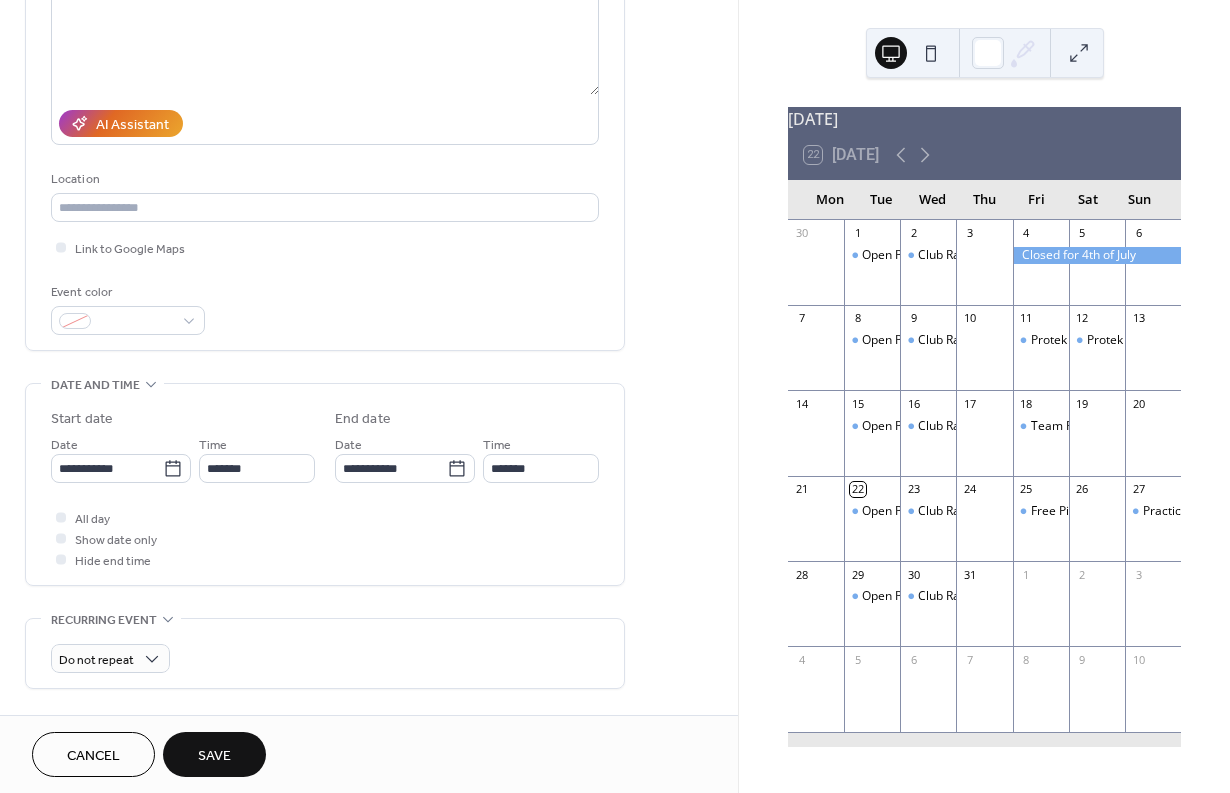 click on "Save" at bounding box center [214, 756] 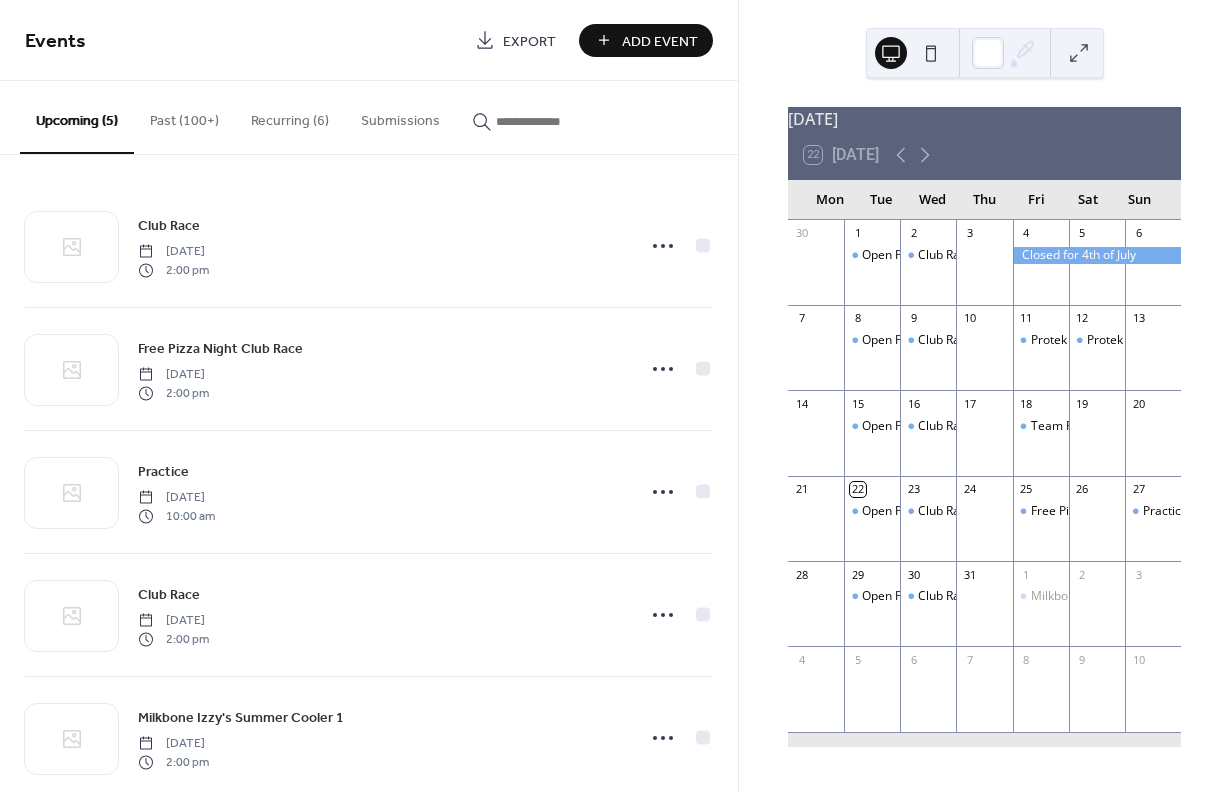click on "Add Event" at bounding box center (660, 41) 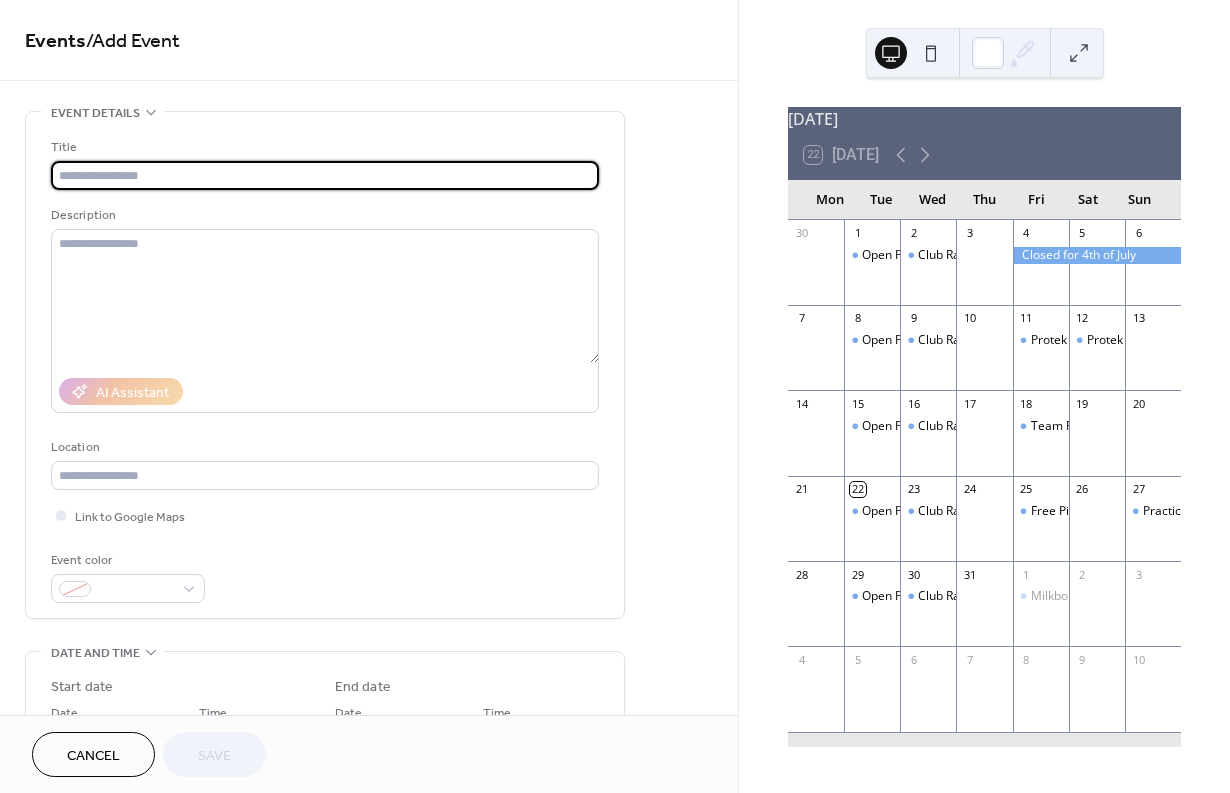 click at bounding box center (325, 175) 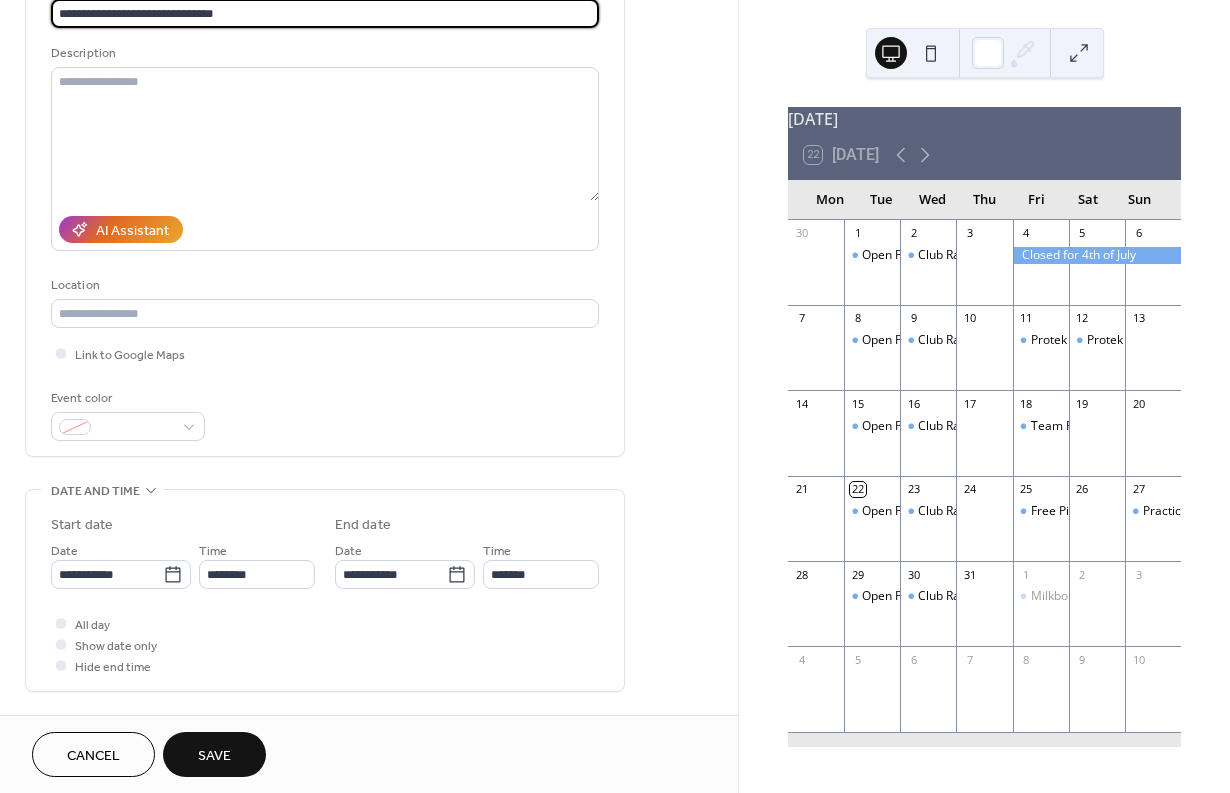 scroll, scrollTop: 165, scrollLeft: 0, axis: vertical 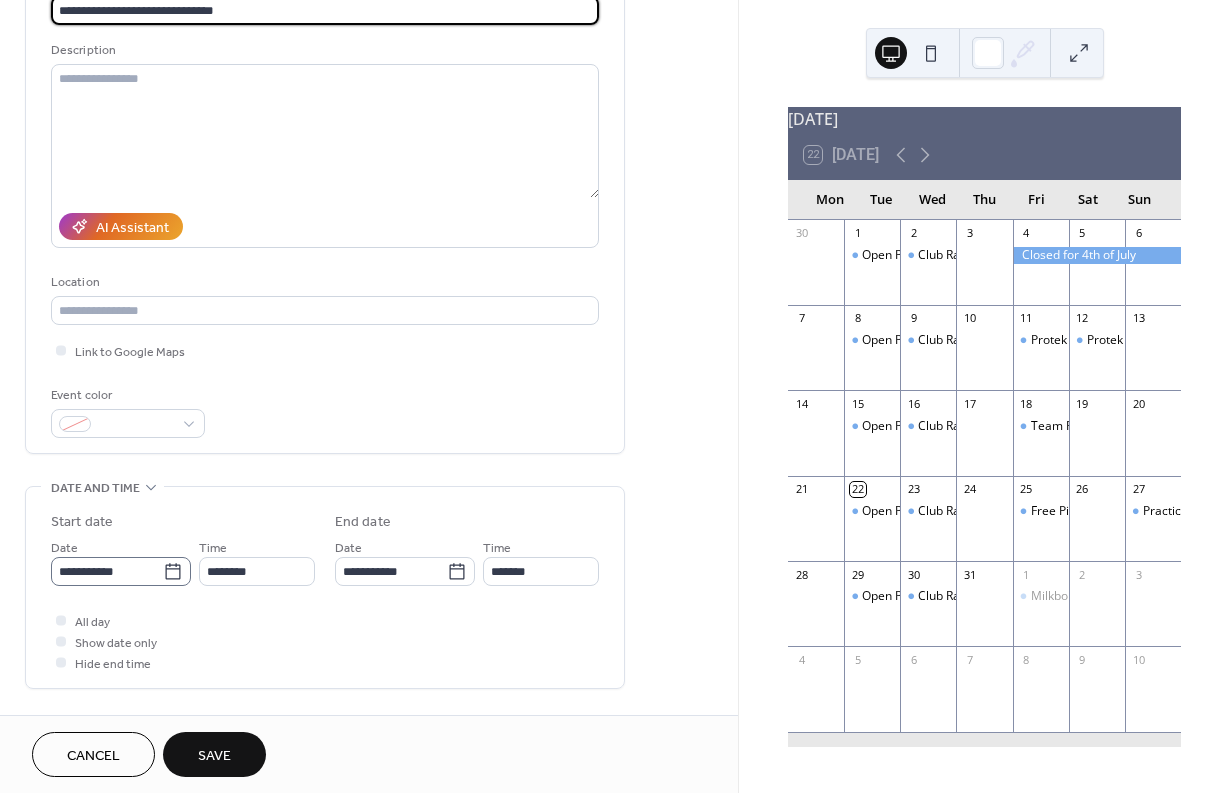 type on "**********" 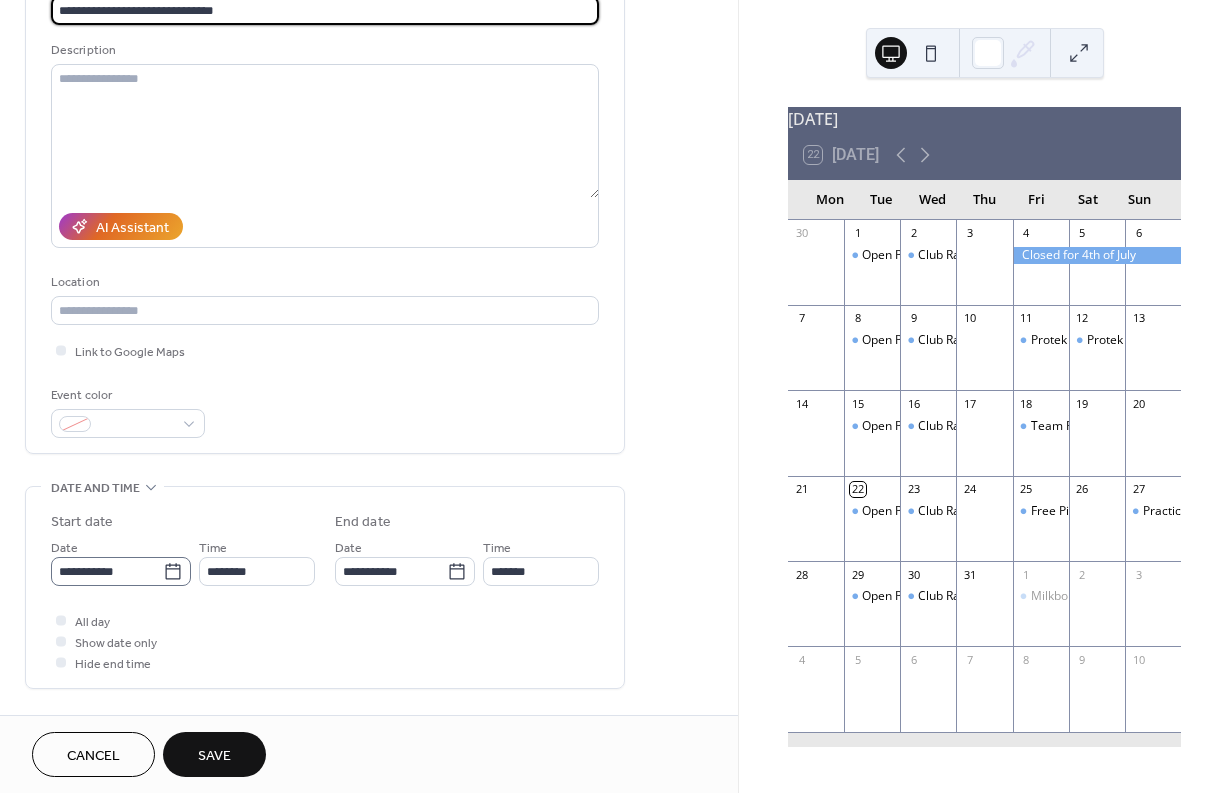click 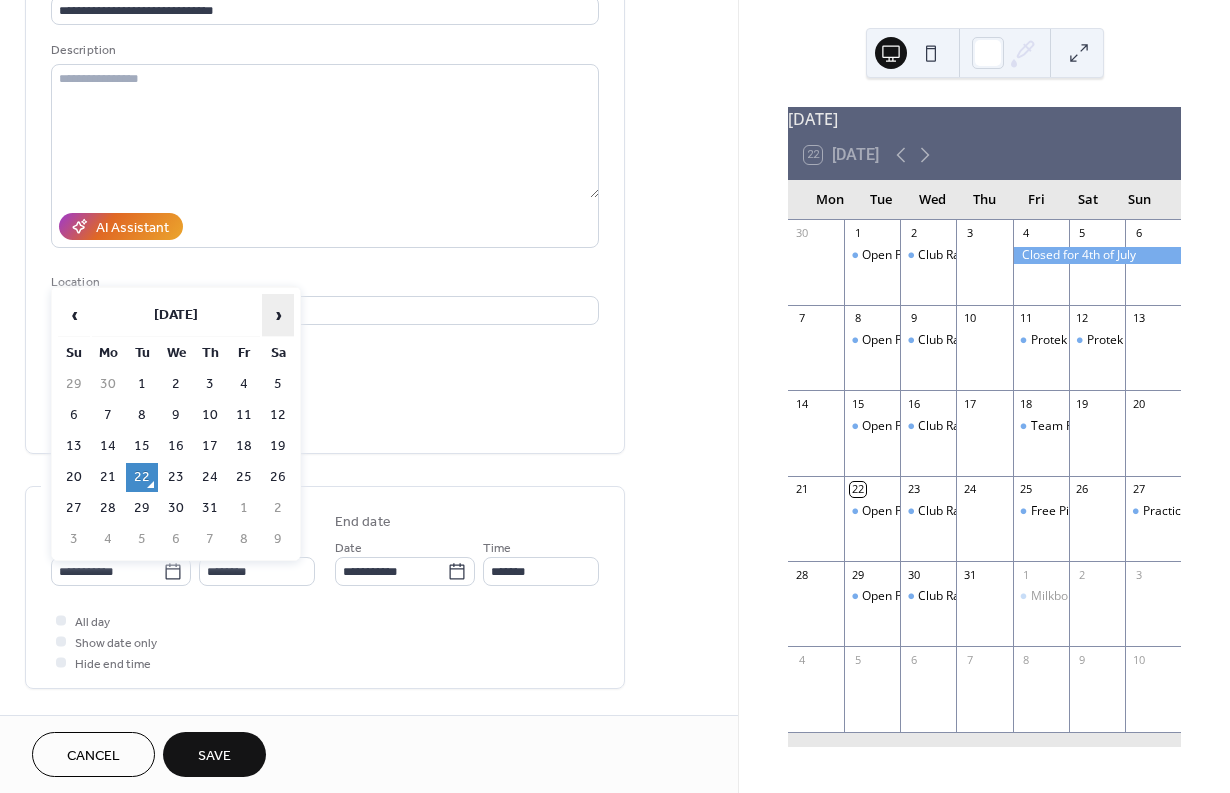 click on "›" at bounding box center (278, 315) 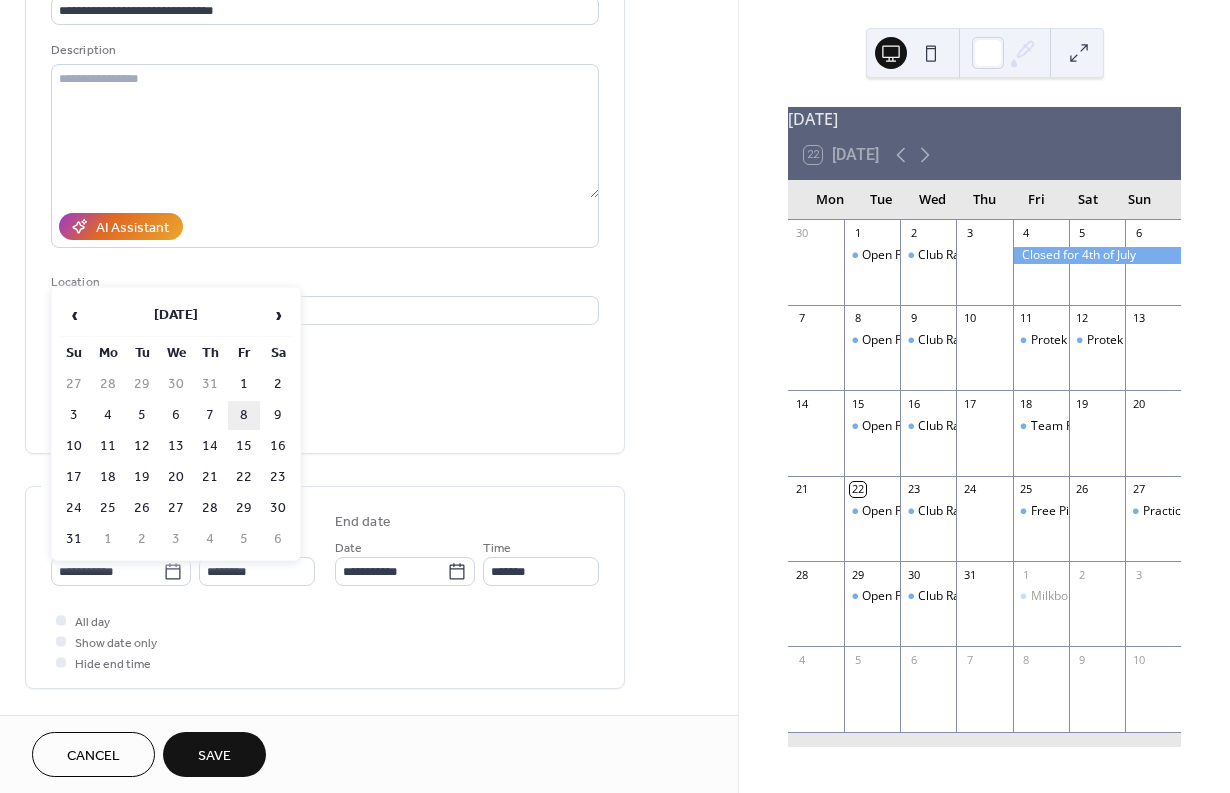 click on "8" at bounding box center (244, 415) 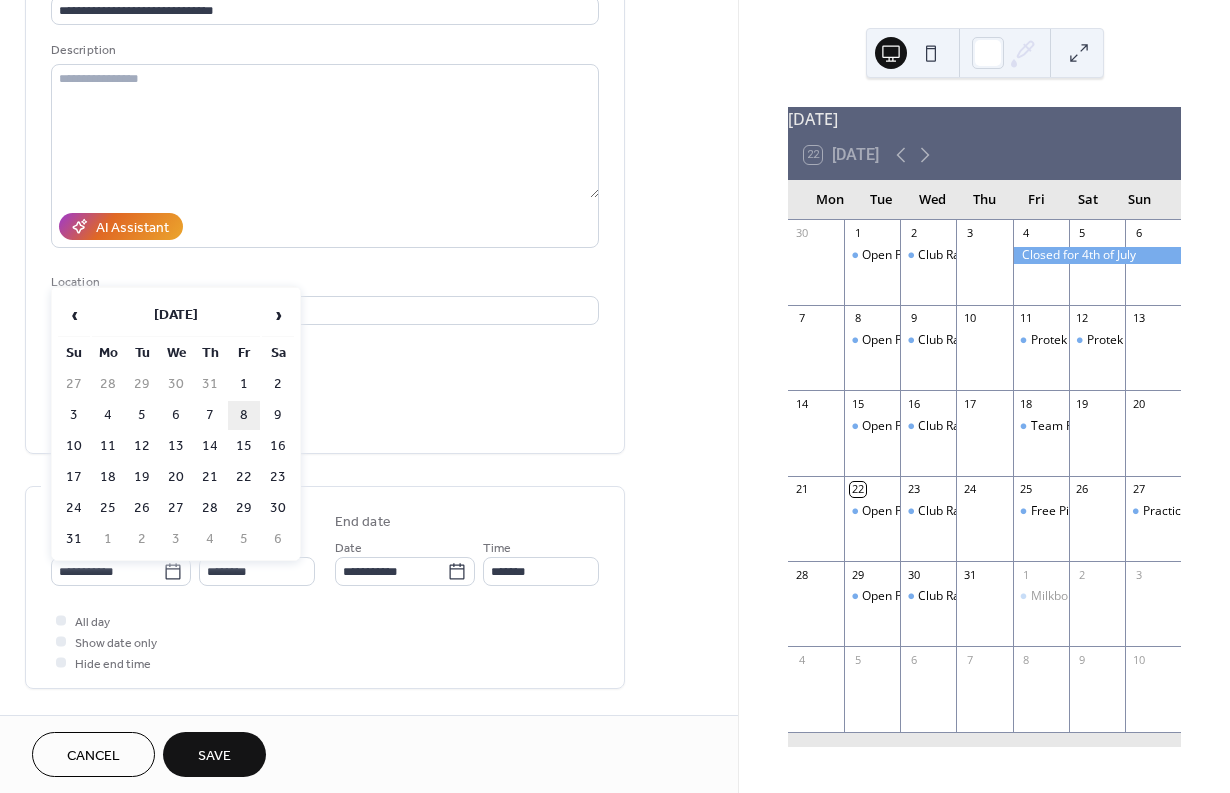 type on "**********" 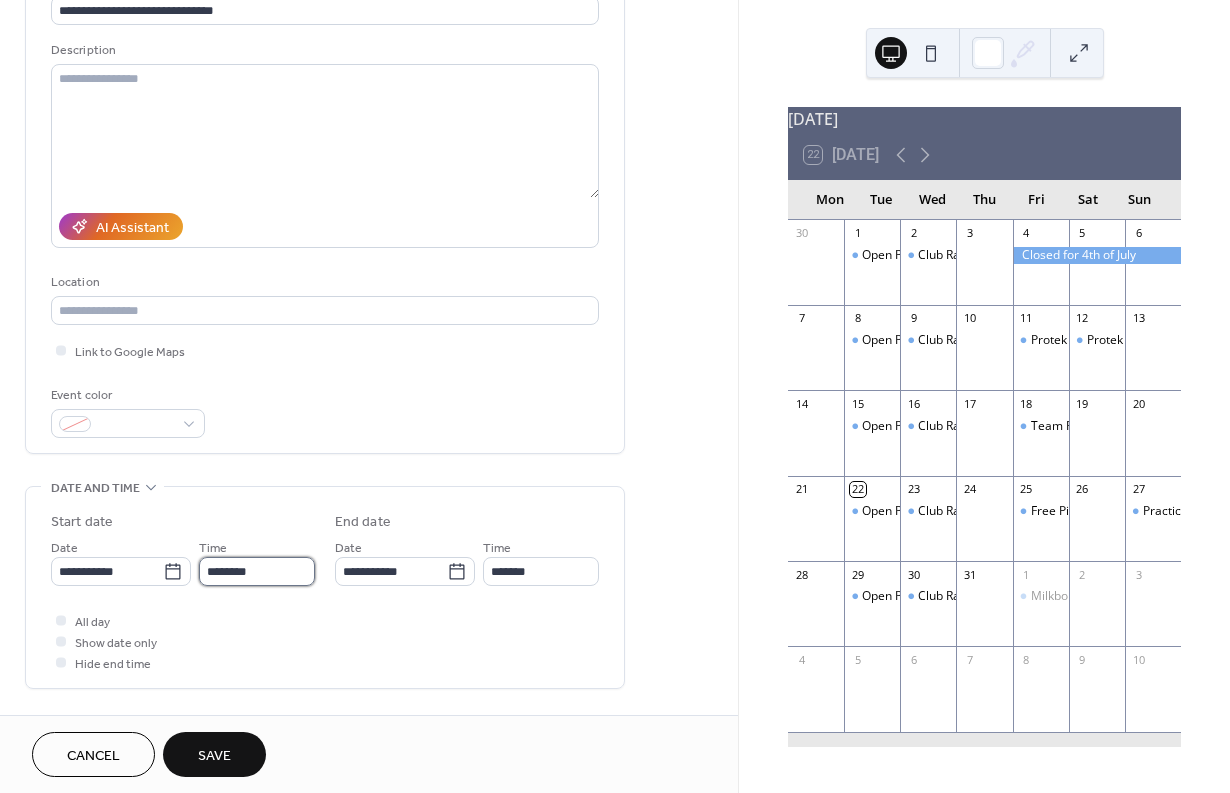 click on "********" at bounding box center [257, 571] 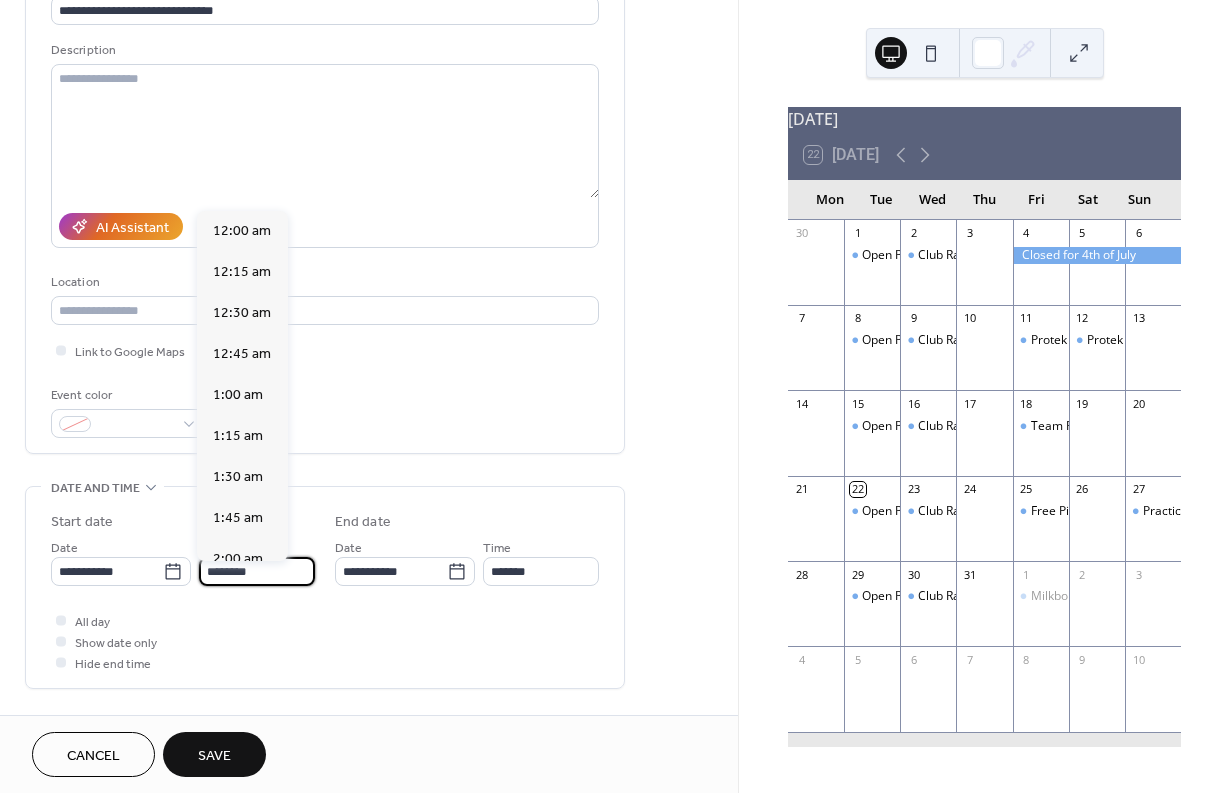 scroll, scrollTop: 1968, scrollLeft: 0, axis: vertical 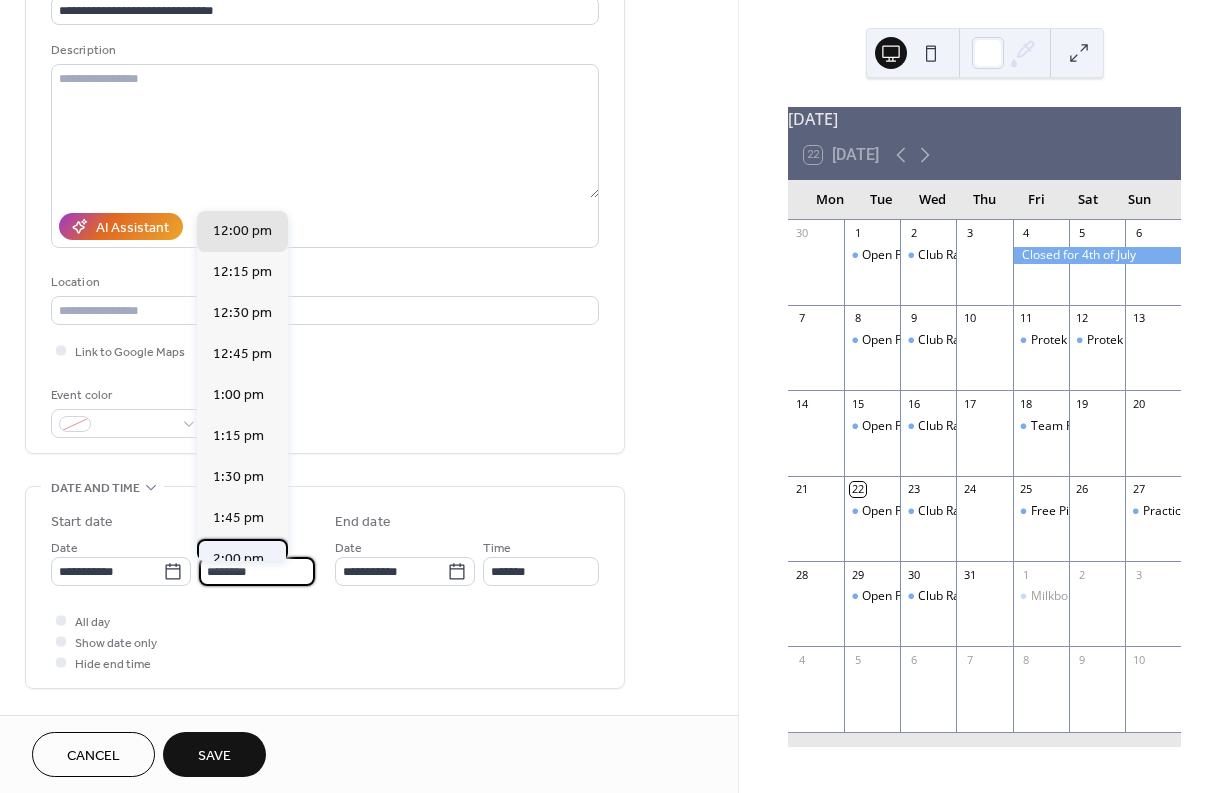 click on "2:00 pm" at bounding box center [238, 559] 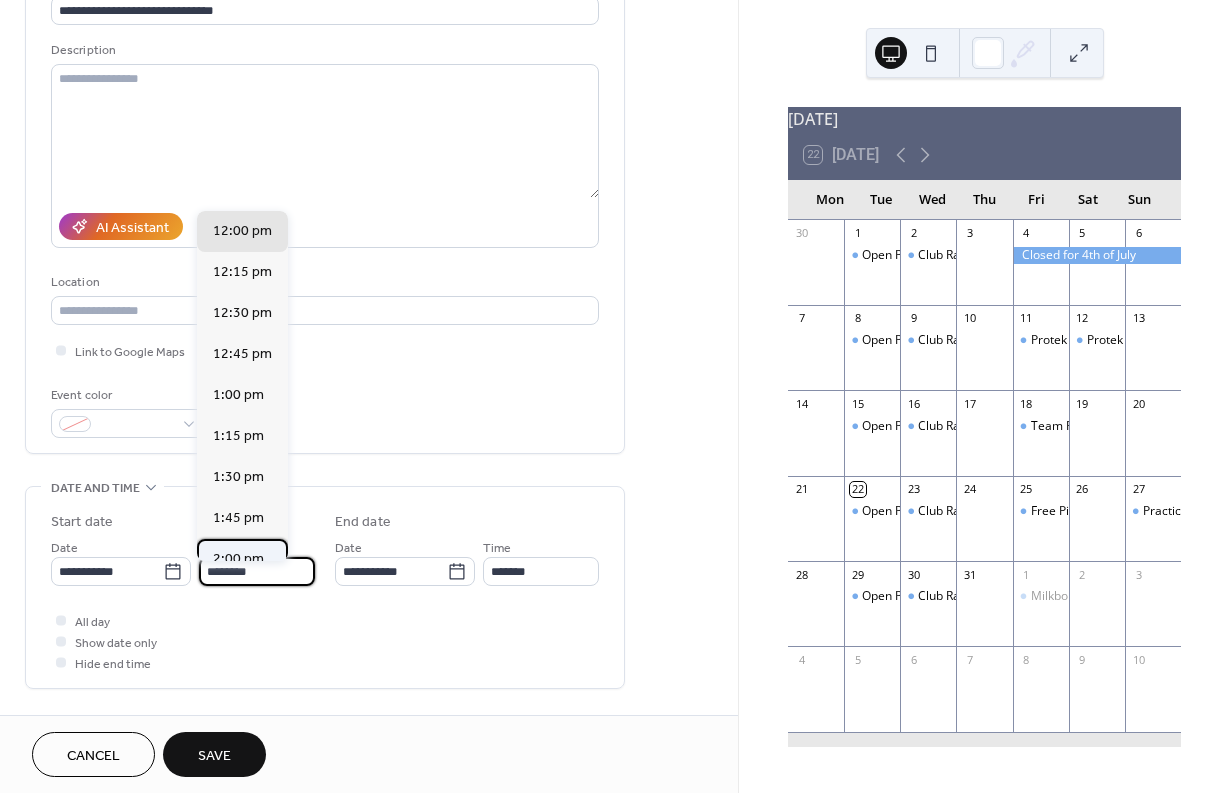 type on "*******" 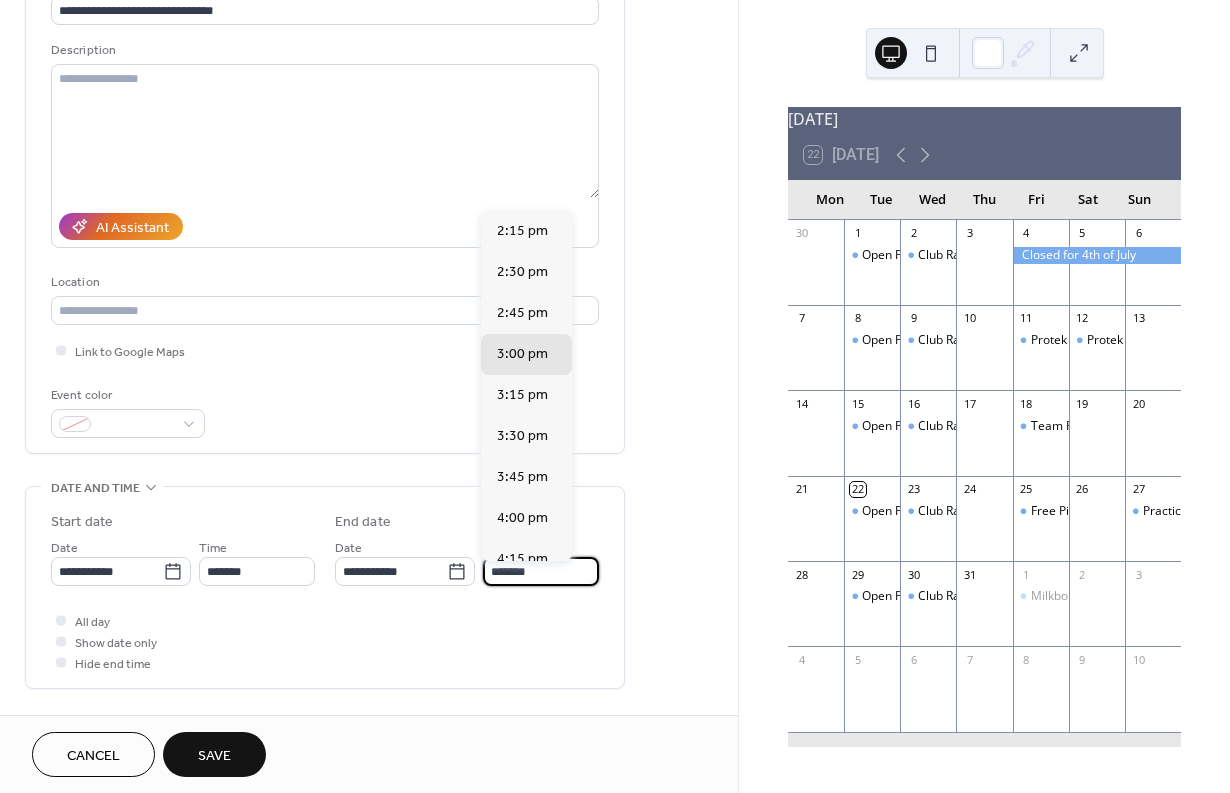 click on "*******" at bounding box center [541, 571] 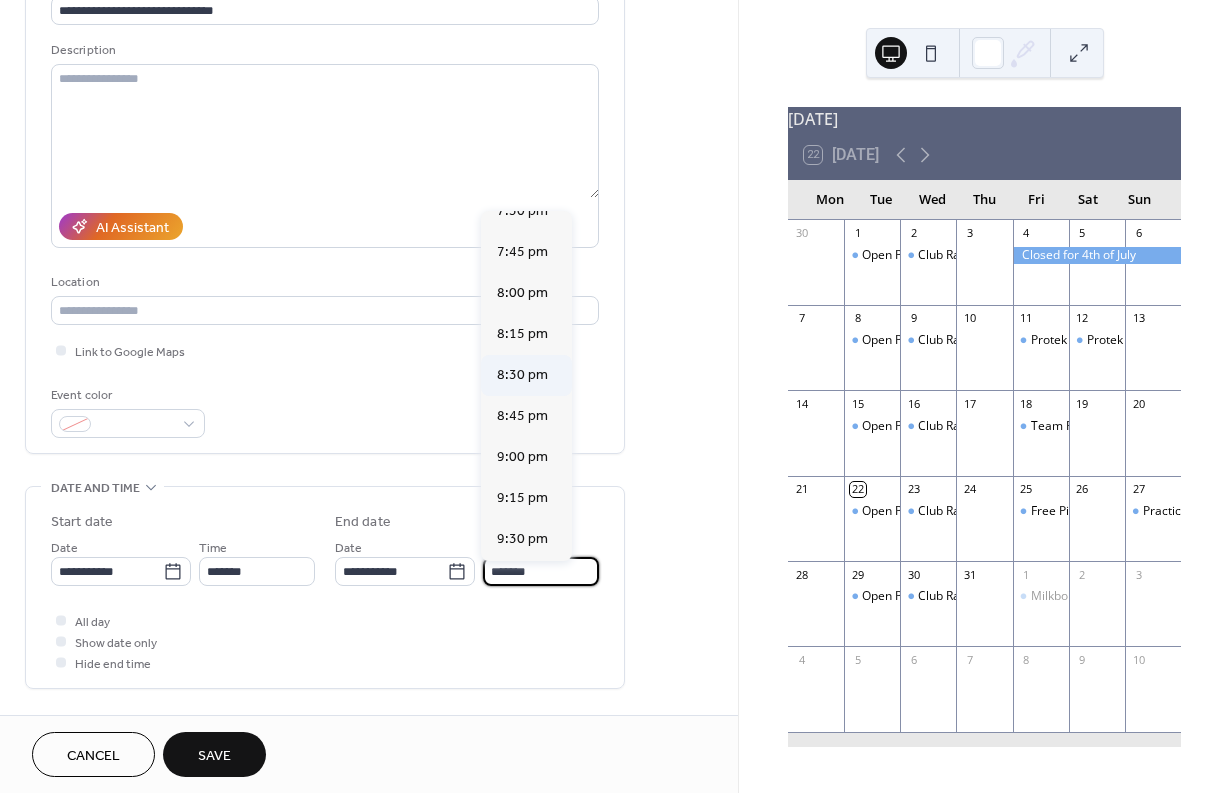 scroll, scrollTop: 880, scrollLeft: 0, axis: vertical 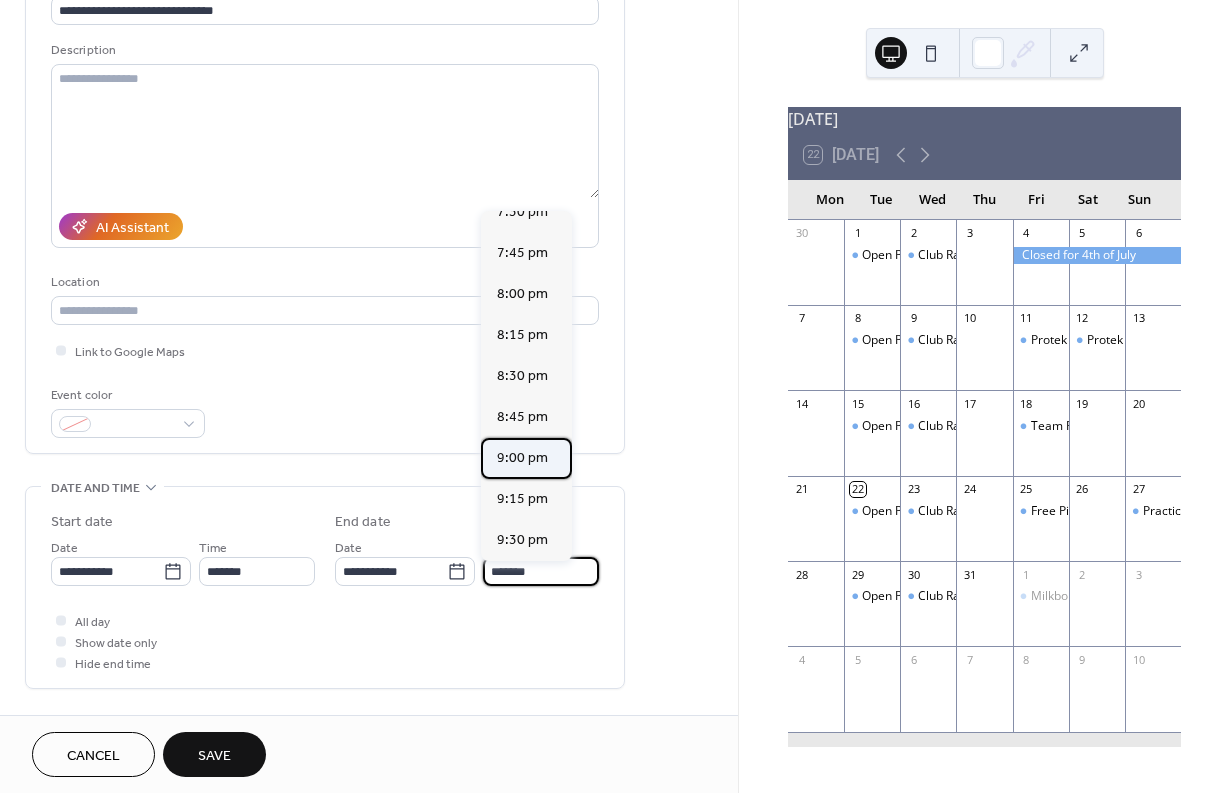 click on "9:00 pm" at bounding box center [522, 458] 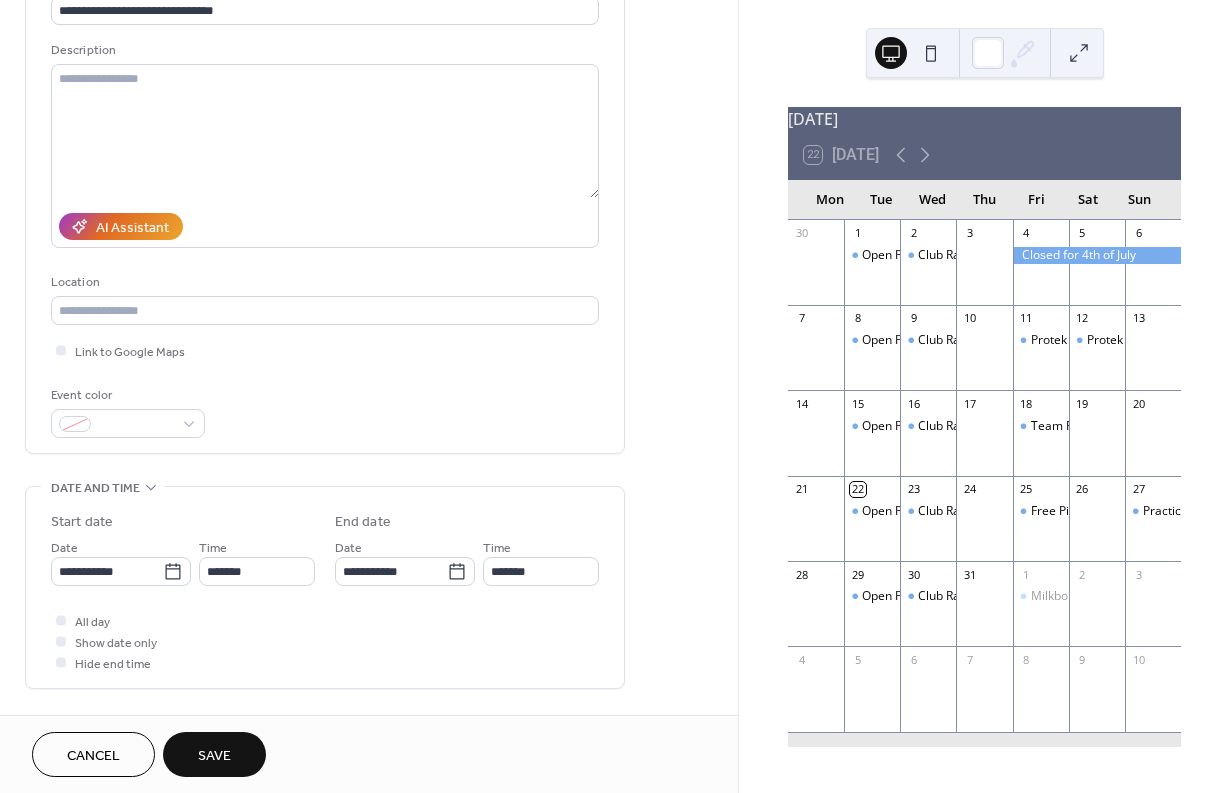click on "Save" at bounding box center (214, 756) 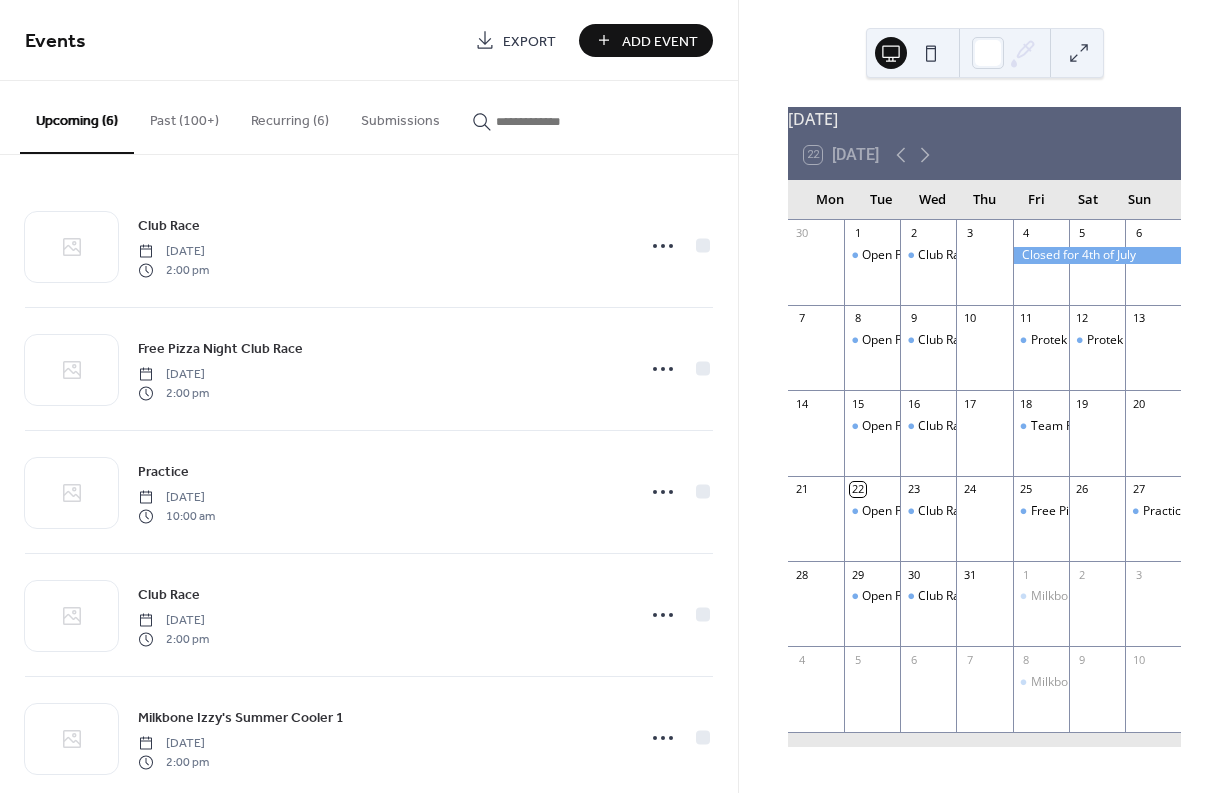 click on "Add Event" at bounding box center (660, 41) 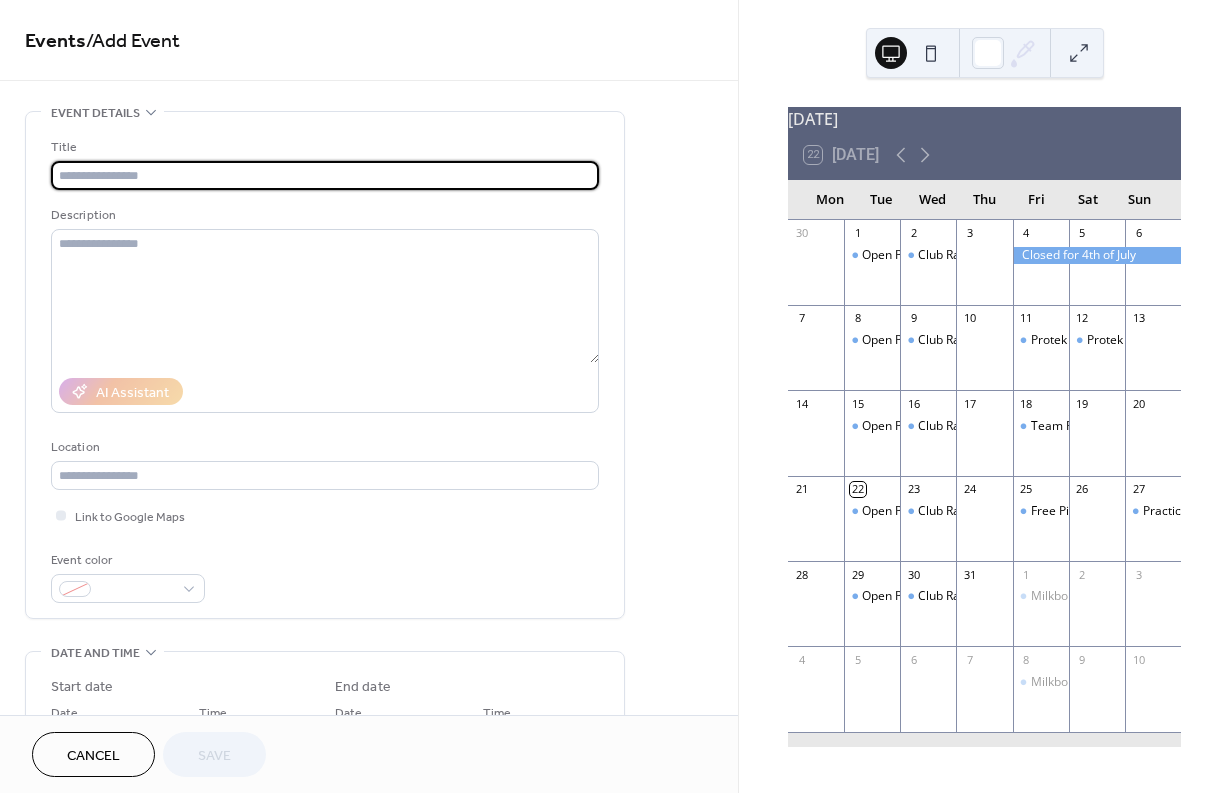 click at bounding box center (325, 175) 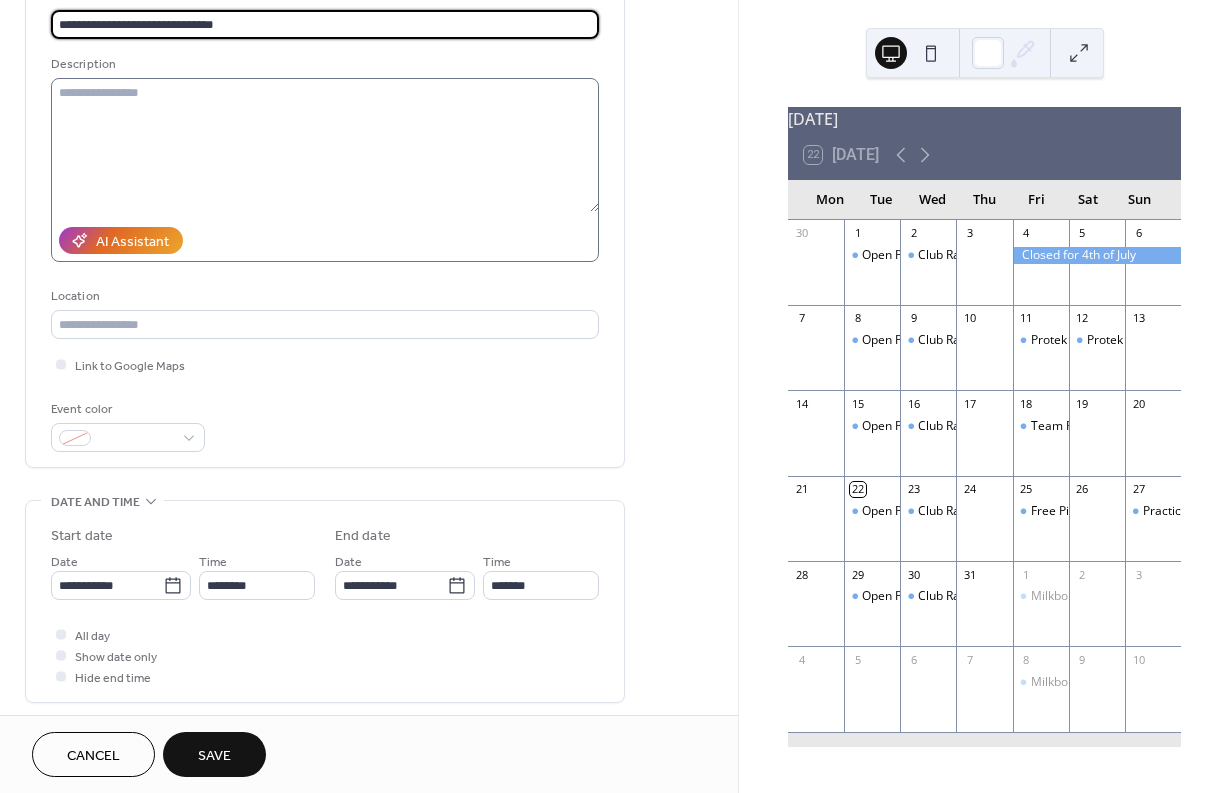 scroll, scrollTop: 188, scrollLeft: 0, axis: vertical 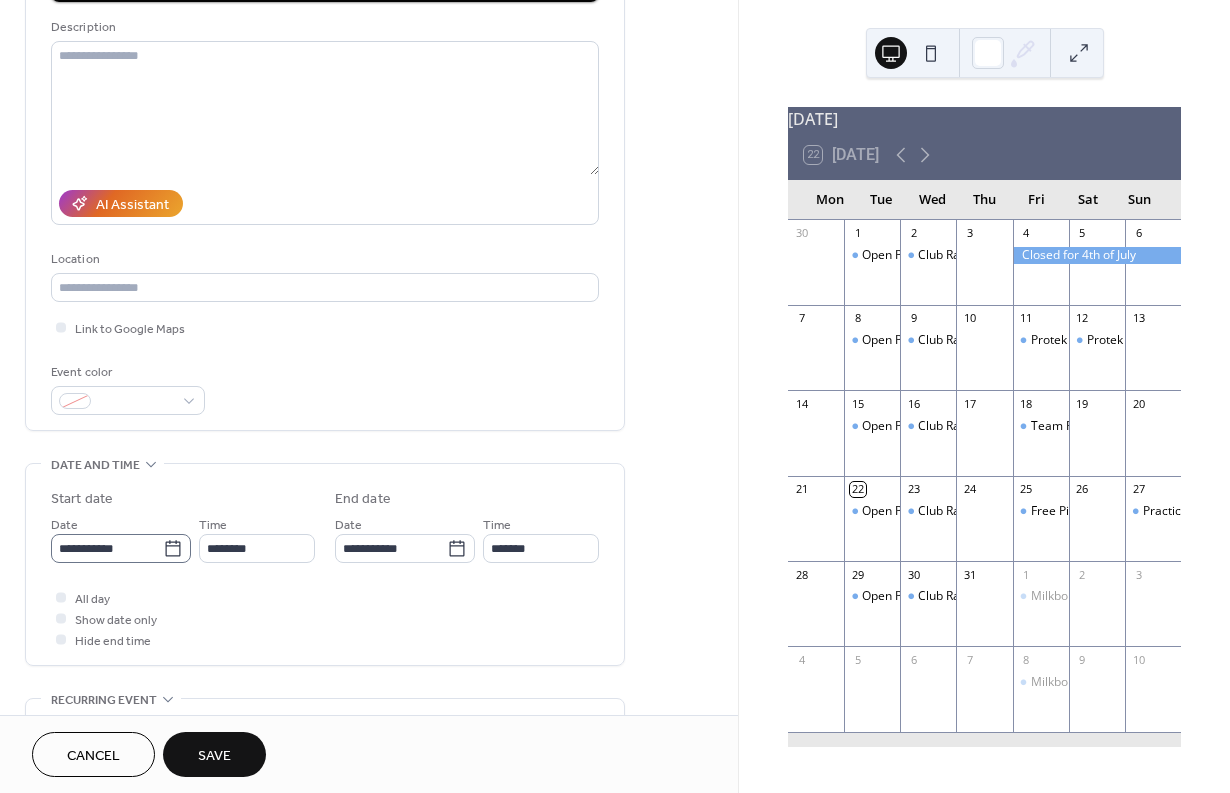 type on "**********" 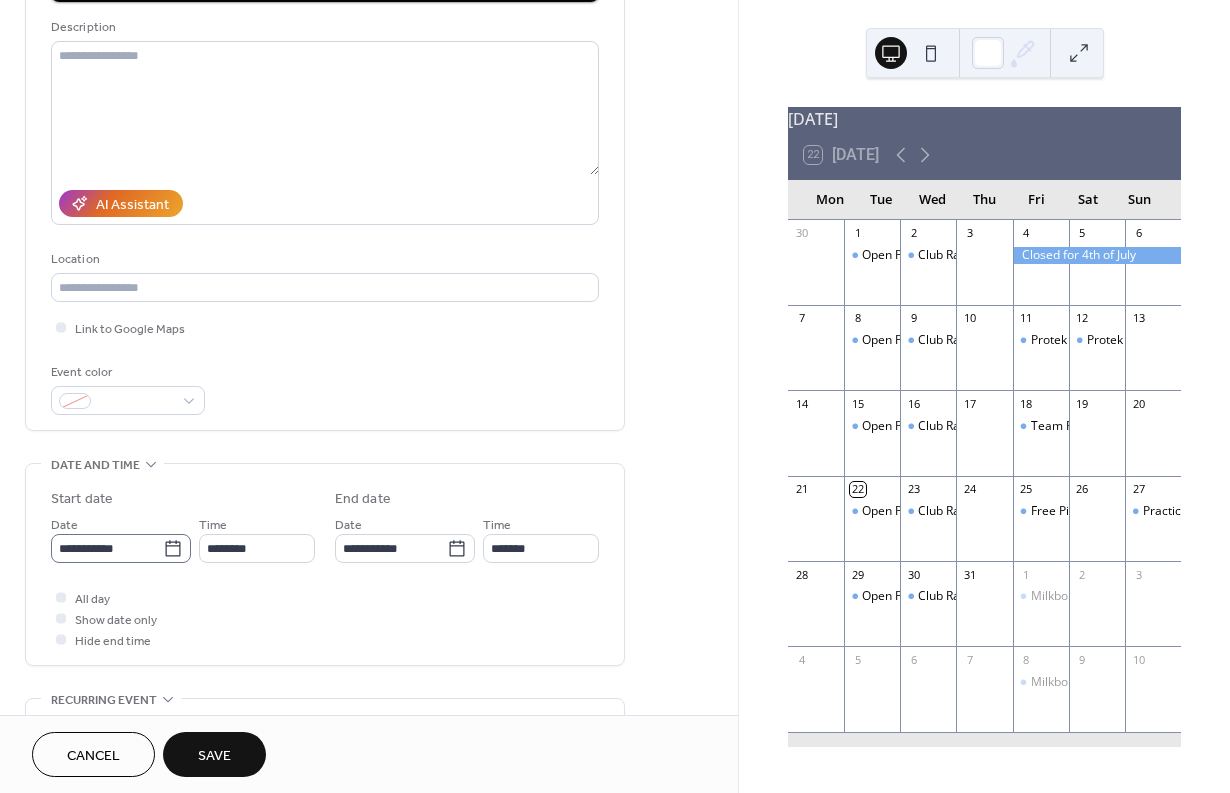 click 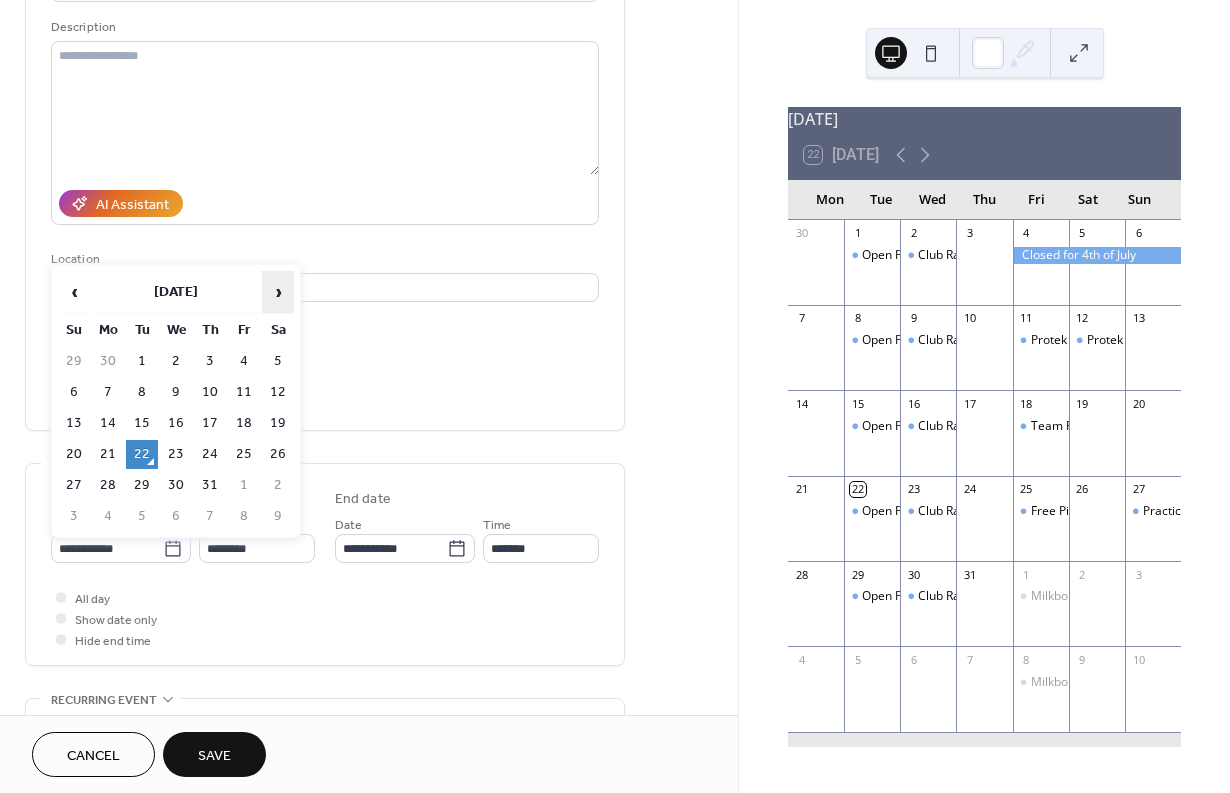 click on "›" at bounding box center [278, 292] 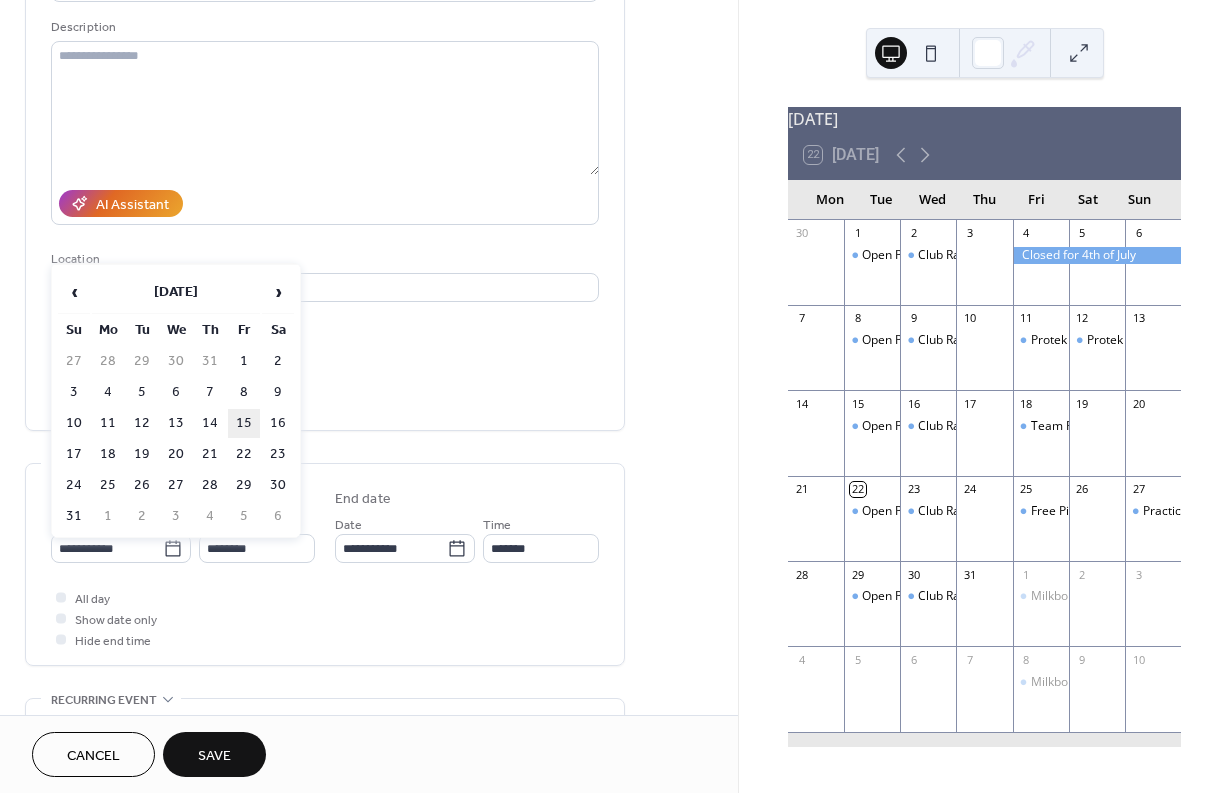click on "15" at bounding box center (244, 423) 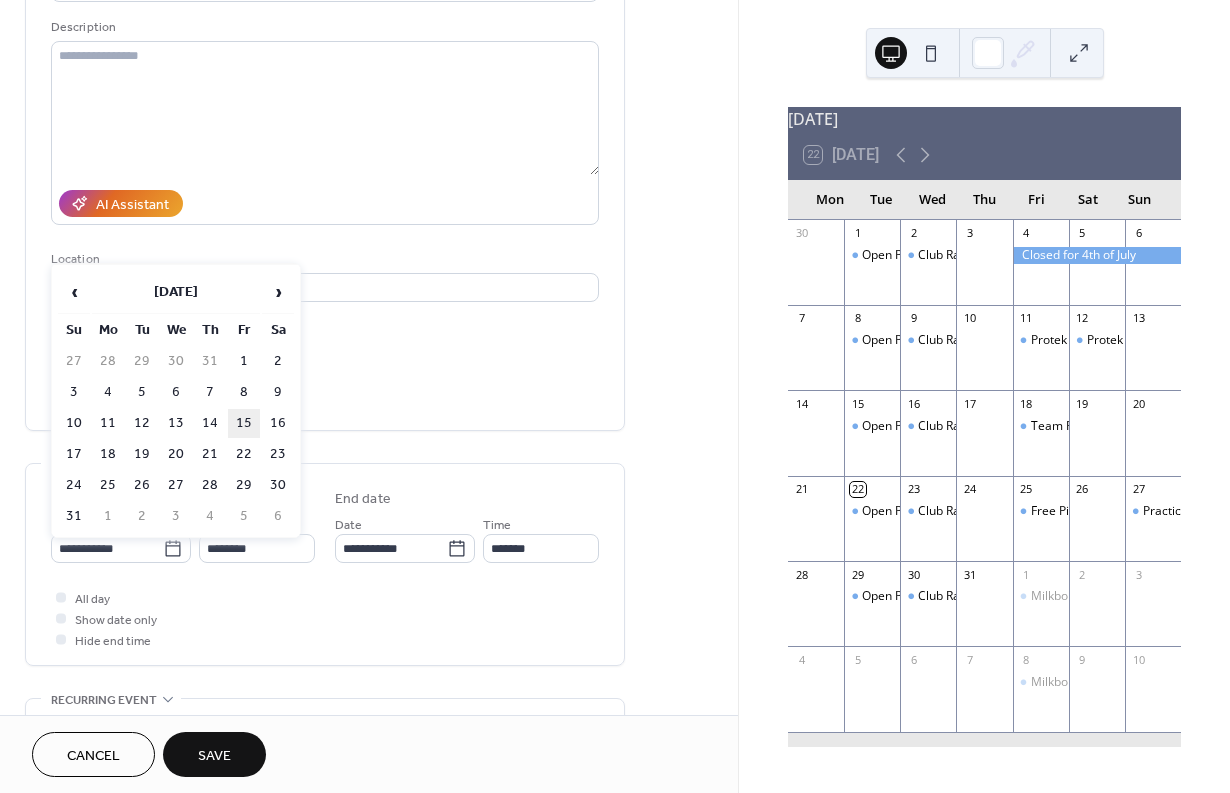 type on "**********" 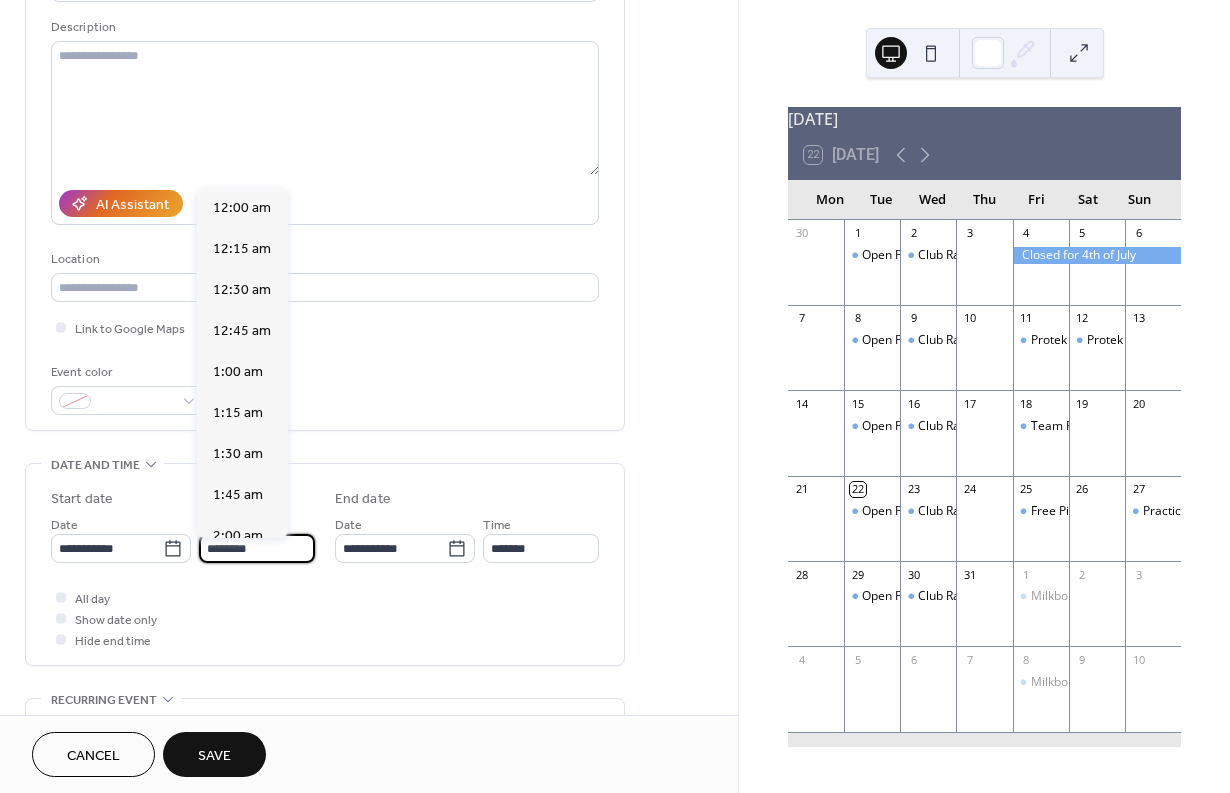 click on "********" at bounding box center [257, 548] 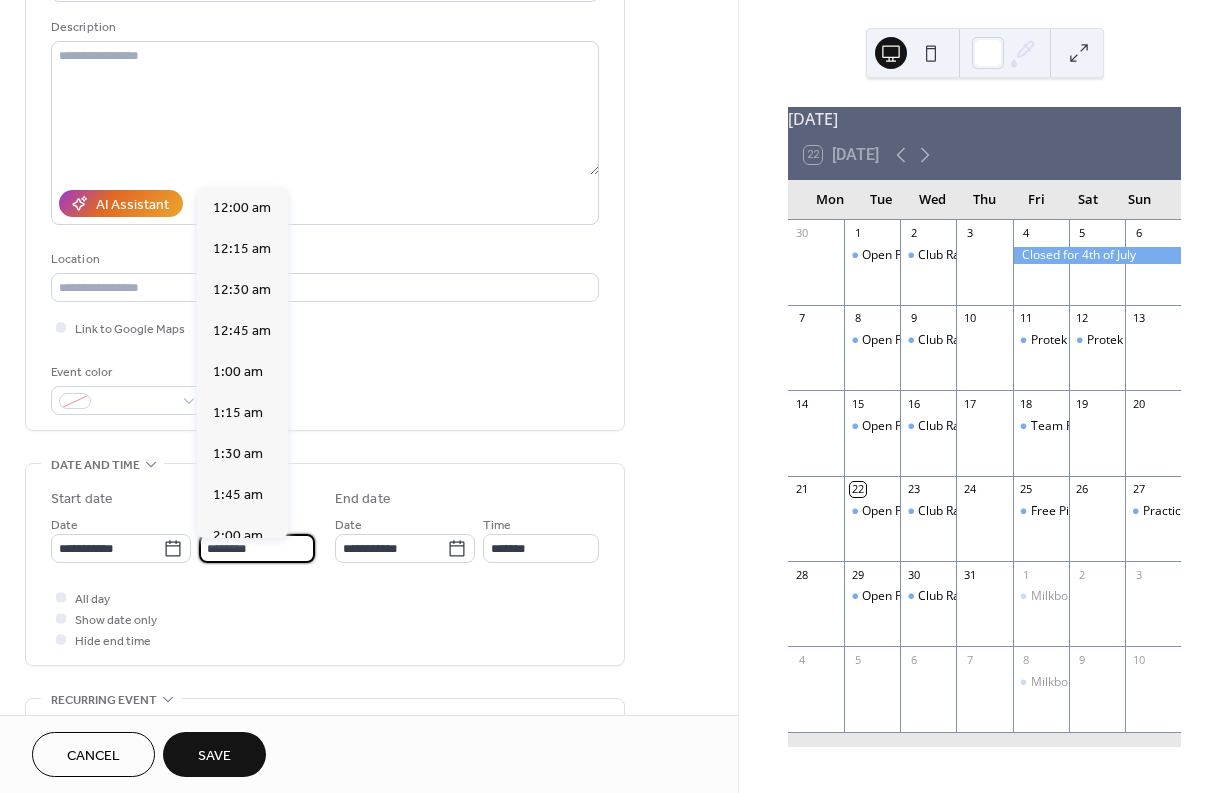 scroll, scrollTop: 1968, scrollLeft: 0, axis: vertical 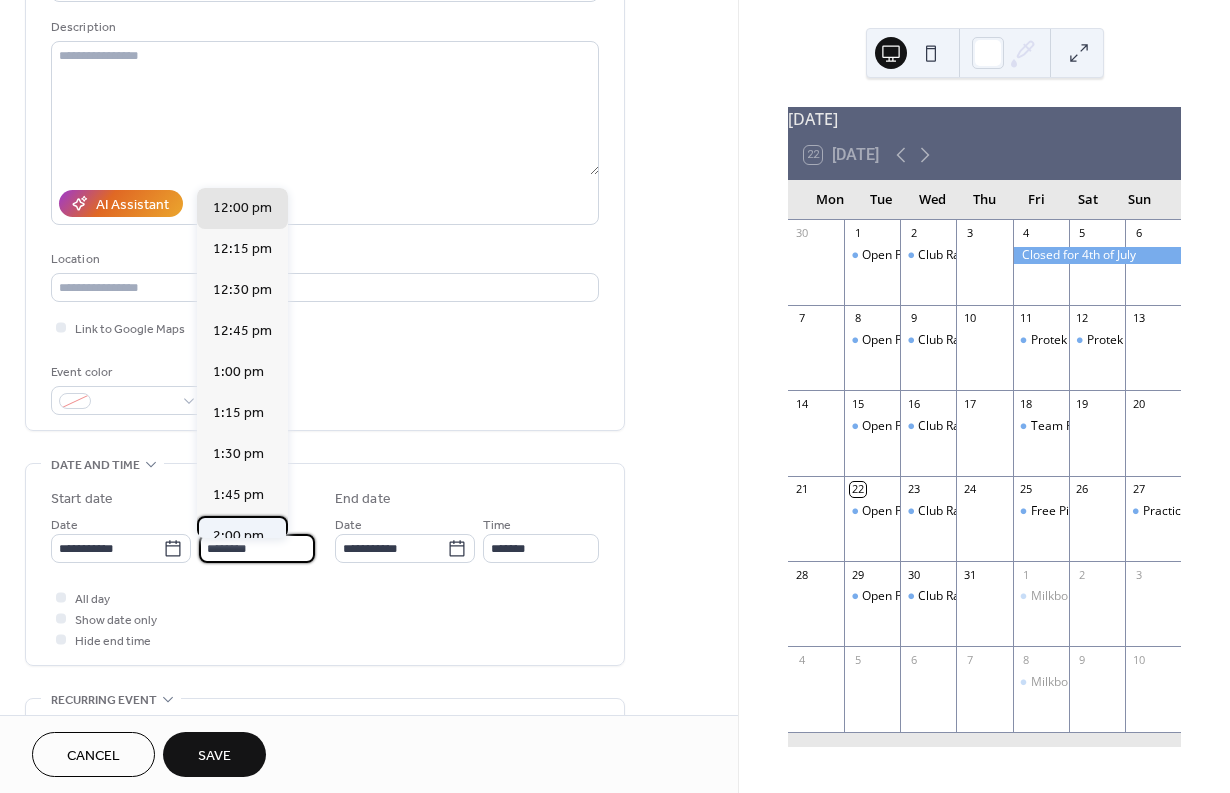 click on "2:00 pm" at bounding box center [238, 536] 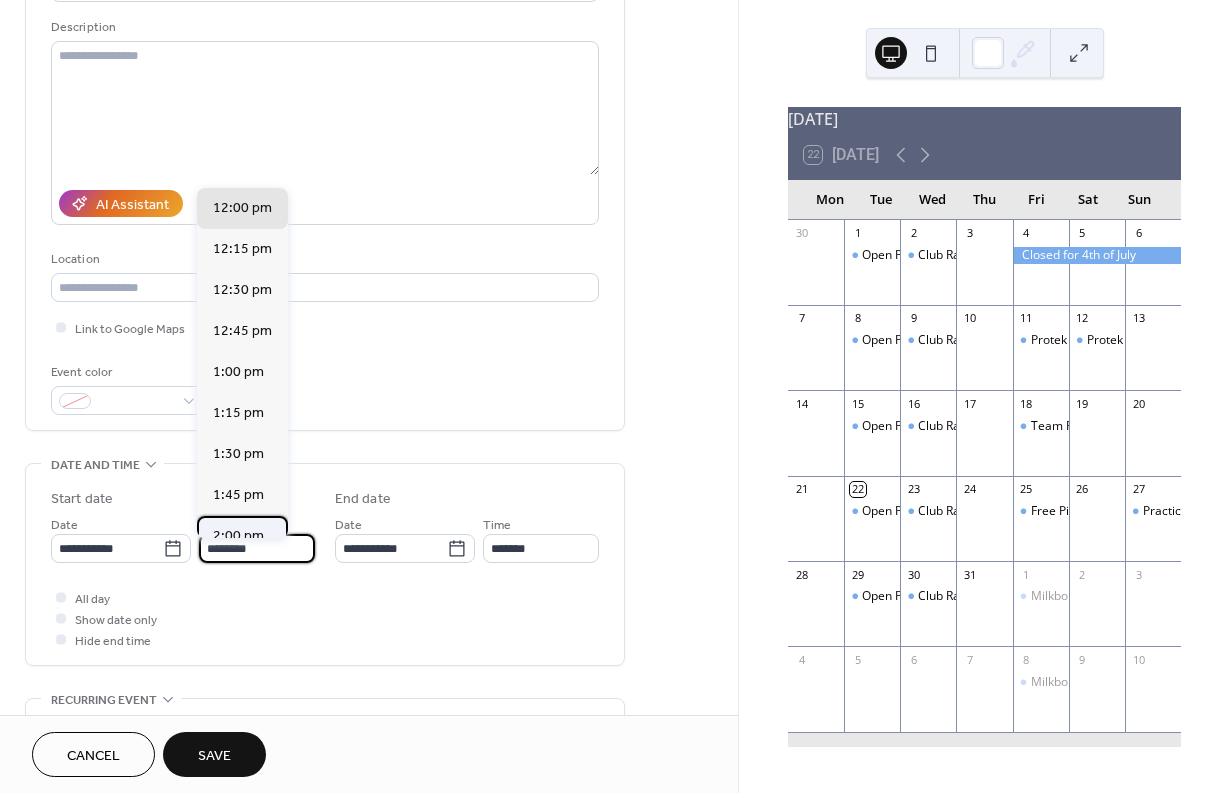 type on "*******" 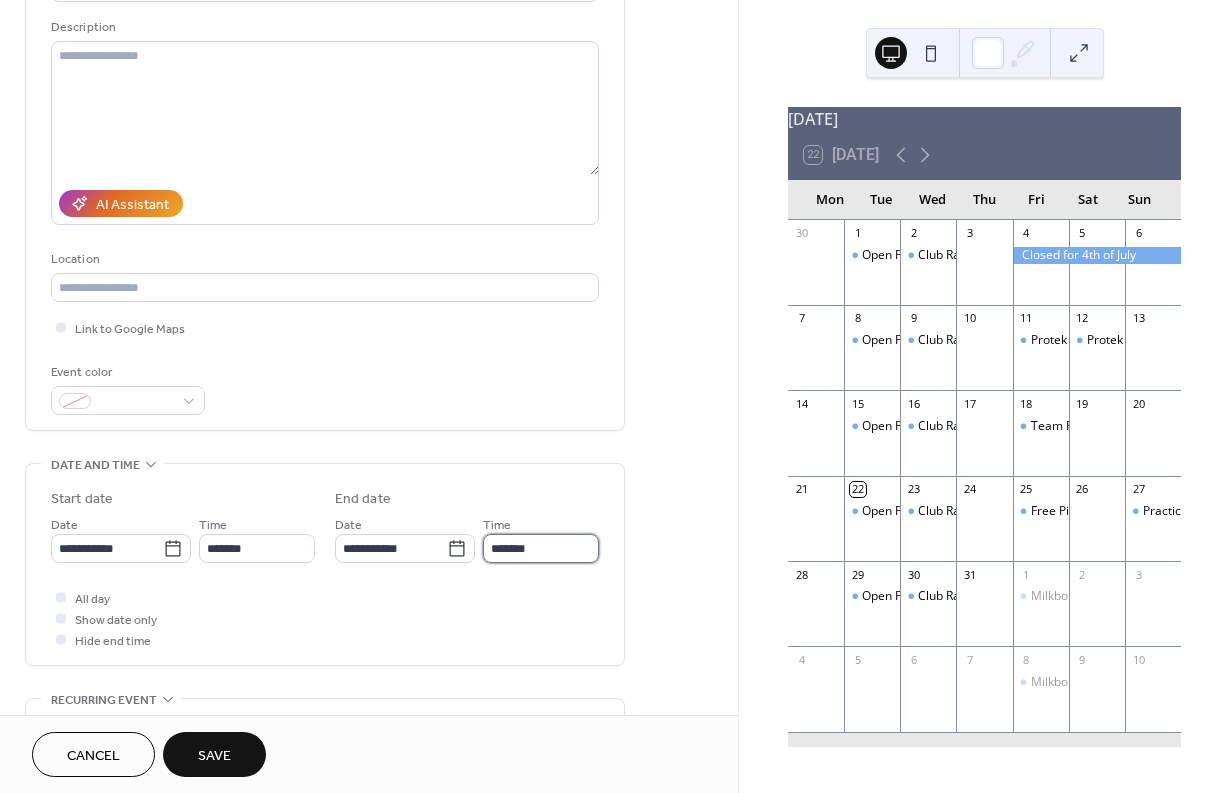 click on "*******" at bounding box center [541, 548] 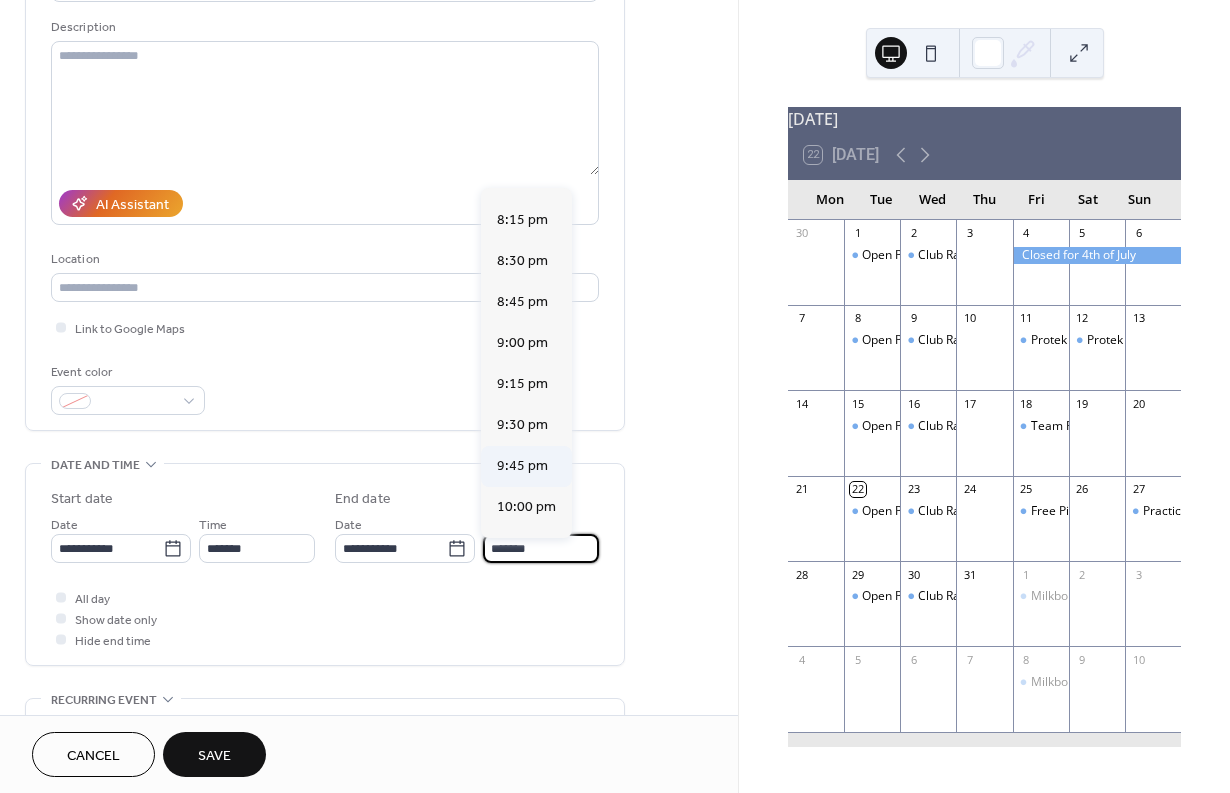 scroll, scrollTop: 977, scrollLeft: 0, axis: vertical 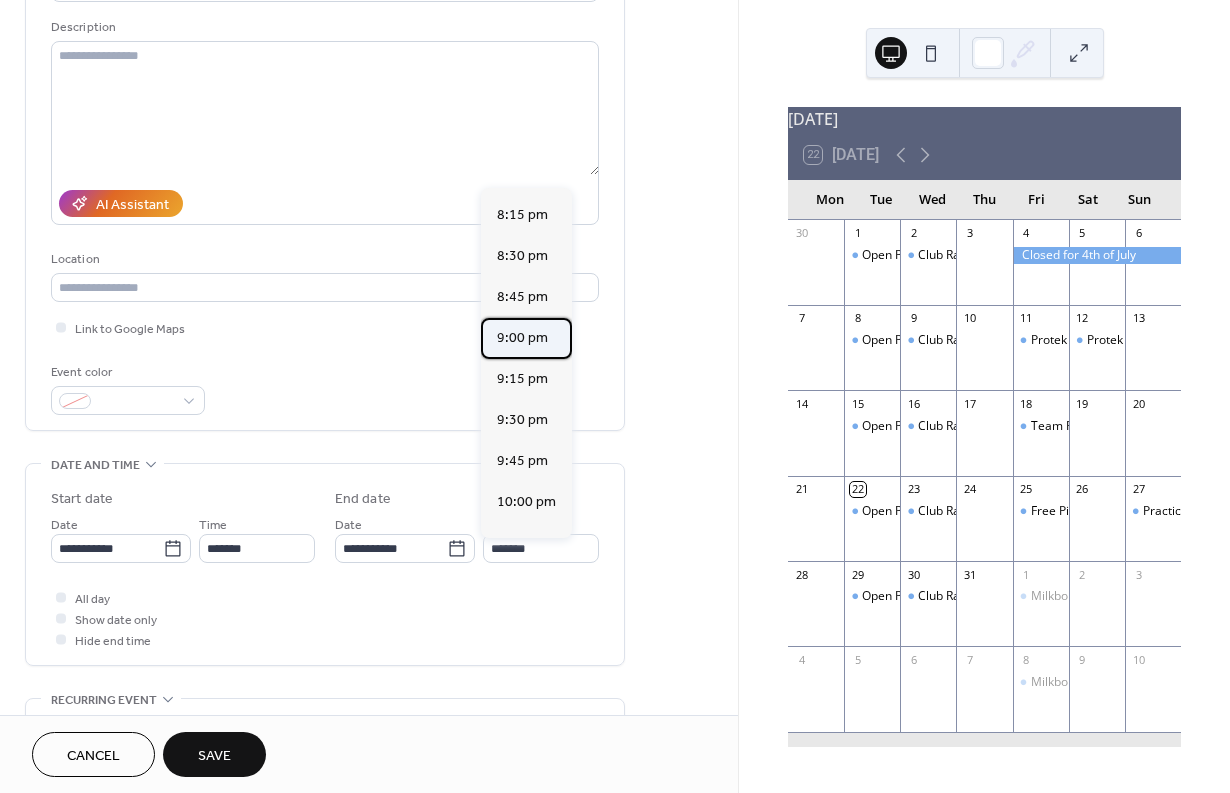 click on "9:00 pm" at bounding box center (522, 338) 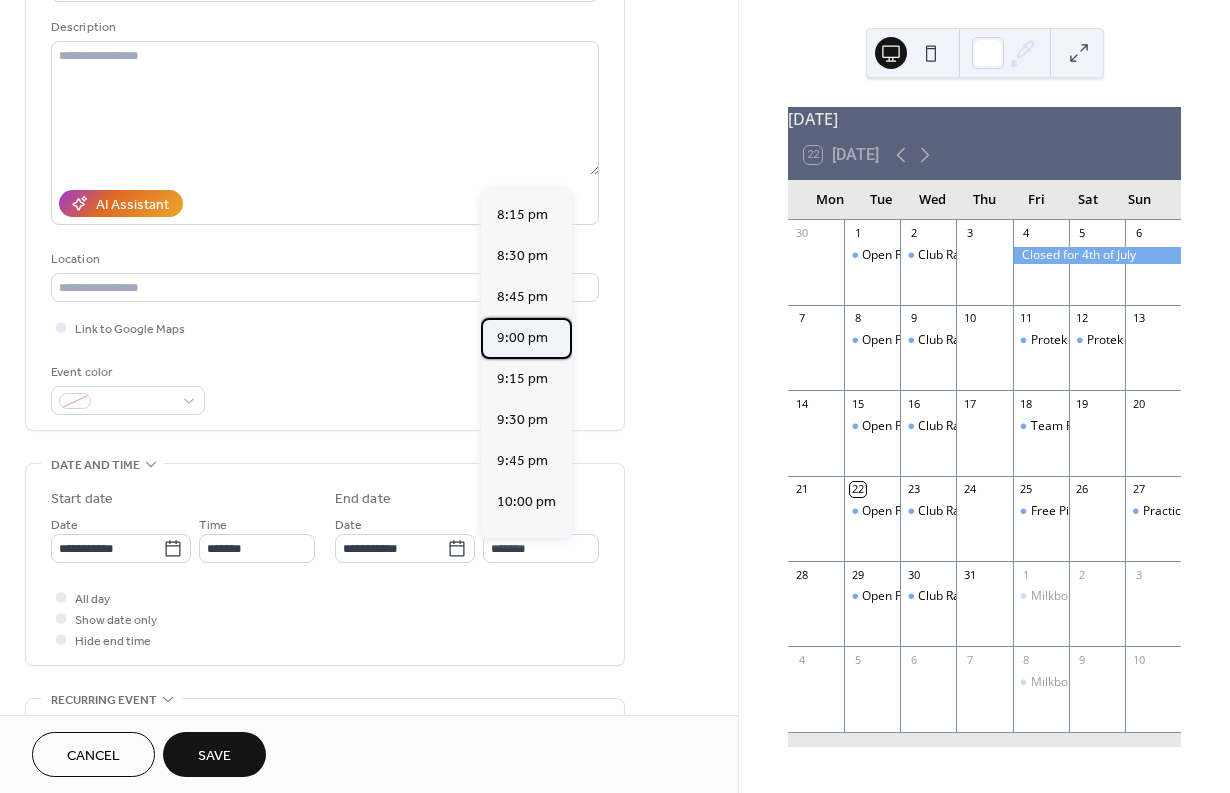 type on "*******" 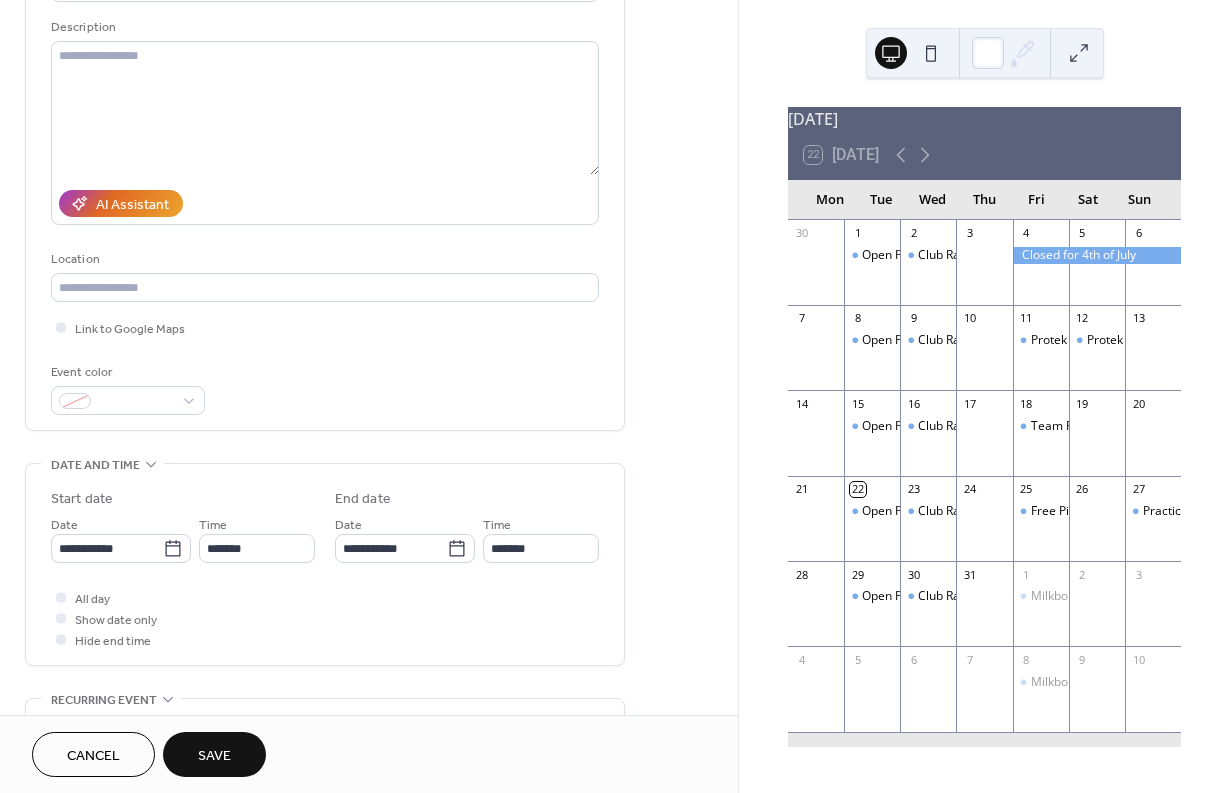 click on "Save" at bounding box center (214, 754) 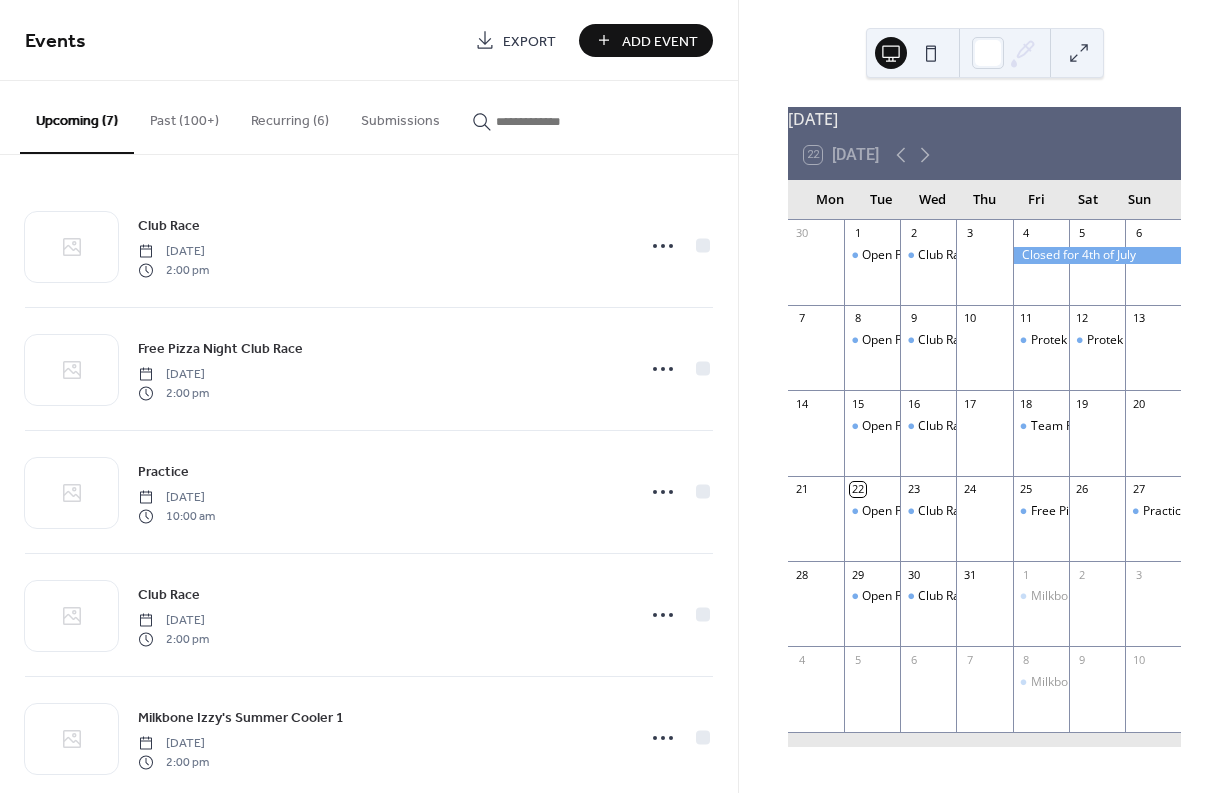 click on "Add Event" at bounding box center (660, 41) 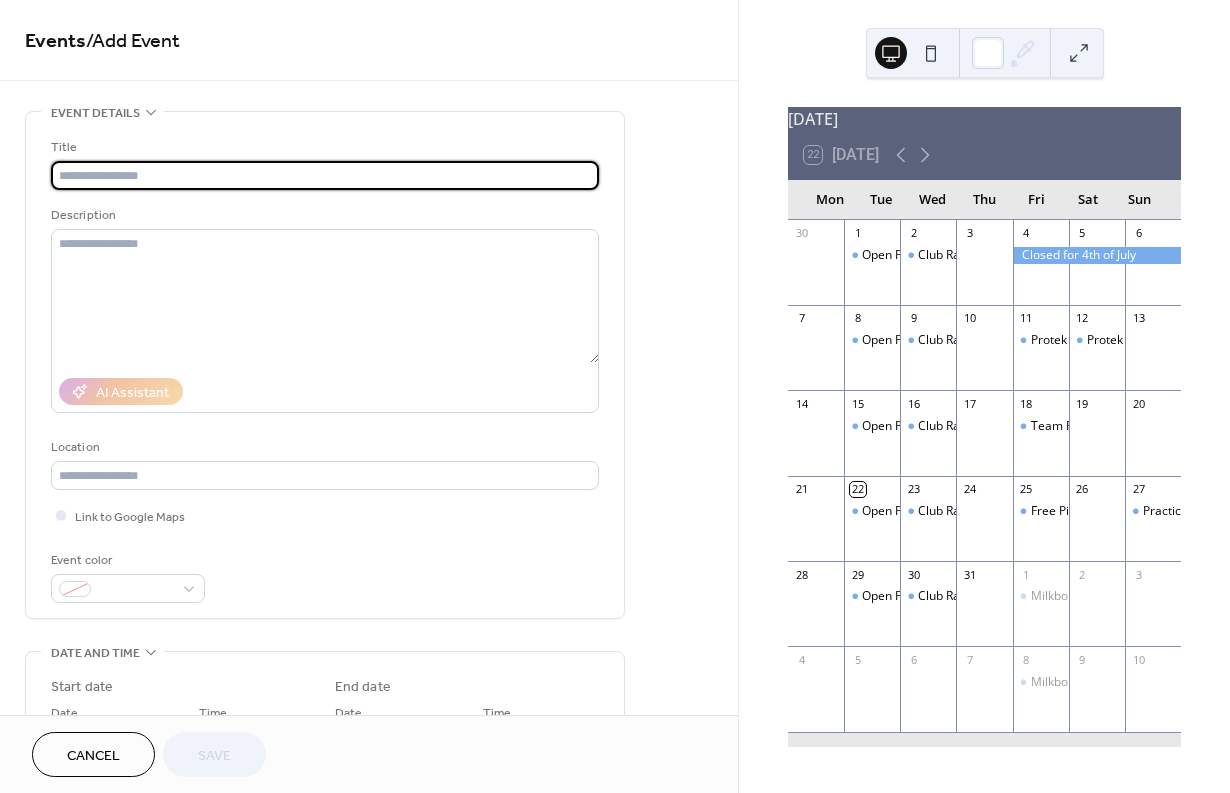 click at bounding box center (325, 175) 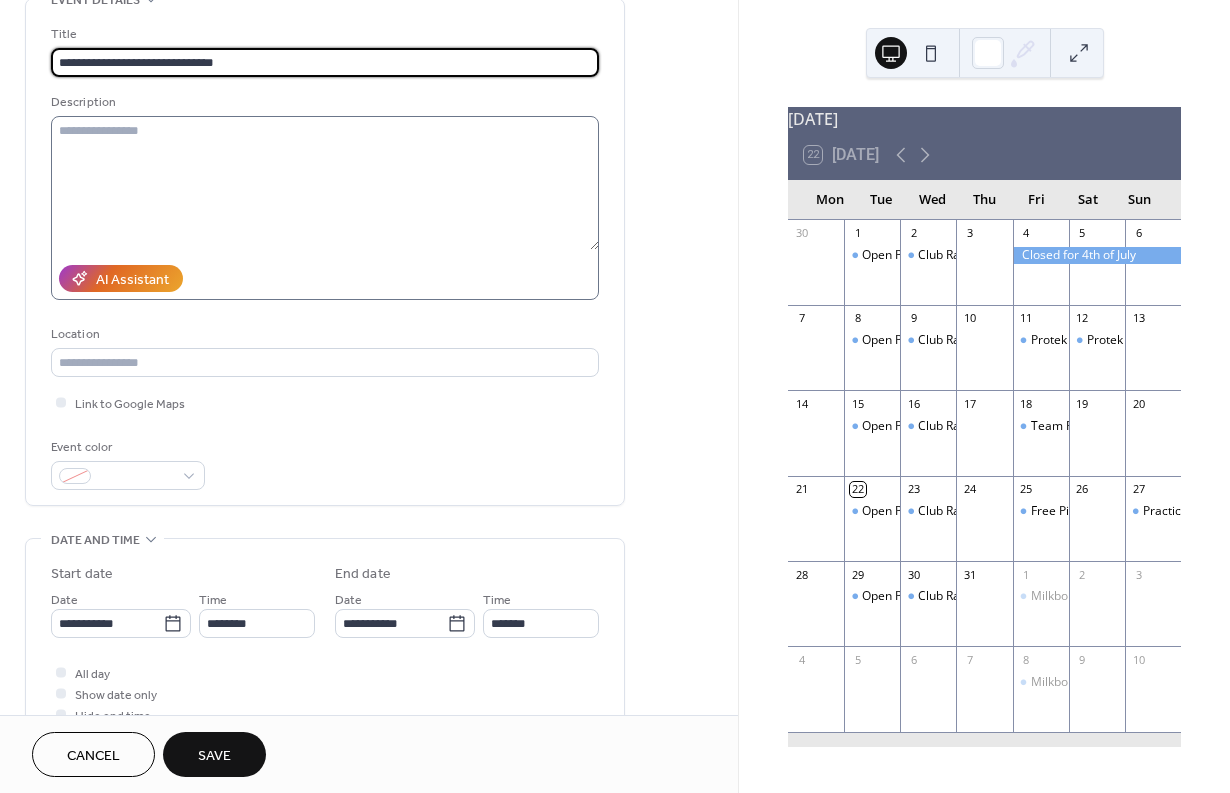 scroll, scrollTop: 163, scrollLeft: 0, axis: vertical 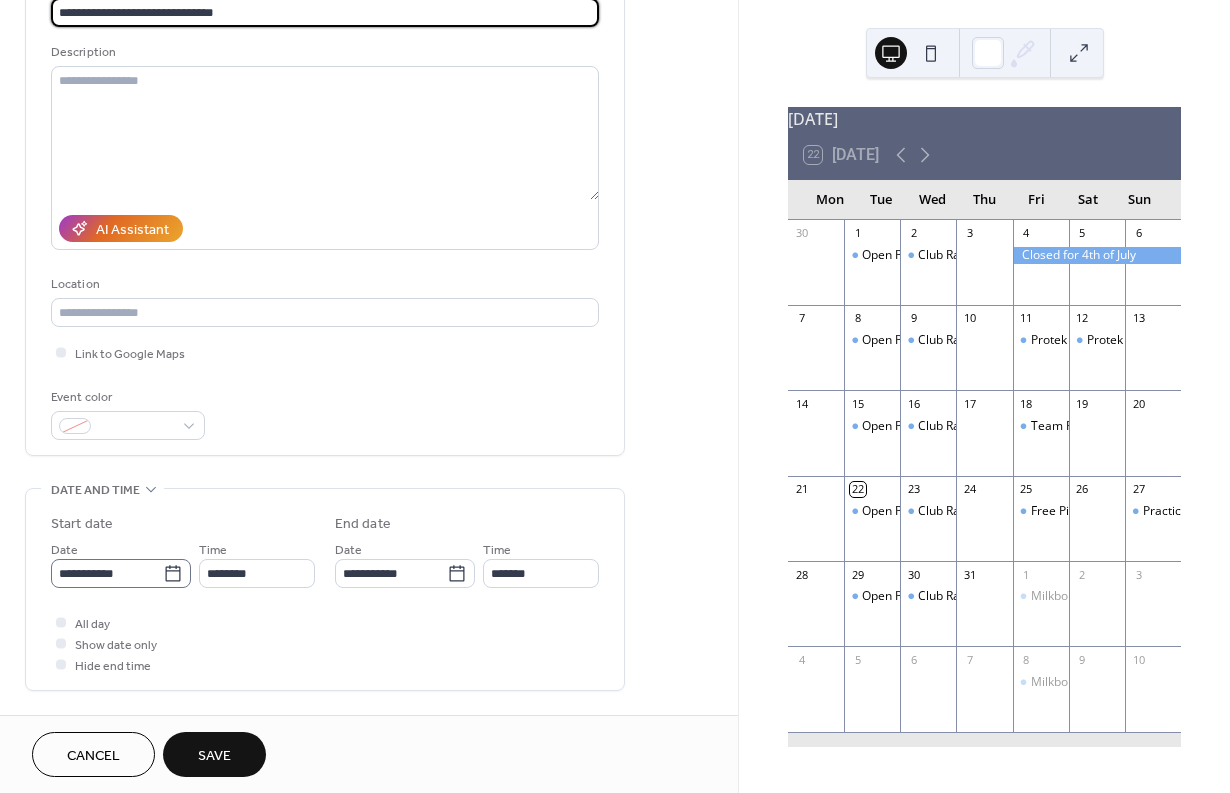 type on "**********" 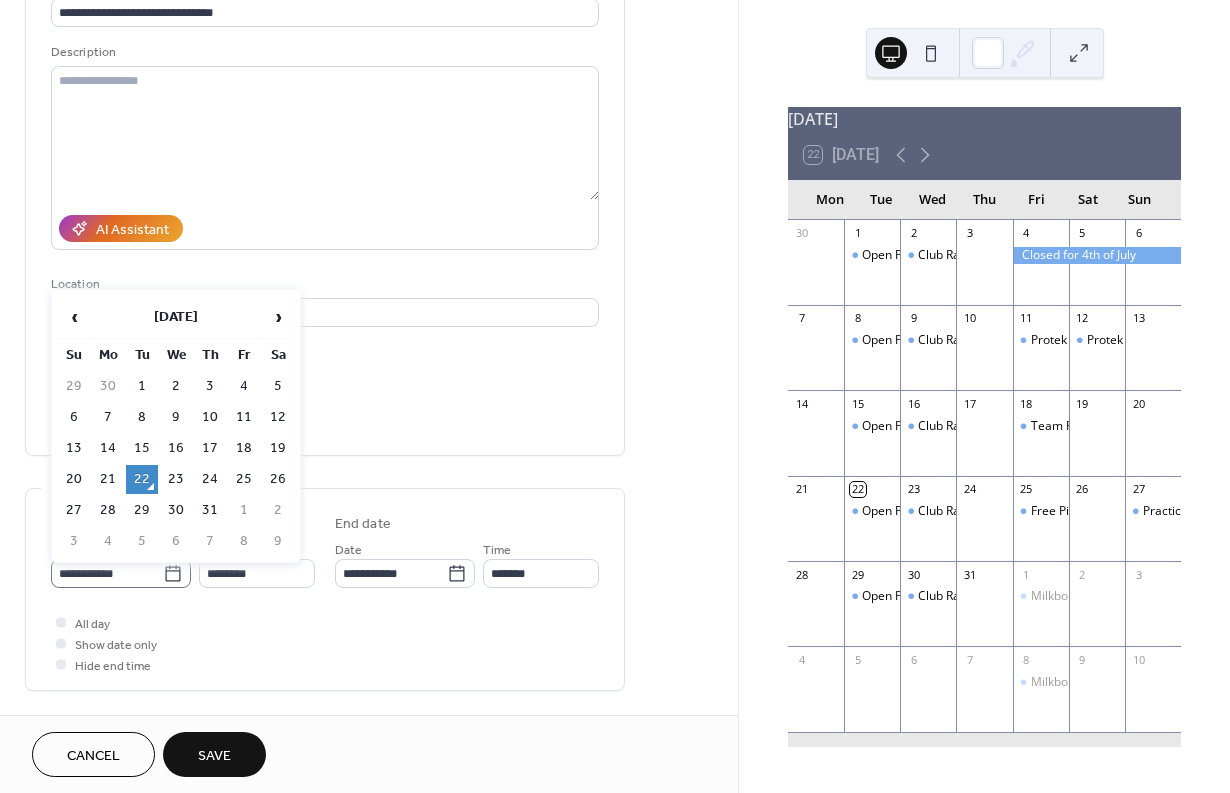 click 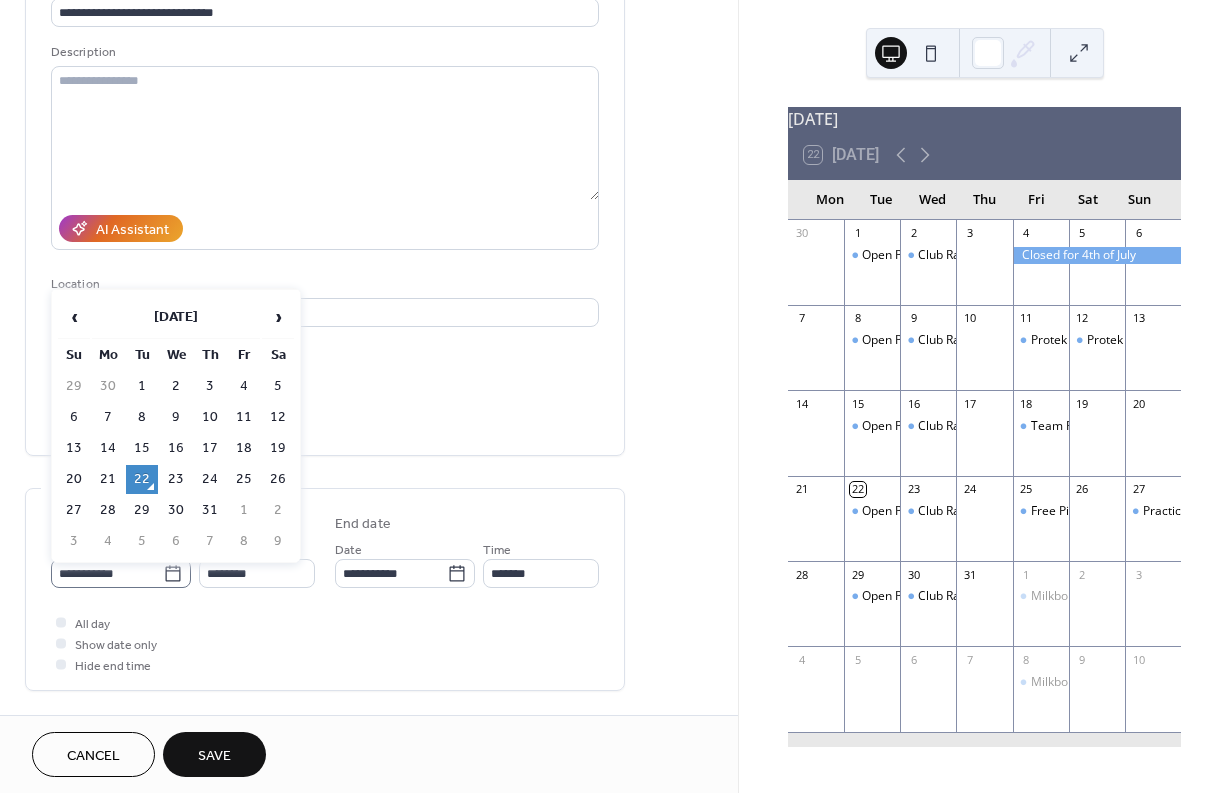 click on "**********" at bounding box center (107, 573) 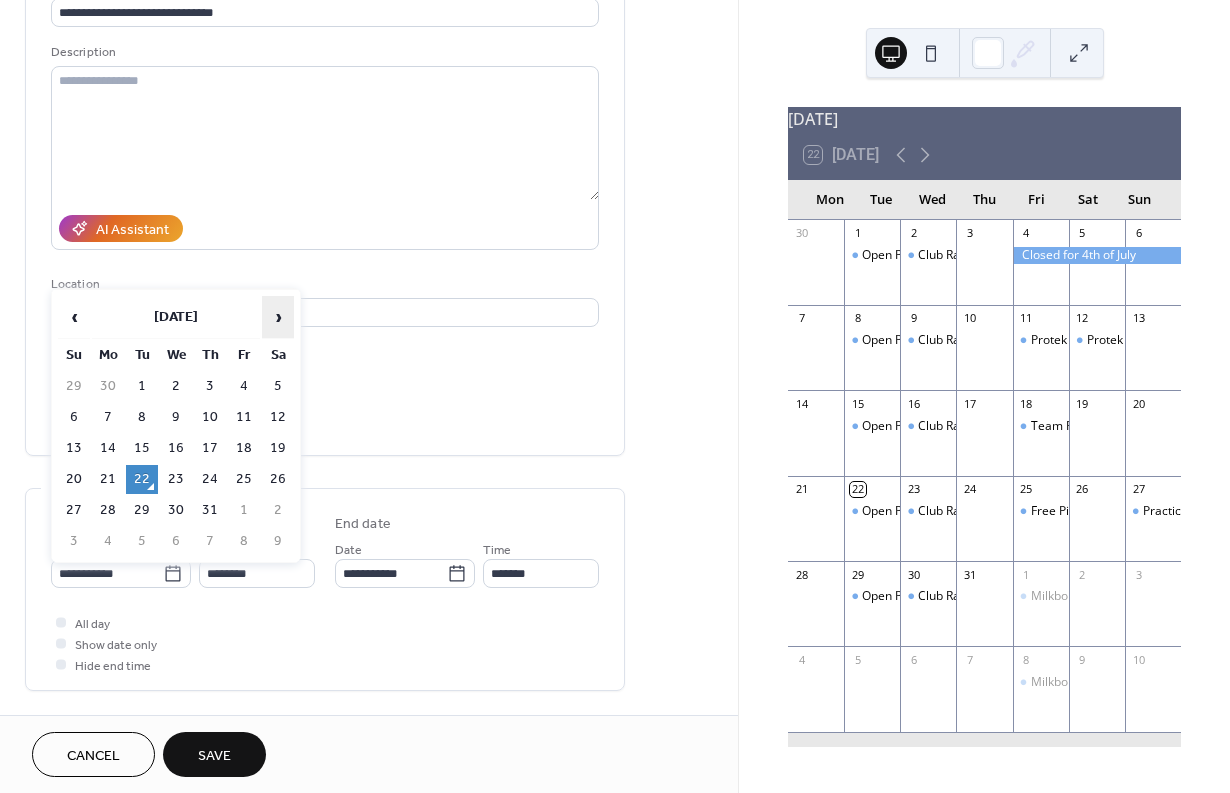 click on "›" at bounding box center (278, 317) 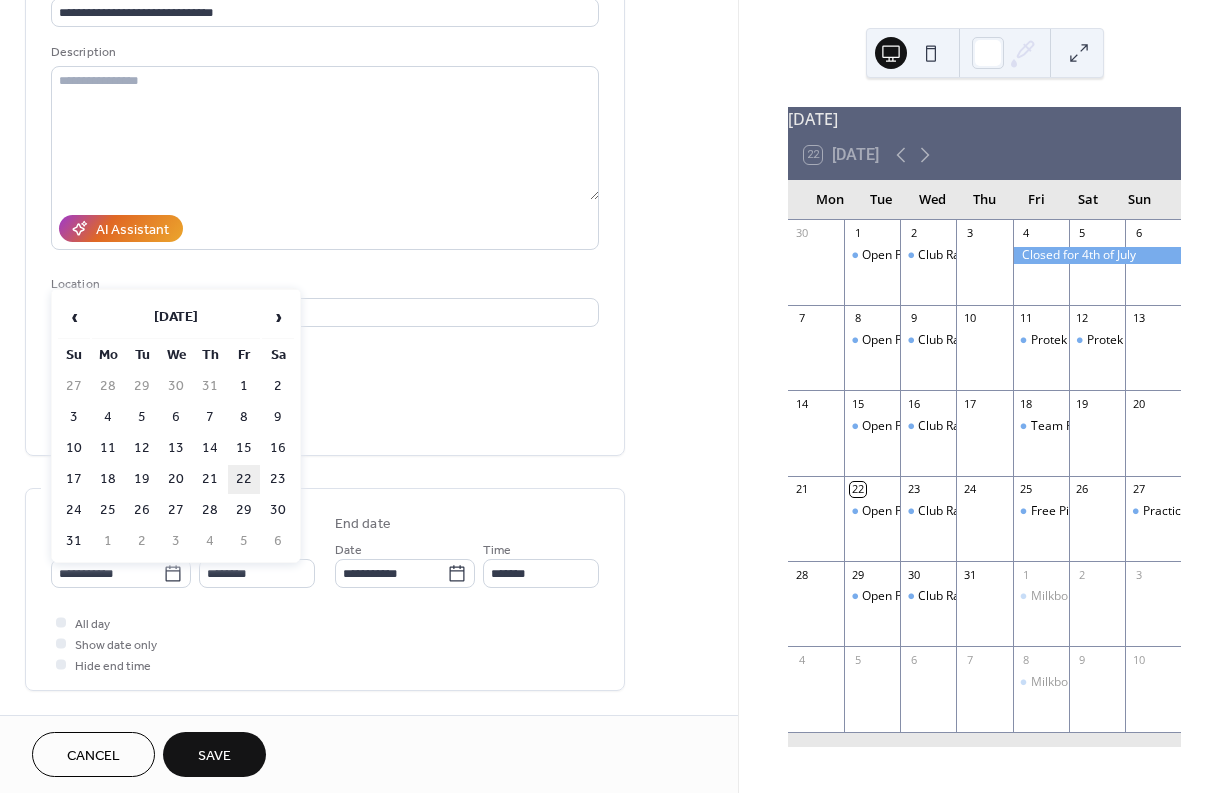 click on "22" at bounding box center (244, 479) 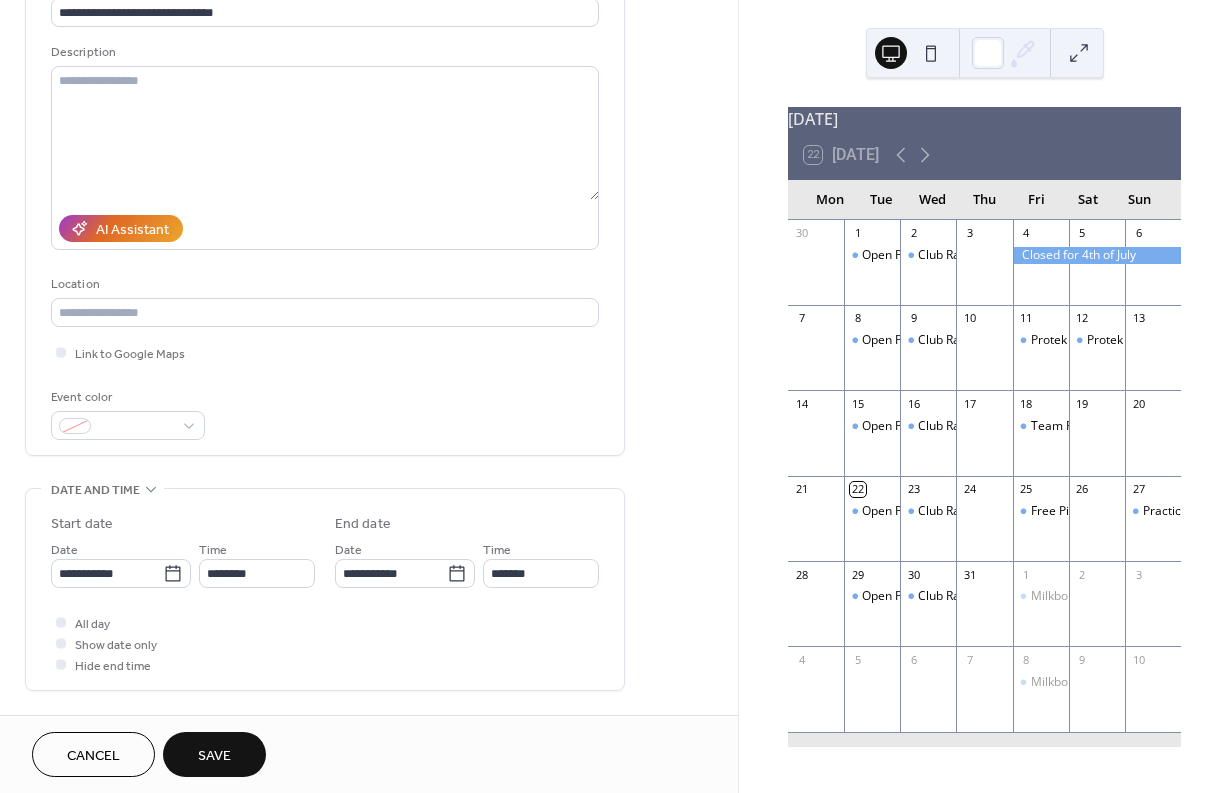type on "**********" 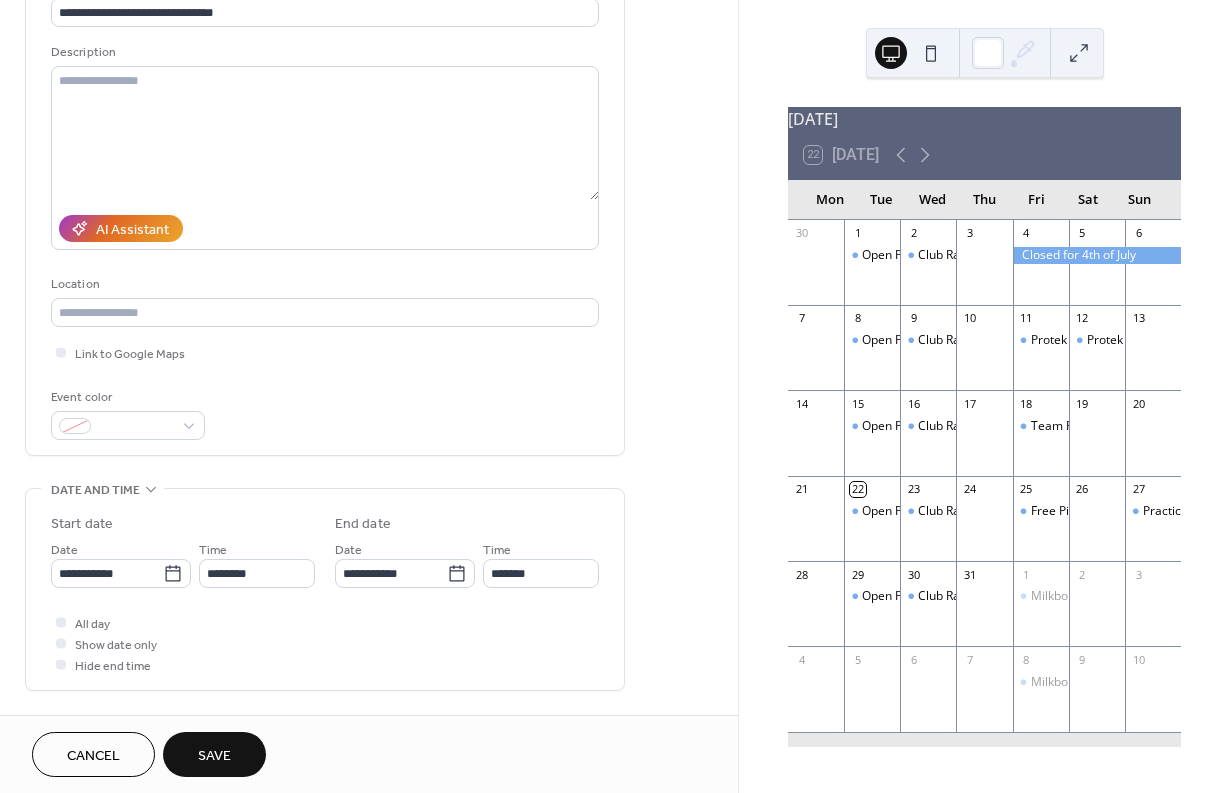 type on "**********" 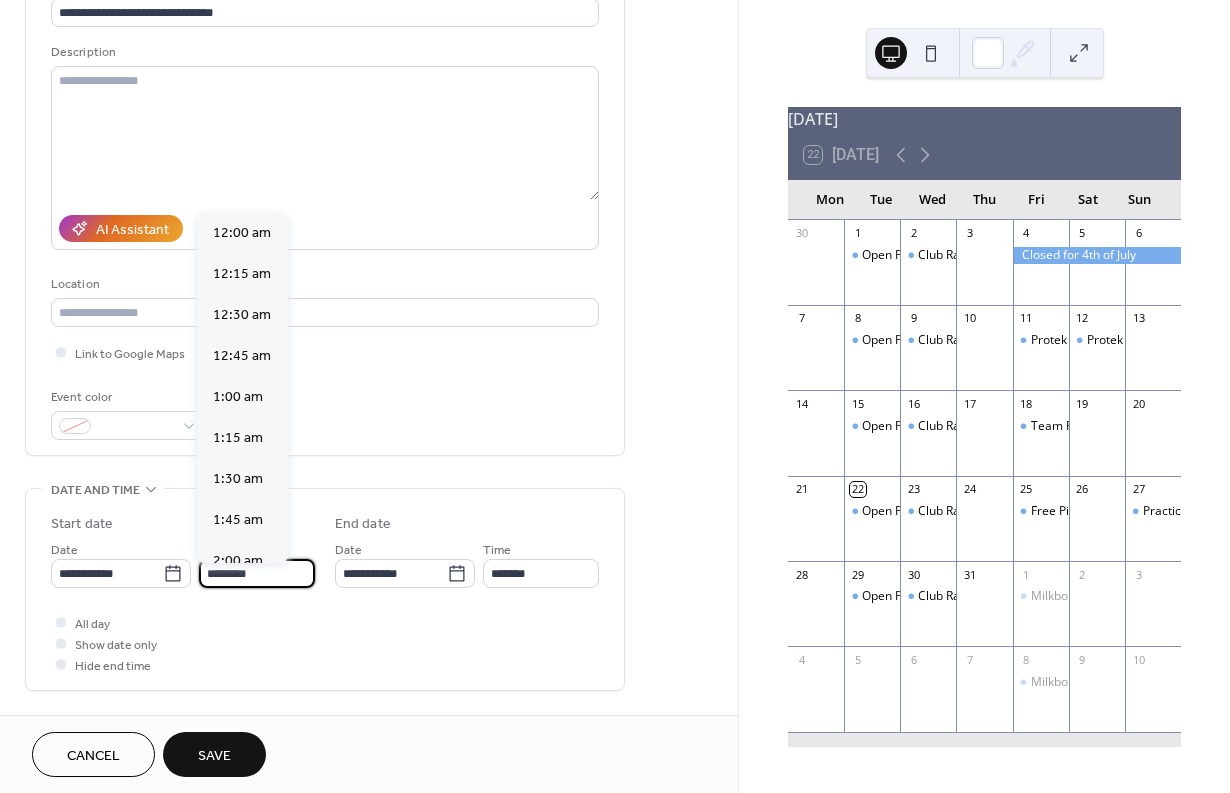 click on "********" at bounding box center (257, 573) 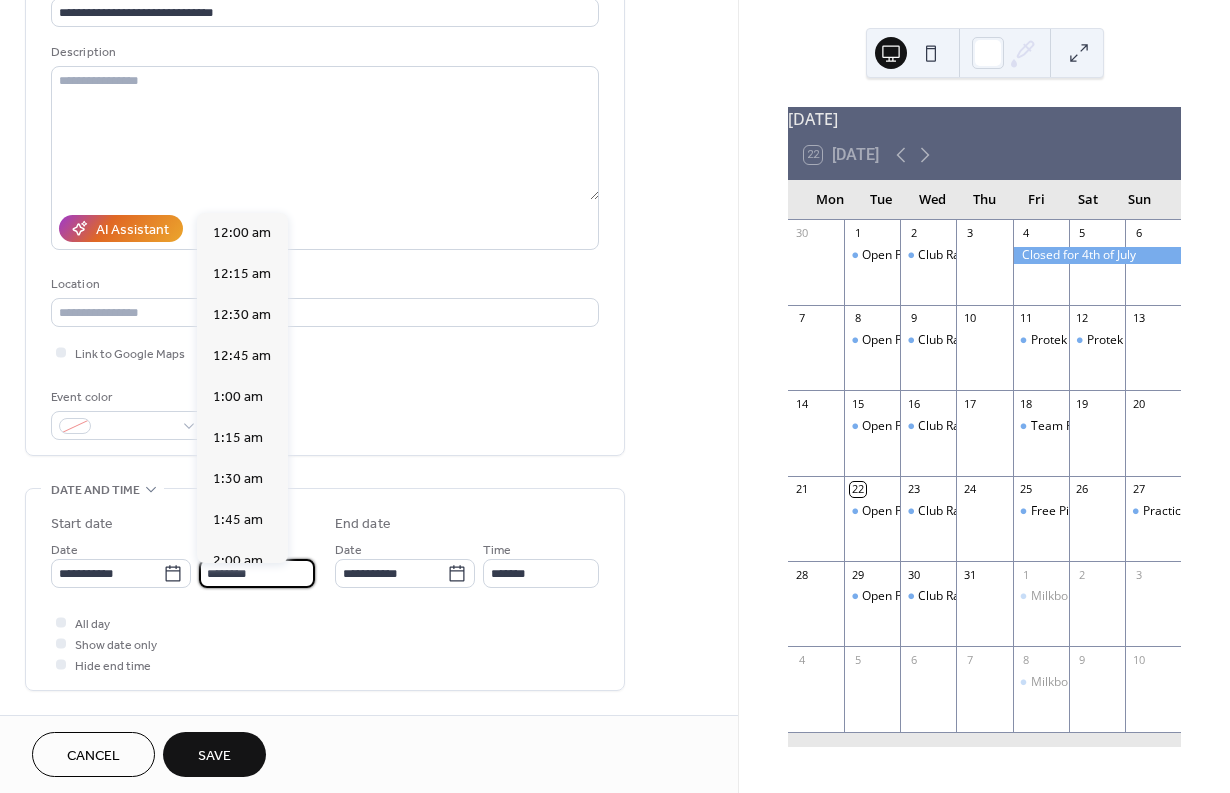 scroll, scrollTop: 1968, scrollLeft: 0, axis: vertical 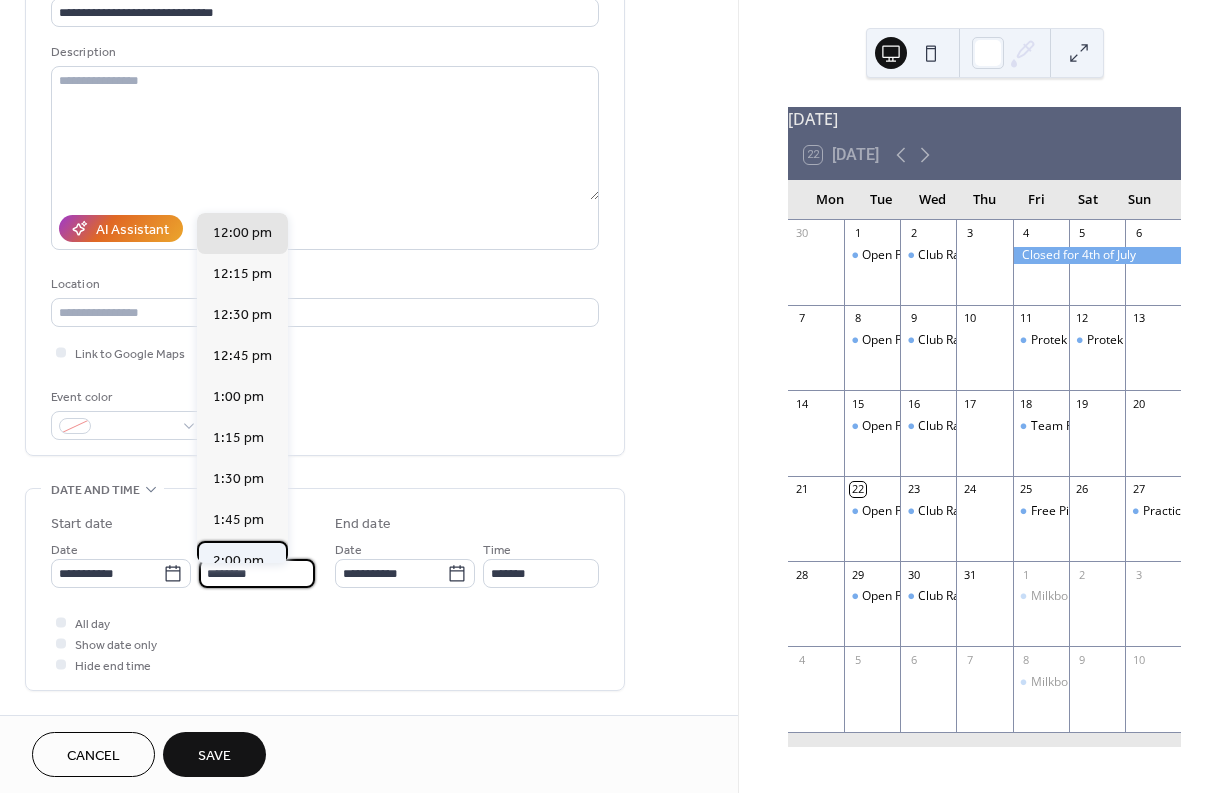 click on "2:00 pm" at bounding box center (242, 561) 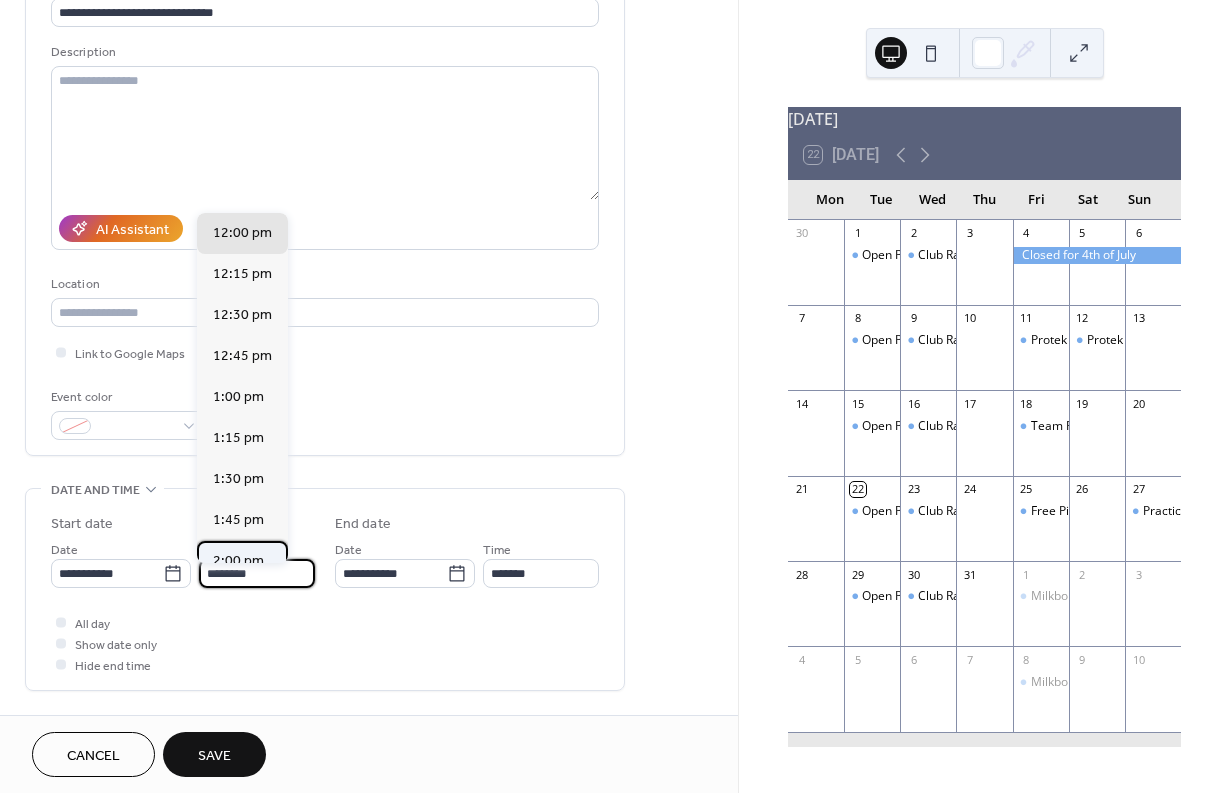 type on "*******" 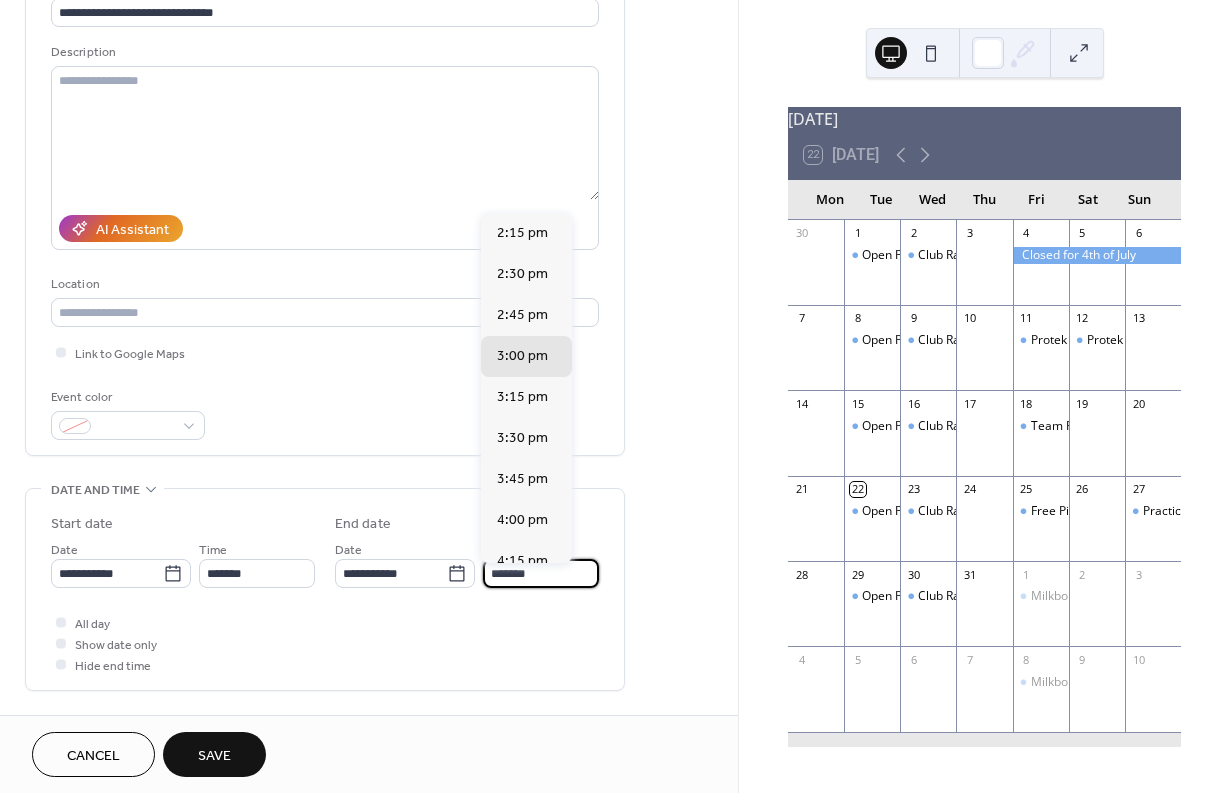 click on "*******" at bounding box center (541, 573) 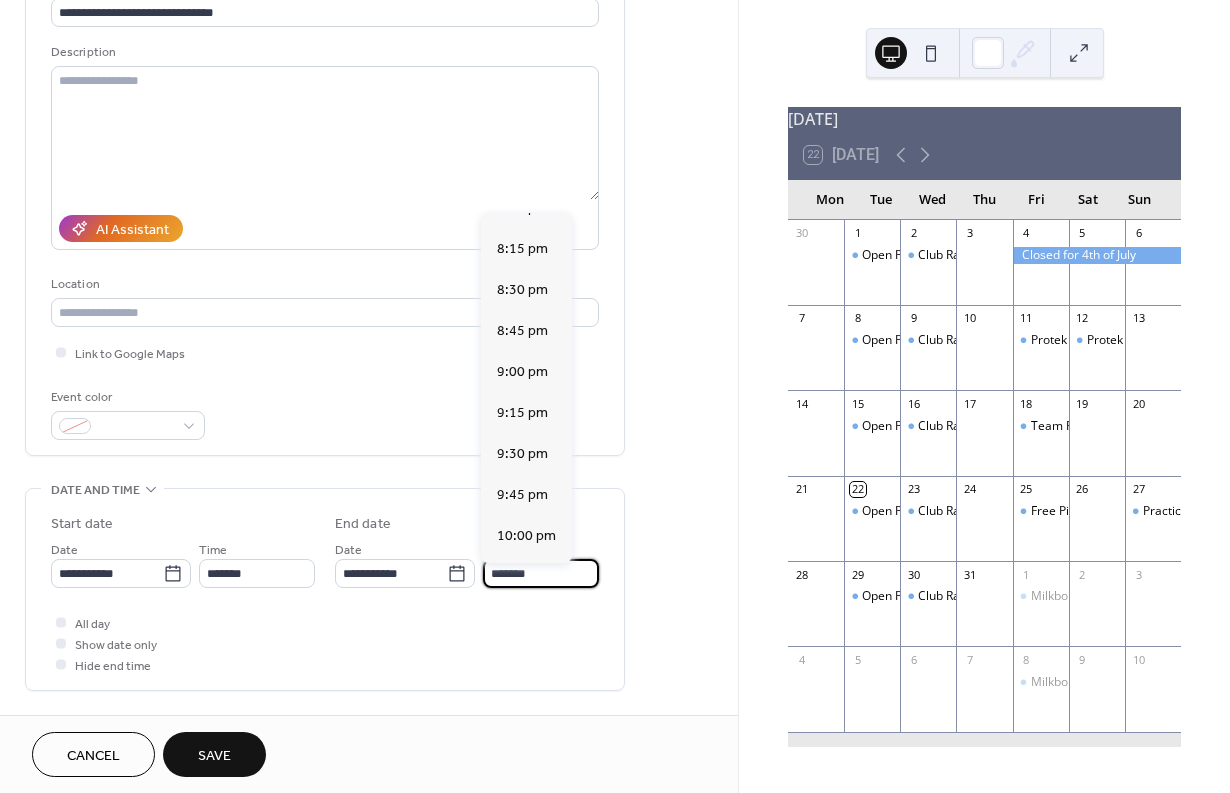 scroll, scrollTop: 971, scrollLeft: 0, axis: vertical 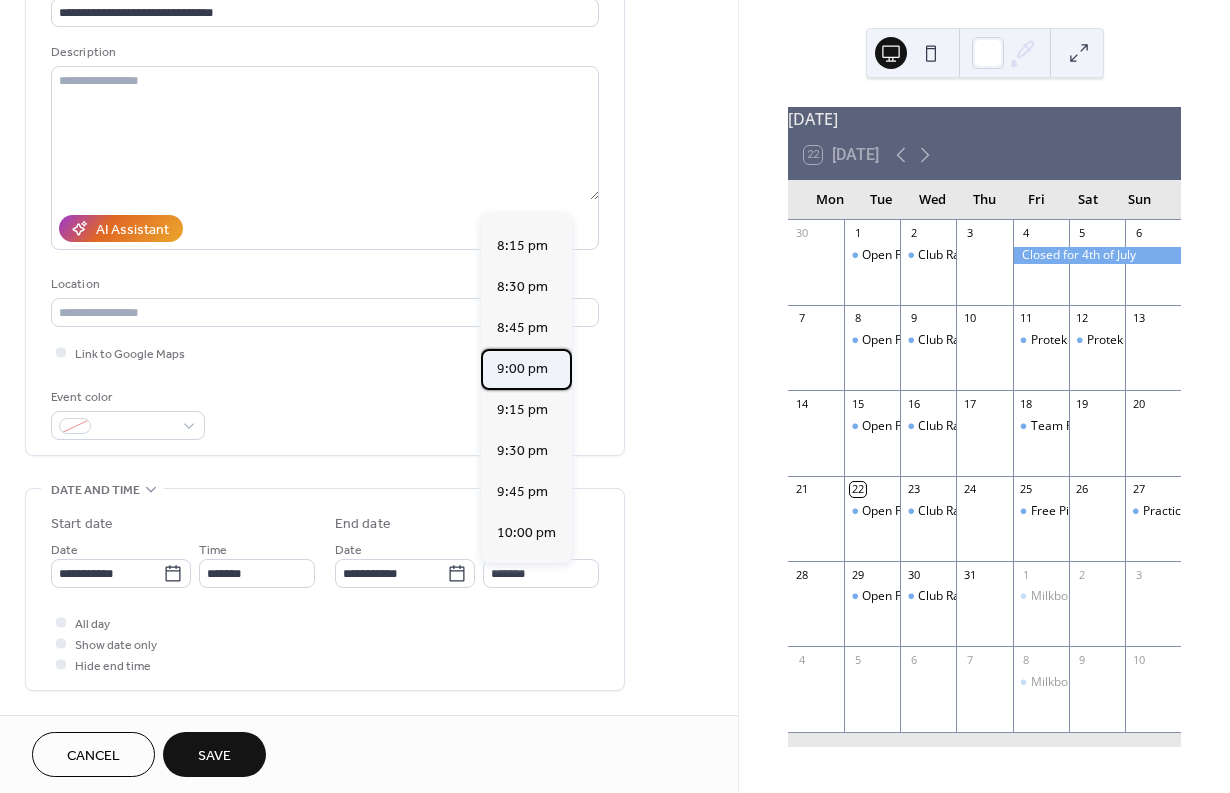 click on "9:00 pm" at bounding box center [522, 369] 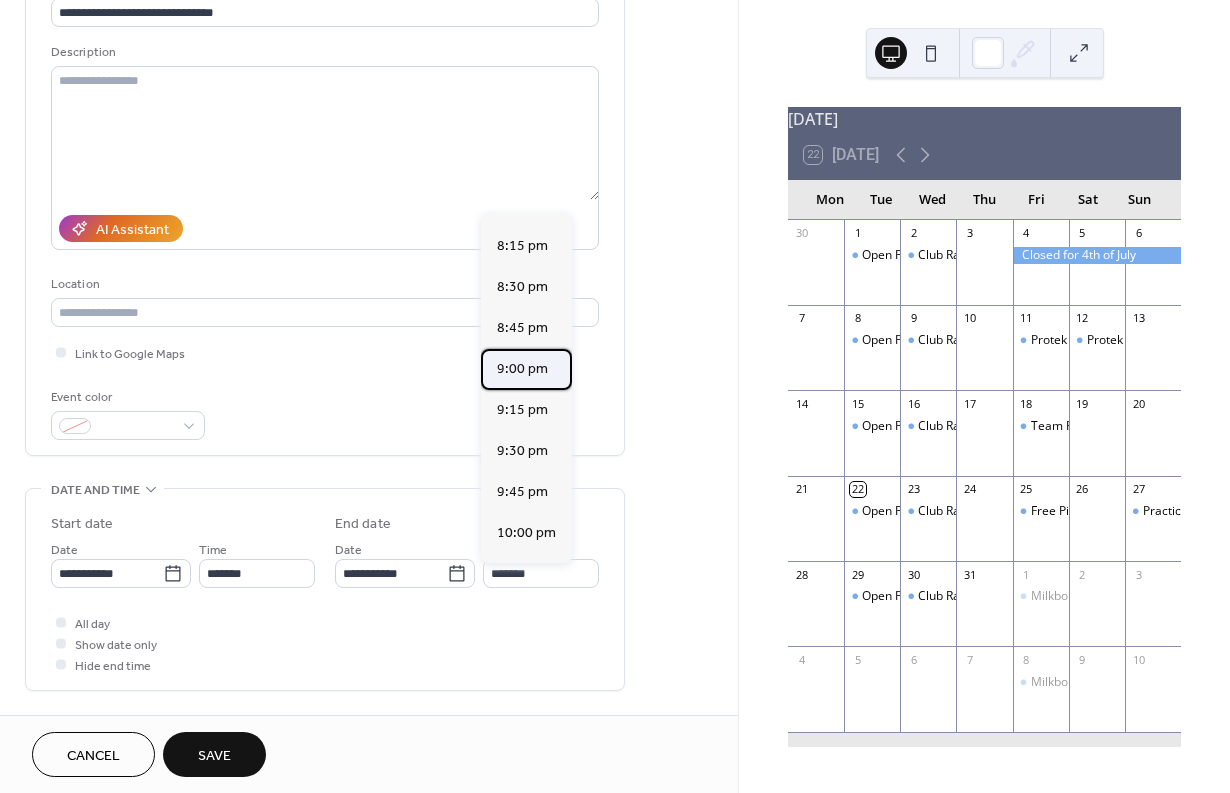 type on "*******" 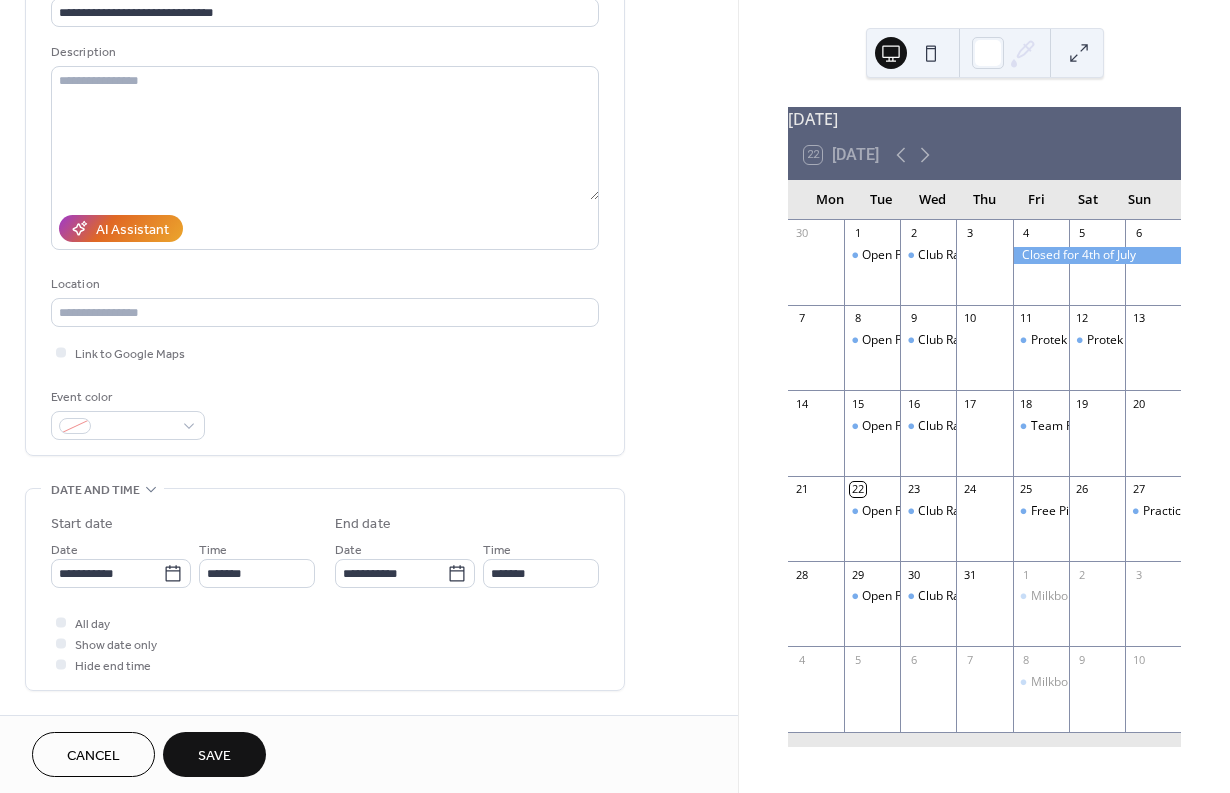 click on "Save" at bounding box center (214, 754) 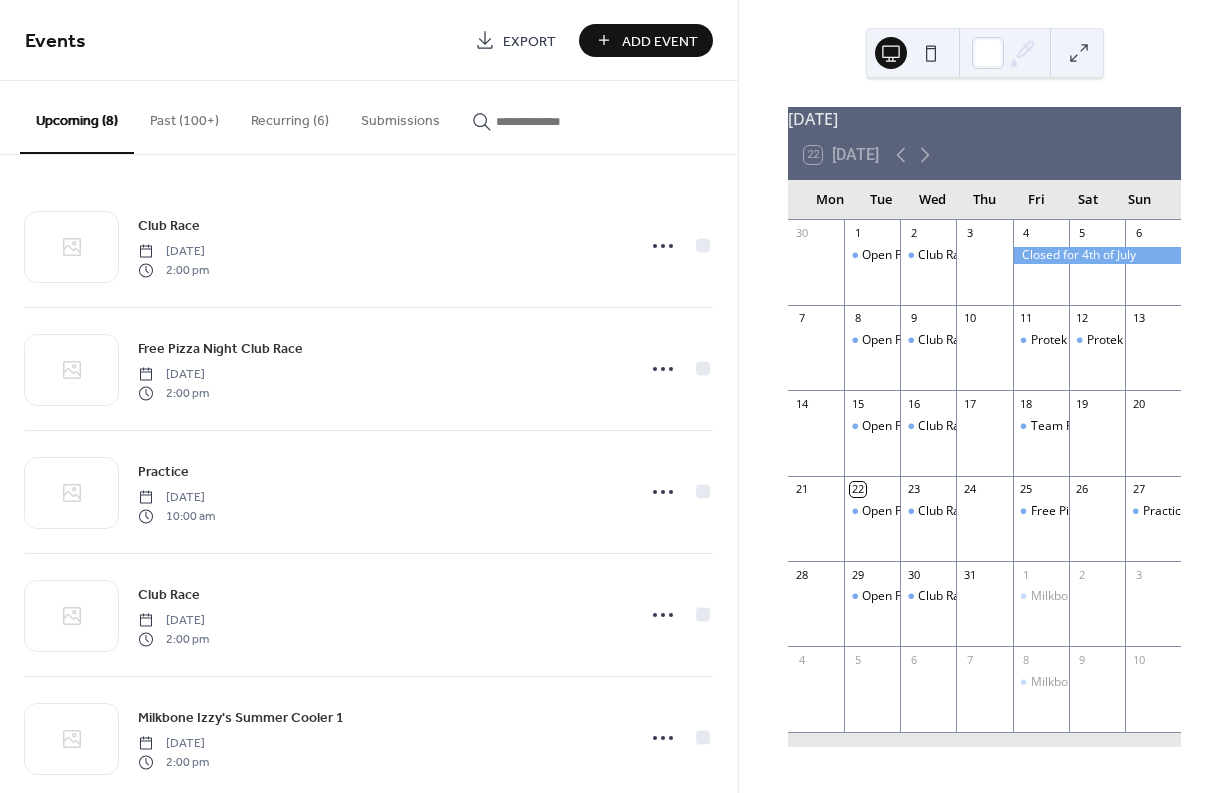 click on "Add Event" at bounding box center [660, 41] 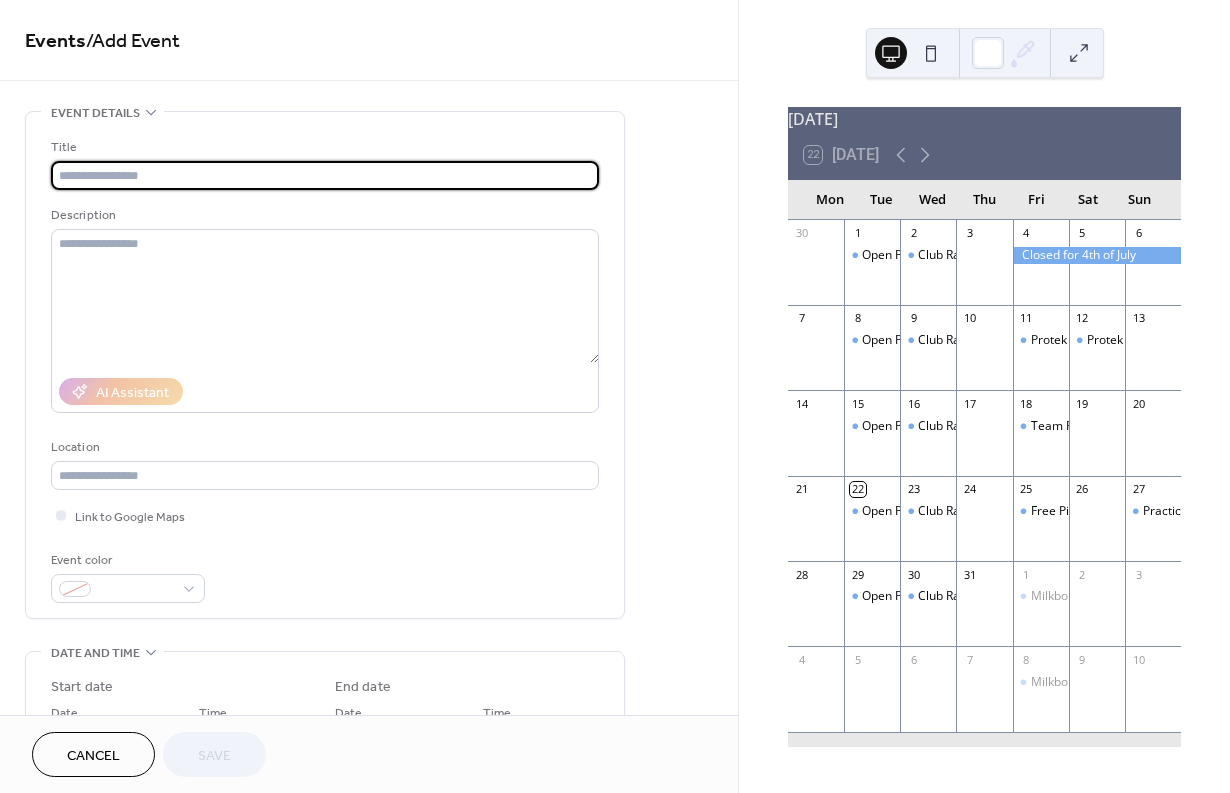 click at bounding box center (325, 175) 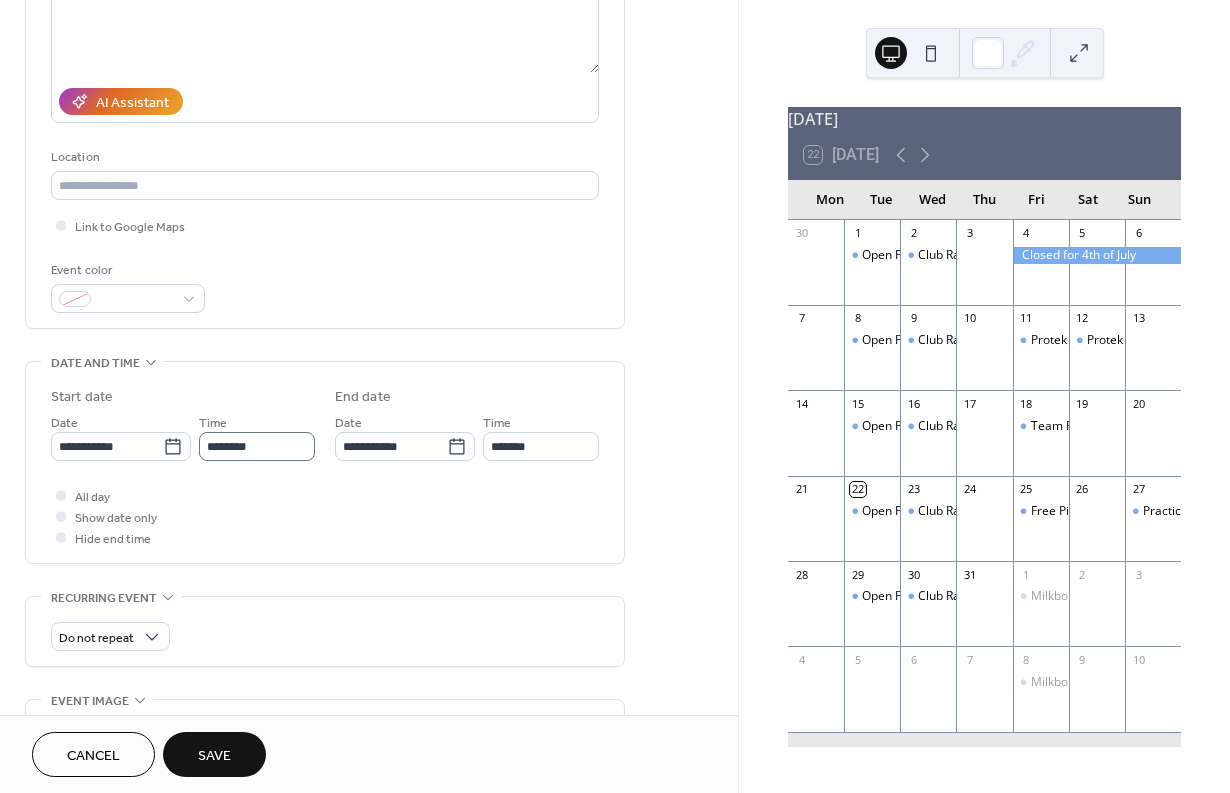 scroll, scrollTop: 298, scrollLeft: 0, axis: vertical 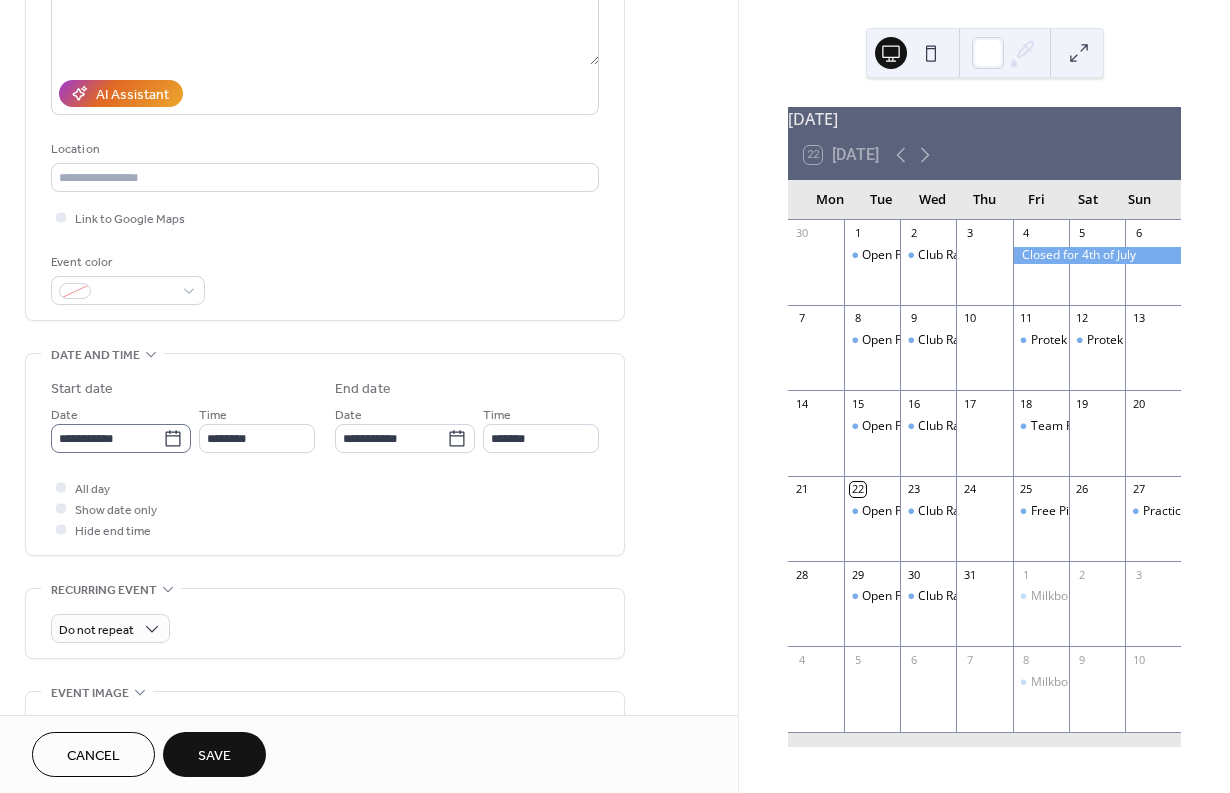 type on "**********" 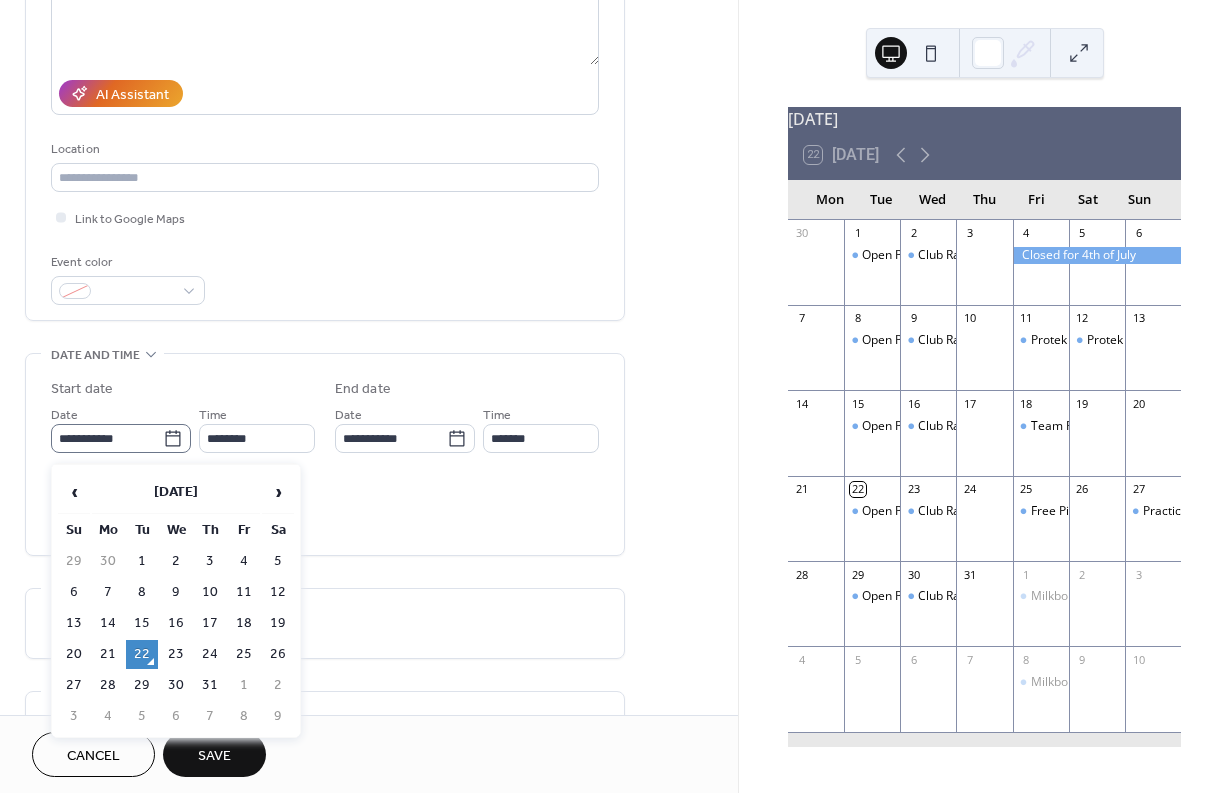 click 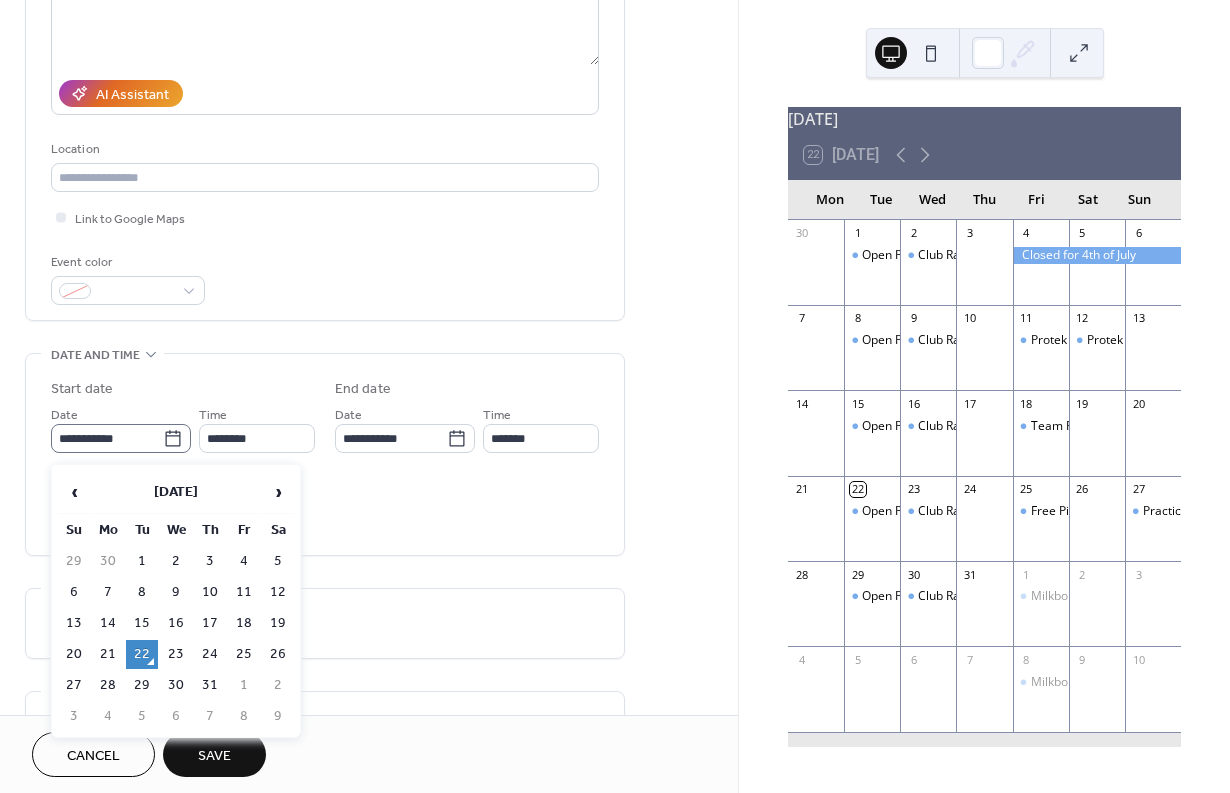 click on "**********" at bounding box center (107, 438) 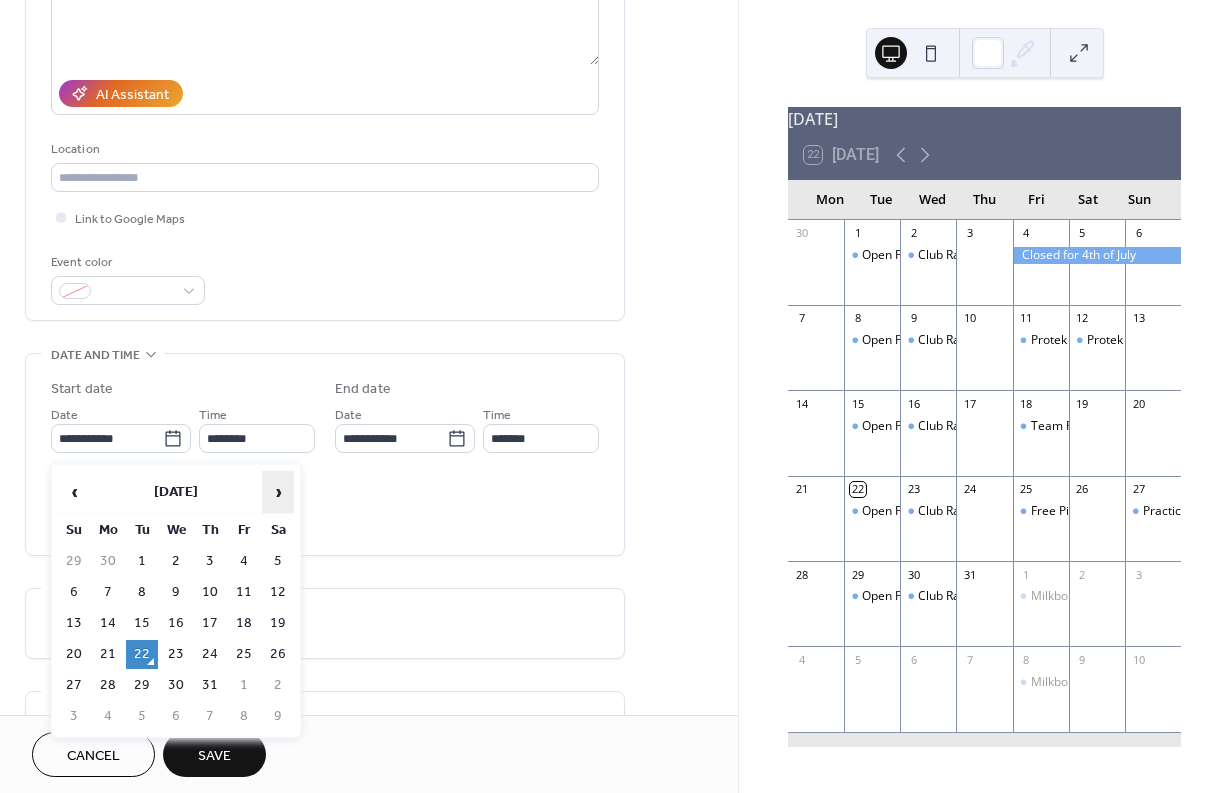 click on "›" at bounding box center (278, 492) 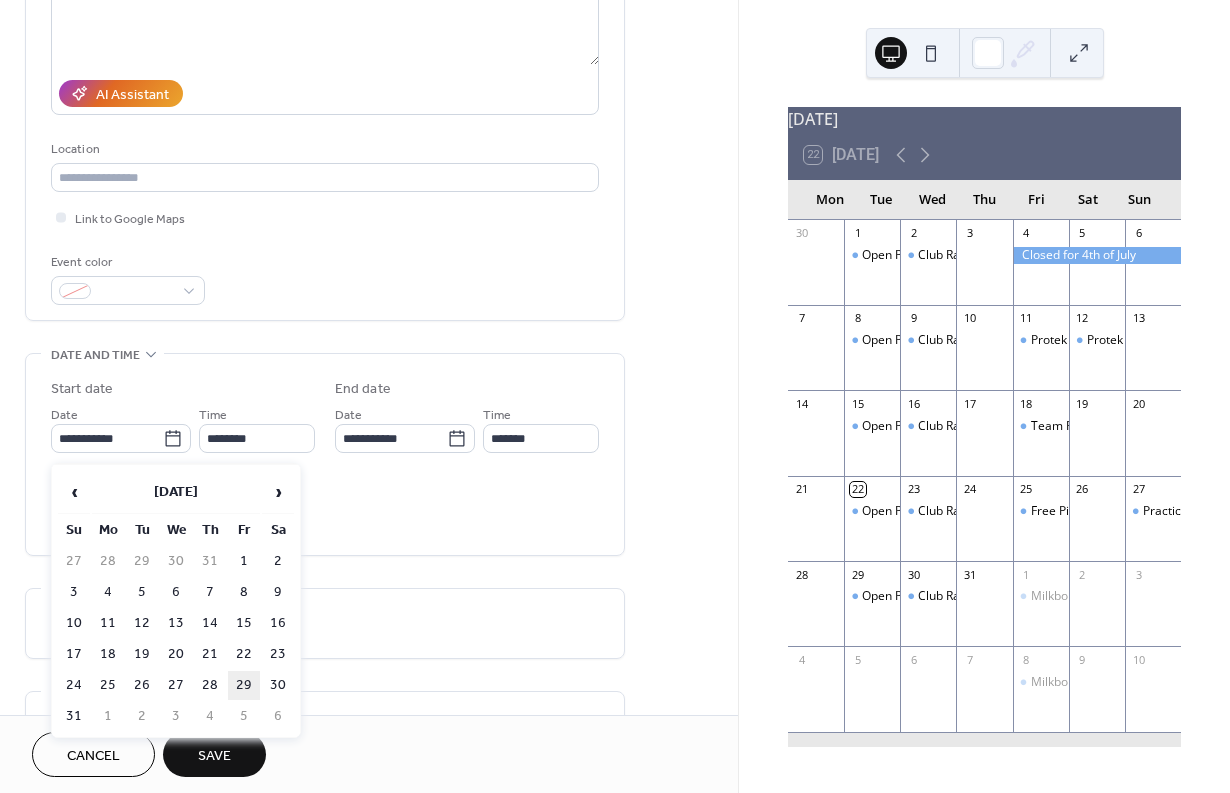 click on "29" at bounding box center [244, 685] 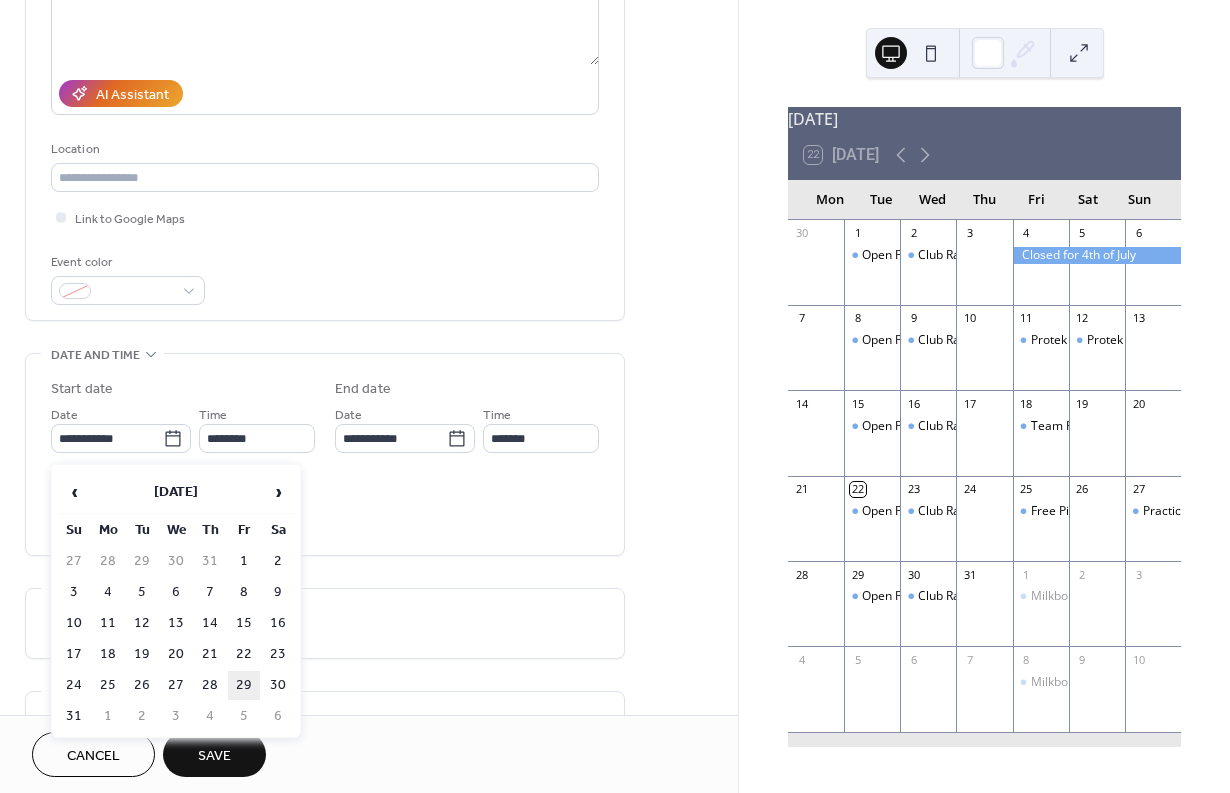 type on "**********" 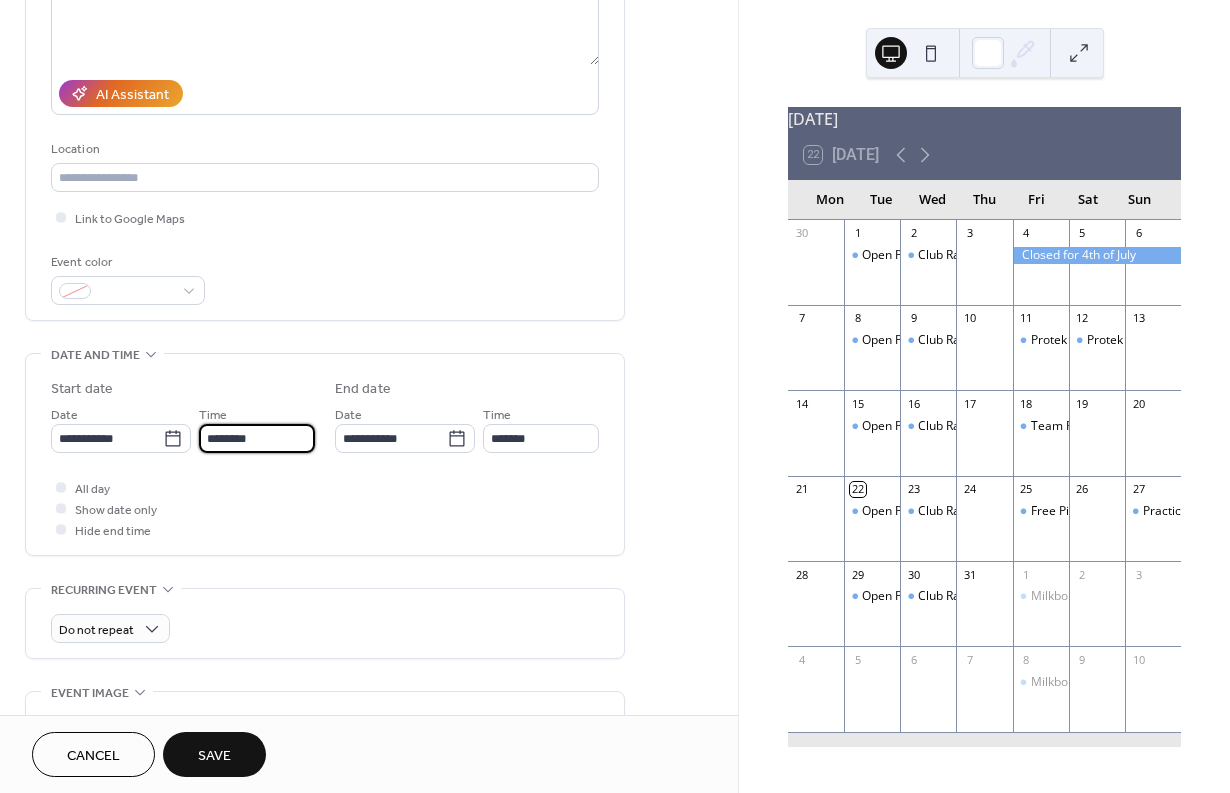 click on "********" at bounding box center [257, 438] 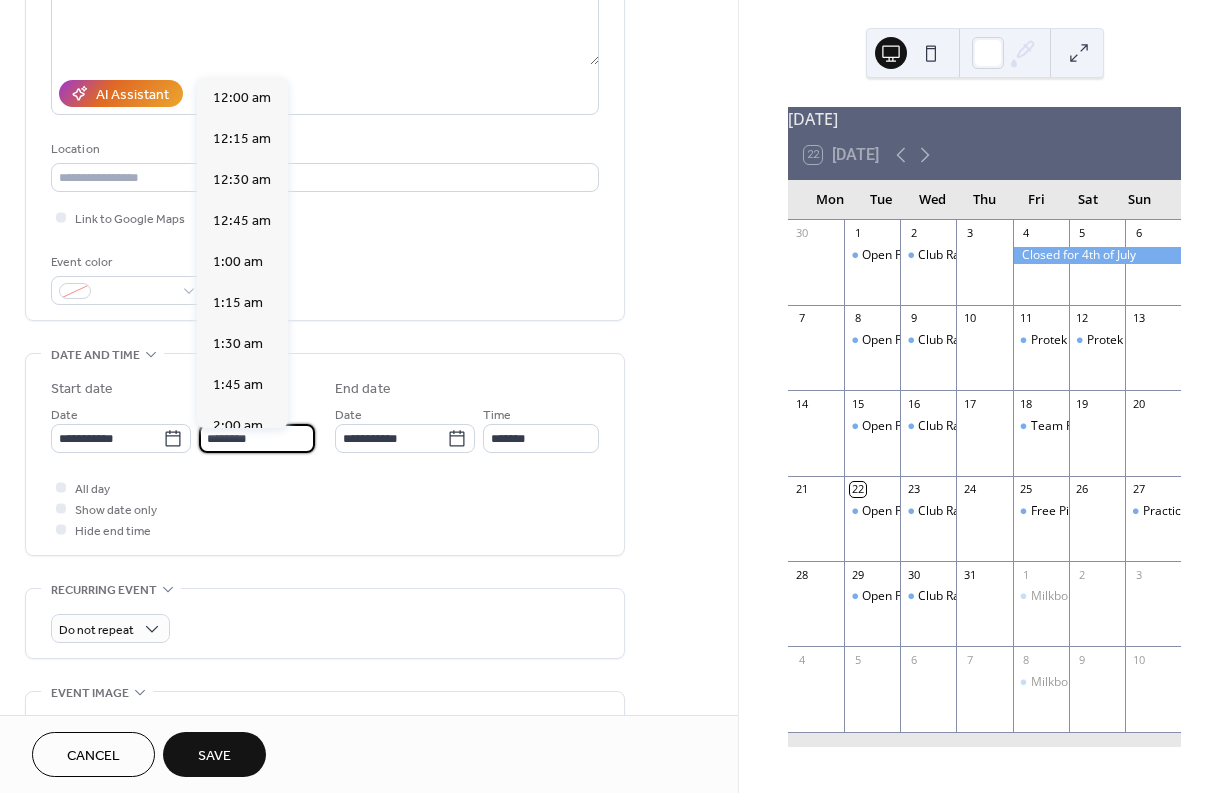 scroll, scrollTop: 1968, scrollLeft: 0, axis: vertical 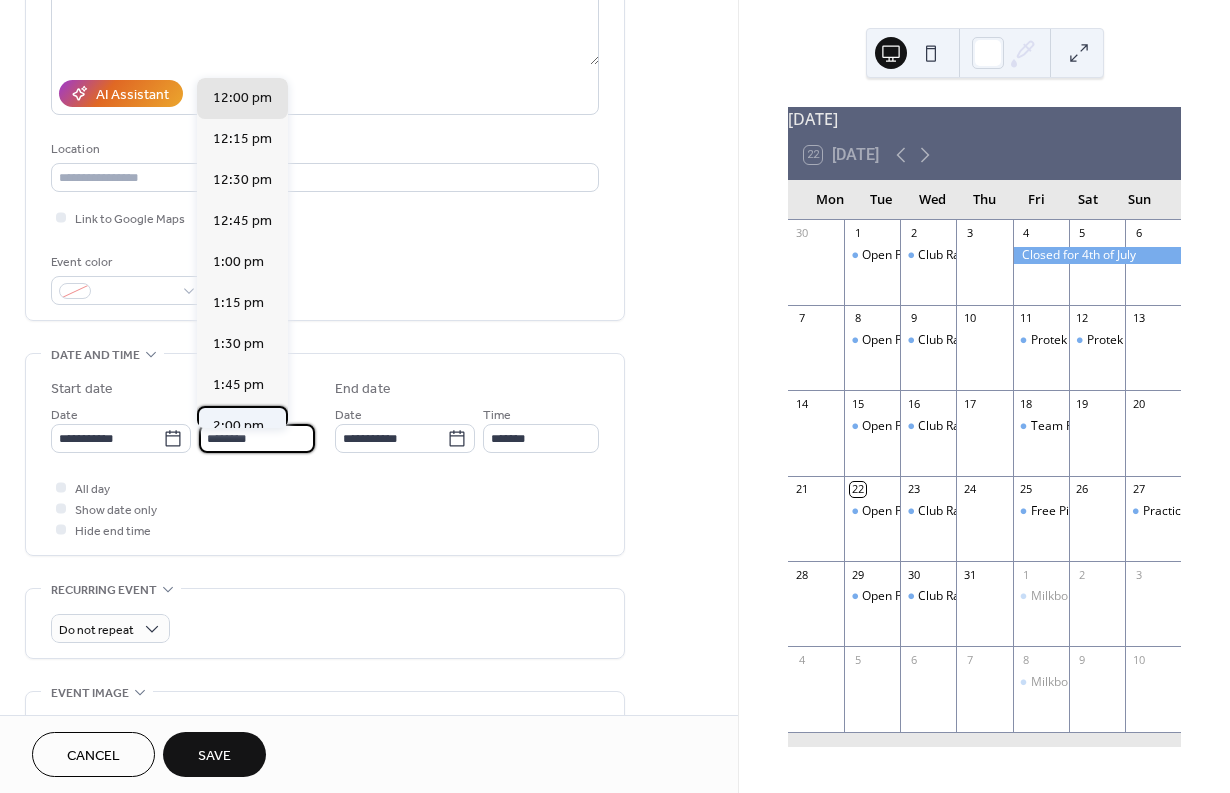 click on "2:00 pm" at bounding box center (238, 426) 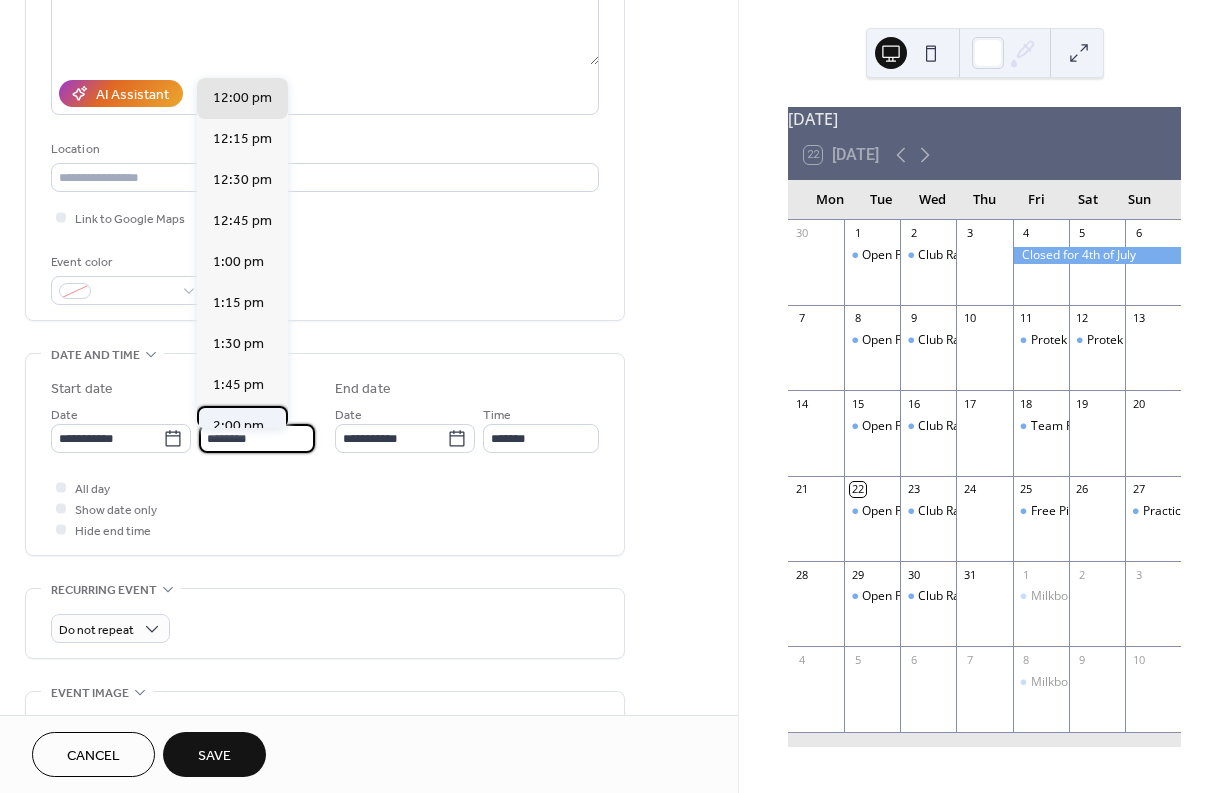 type on "*******" 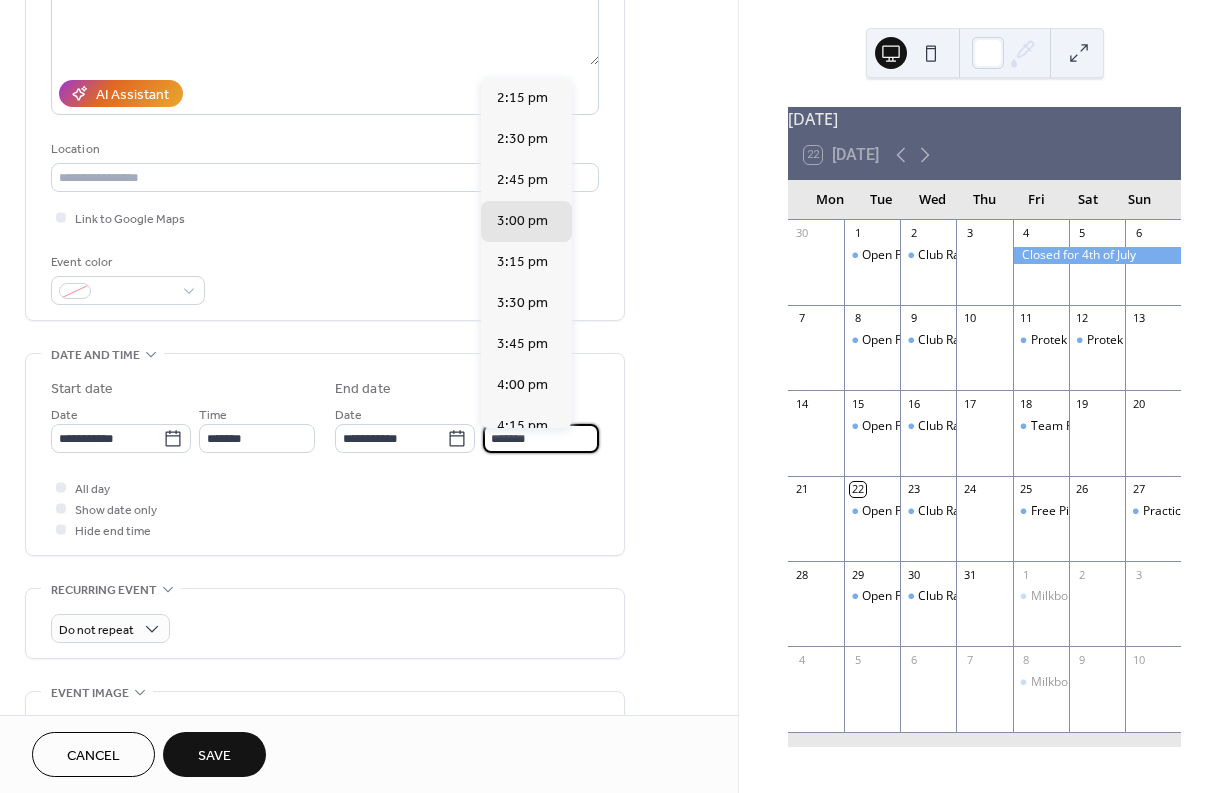 click on "*******" at bounding box center (541, 438) 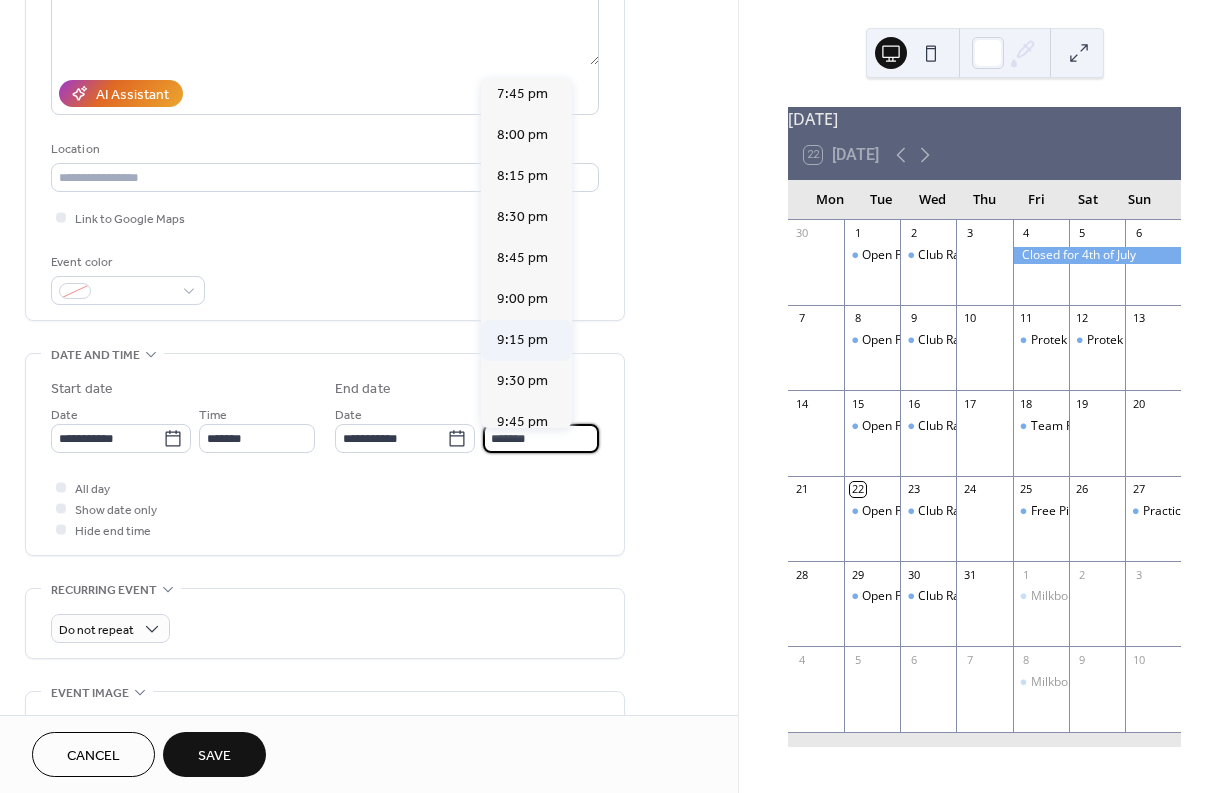 scroll, scrollTop: 913, scrollLeft: 0, axis: vertical 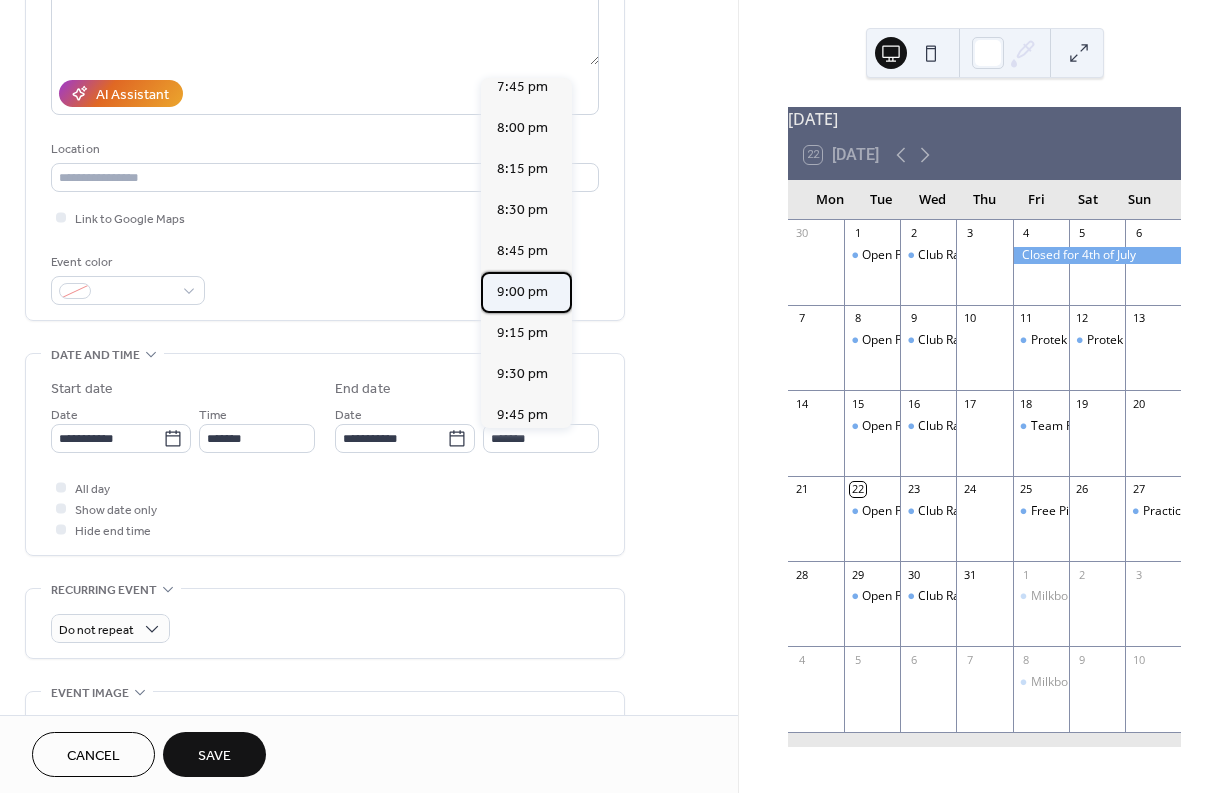 click on "9:00 pm" at bounding box center (522, 292) 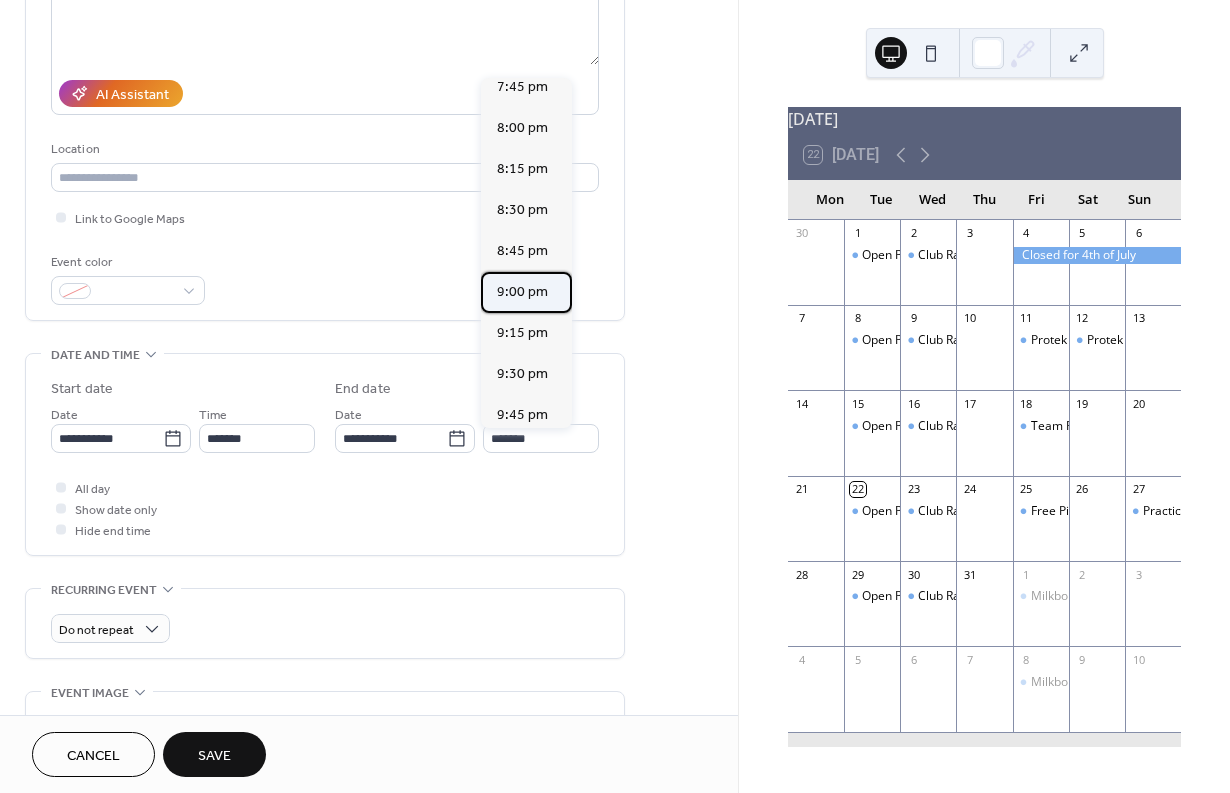 type on "*******" 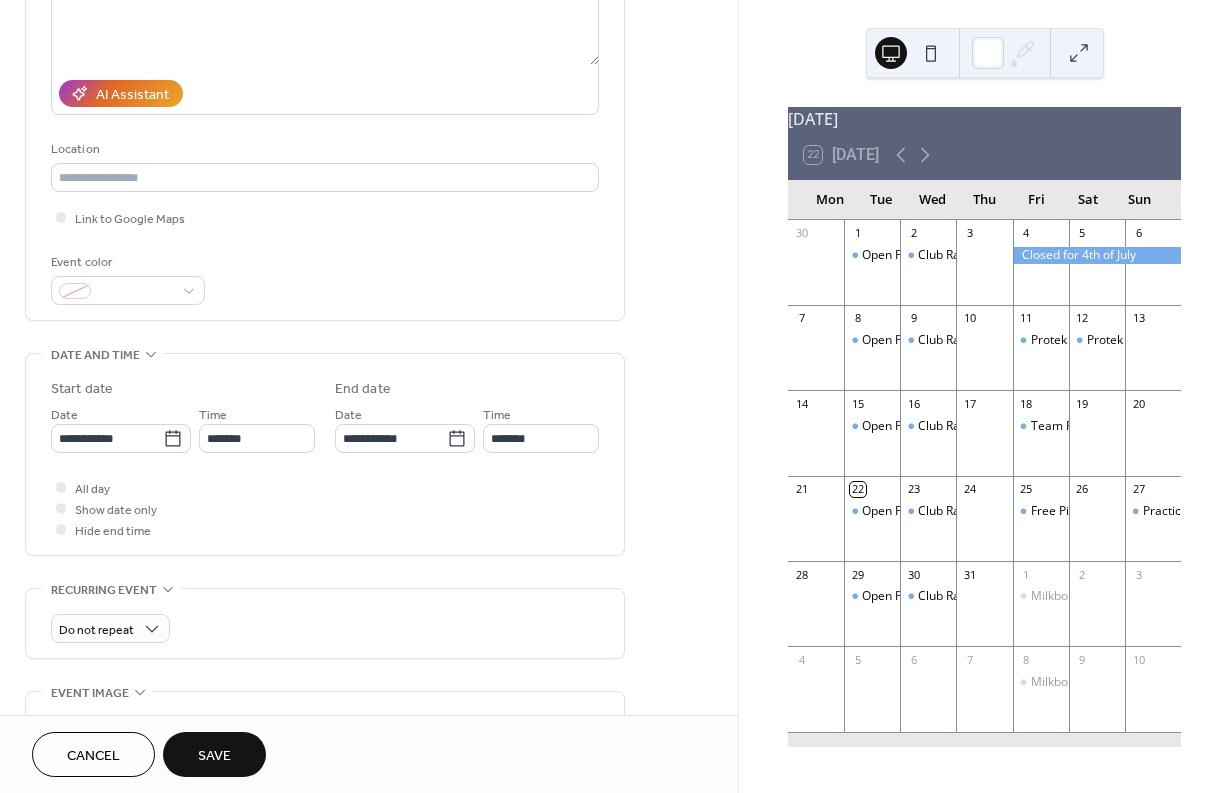click on "Save" at bounding box center (214, 754) 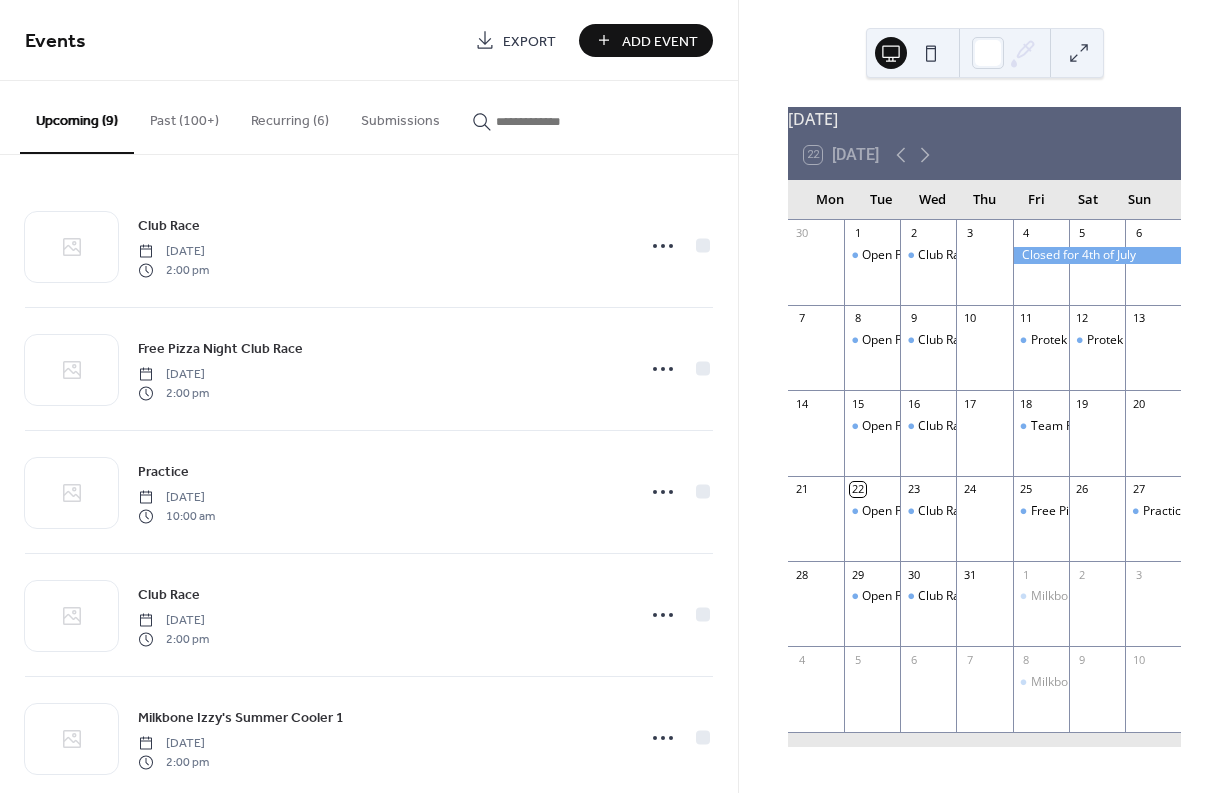 click on "Add Event" at bounding box center [660, 41] 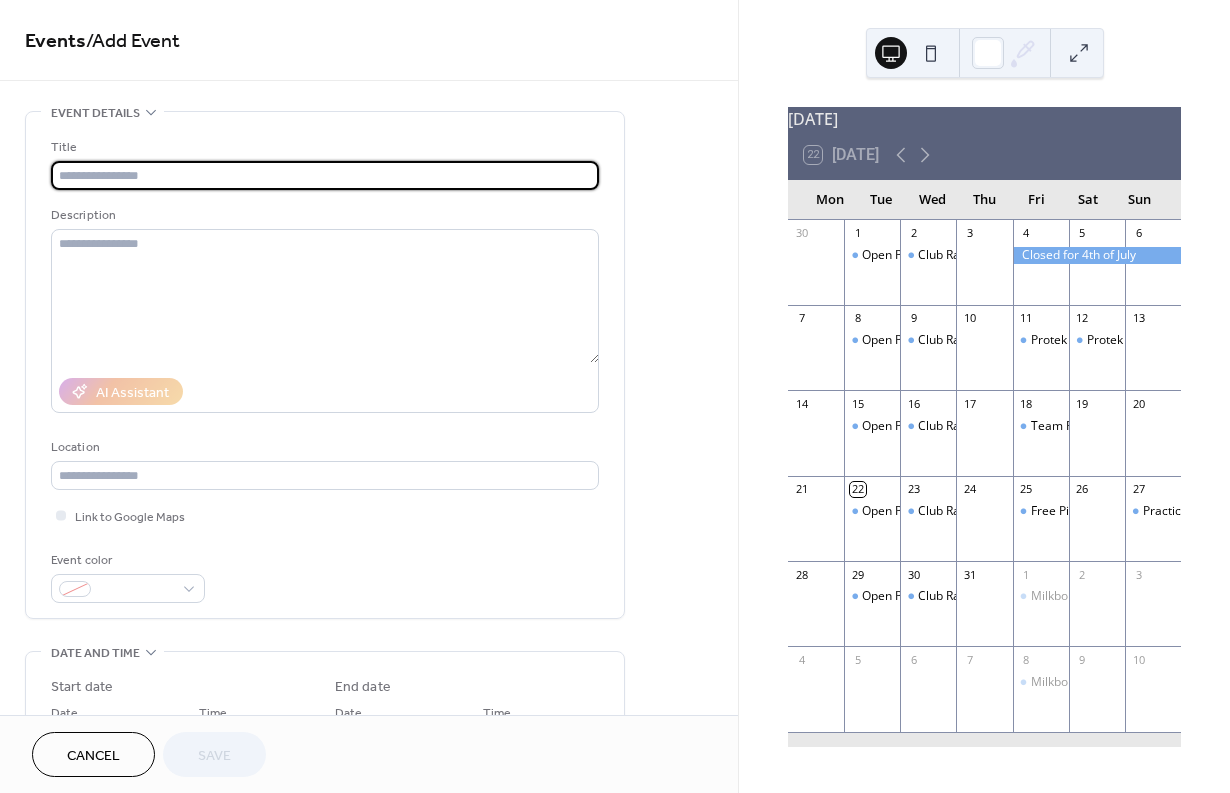 click at bounding box center [325, 175] 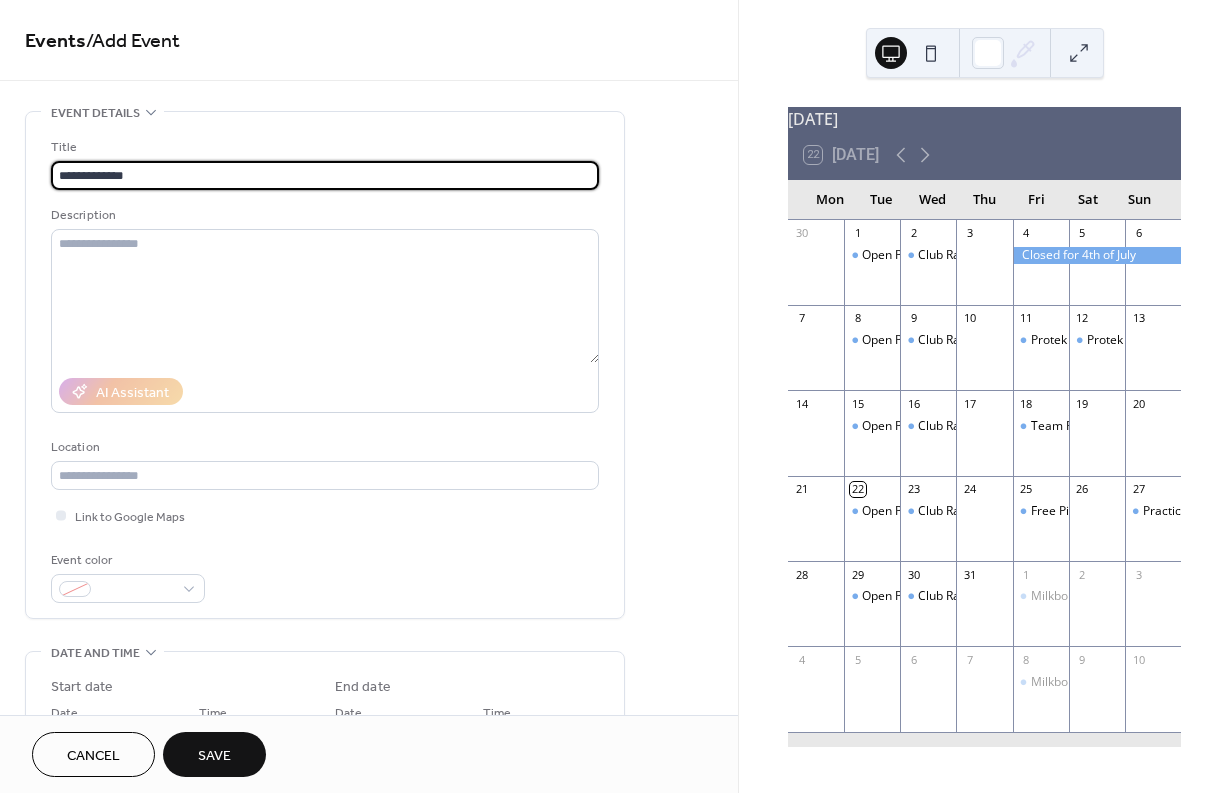 click on "**********" at bounding box center [325, 175] 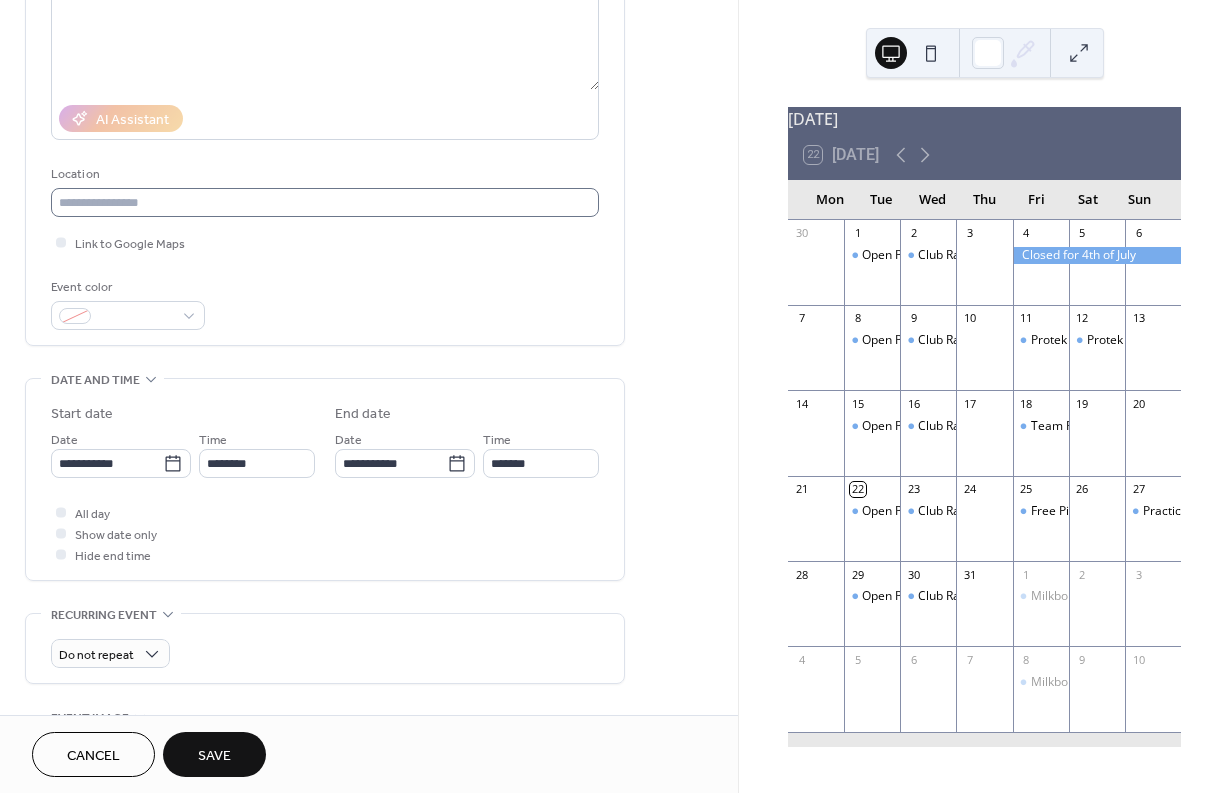 scroll, scrollTop: 326, scrollLeft: 0, axis: vertical 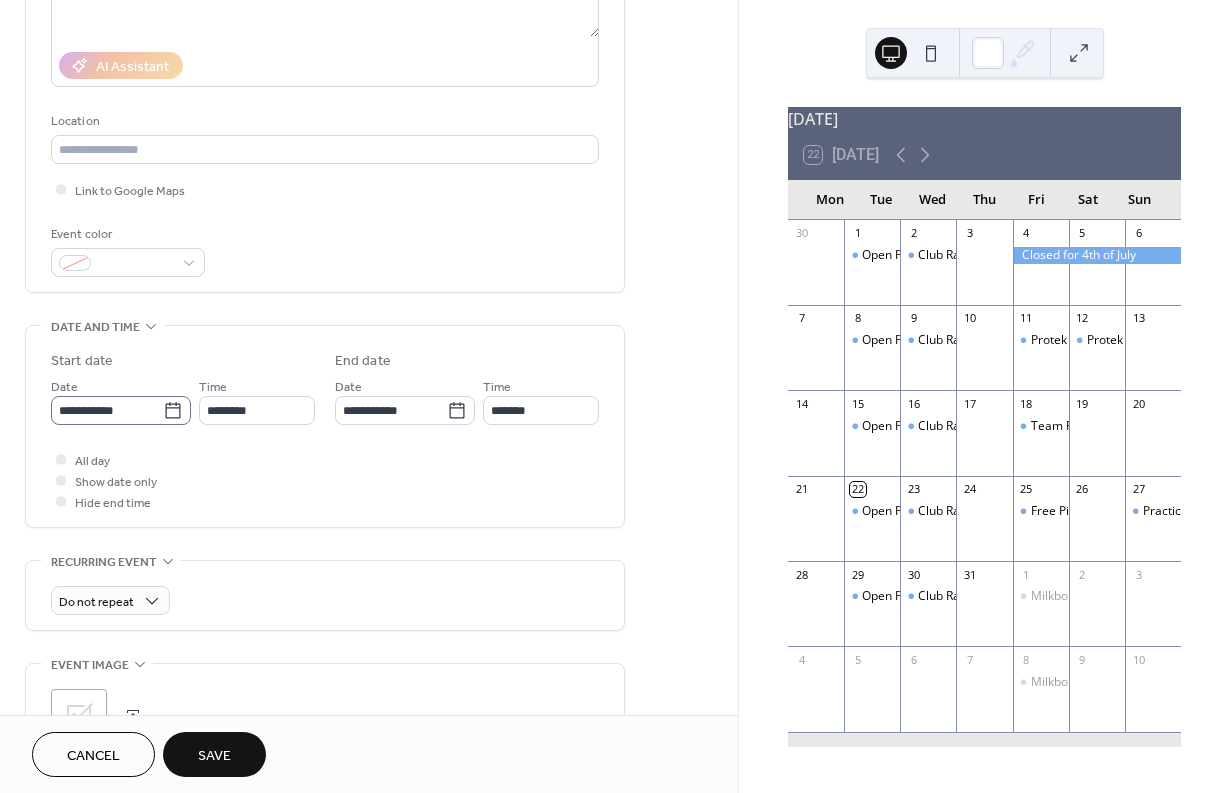type on "**********" 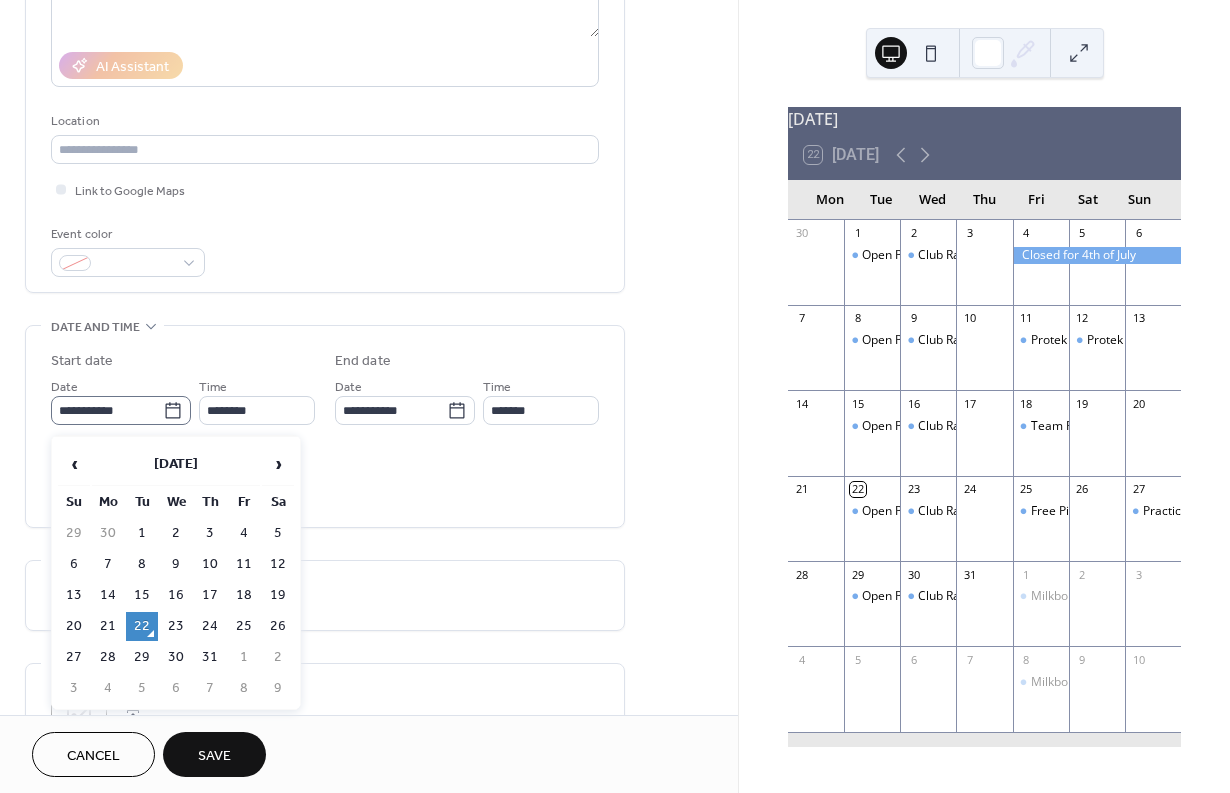 click 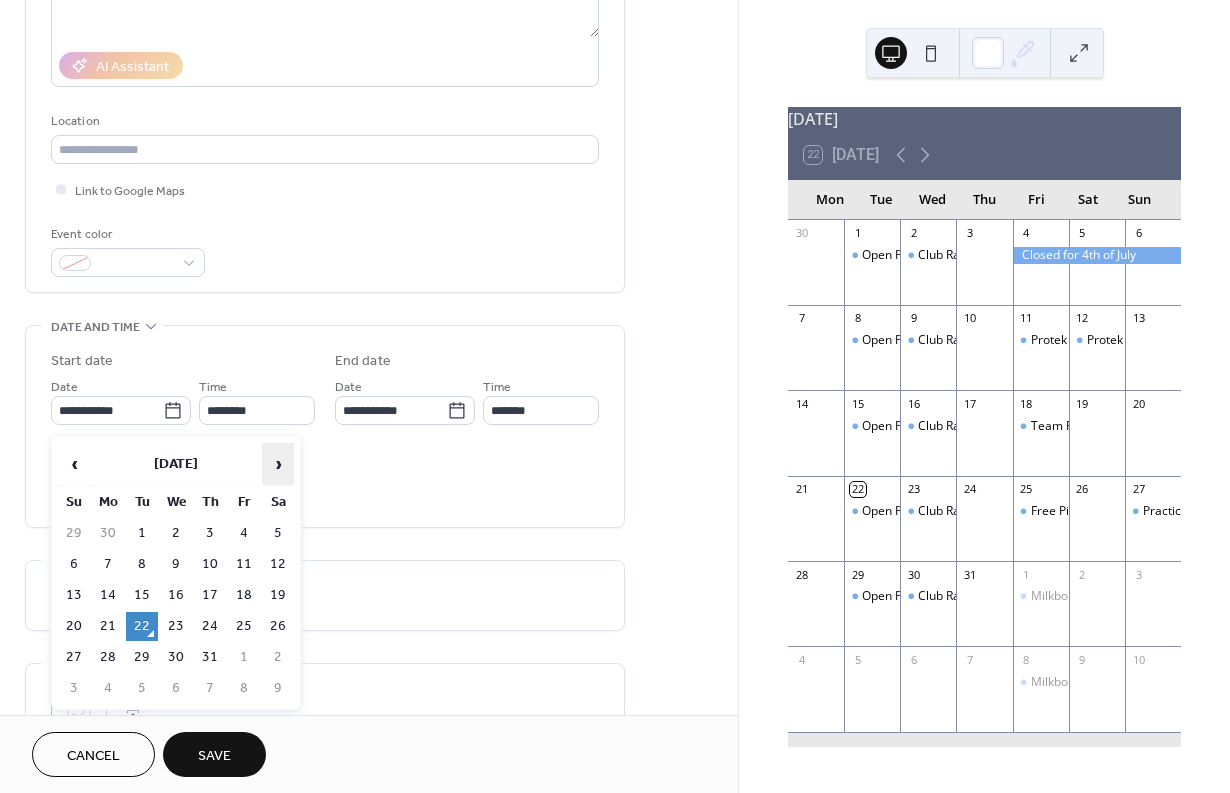 click on "›" at bounding box center [278, 464] 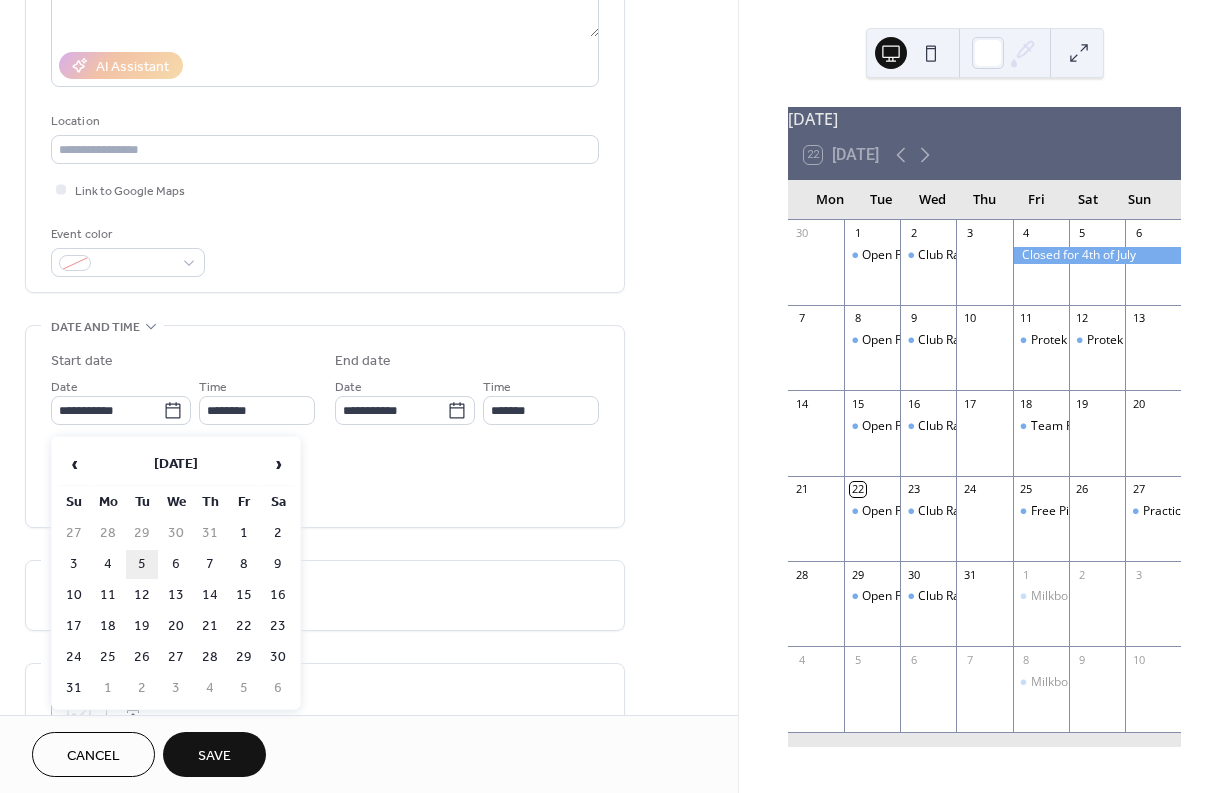 click on "5" at bounding box center (142, 564) 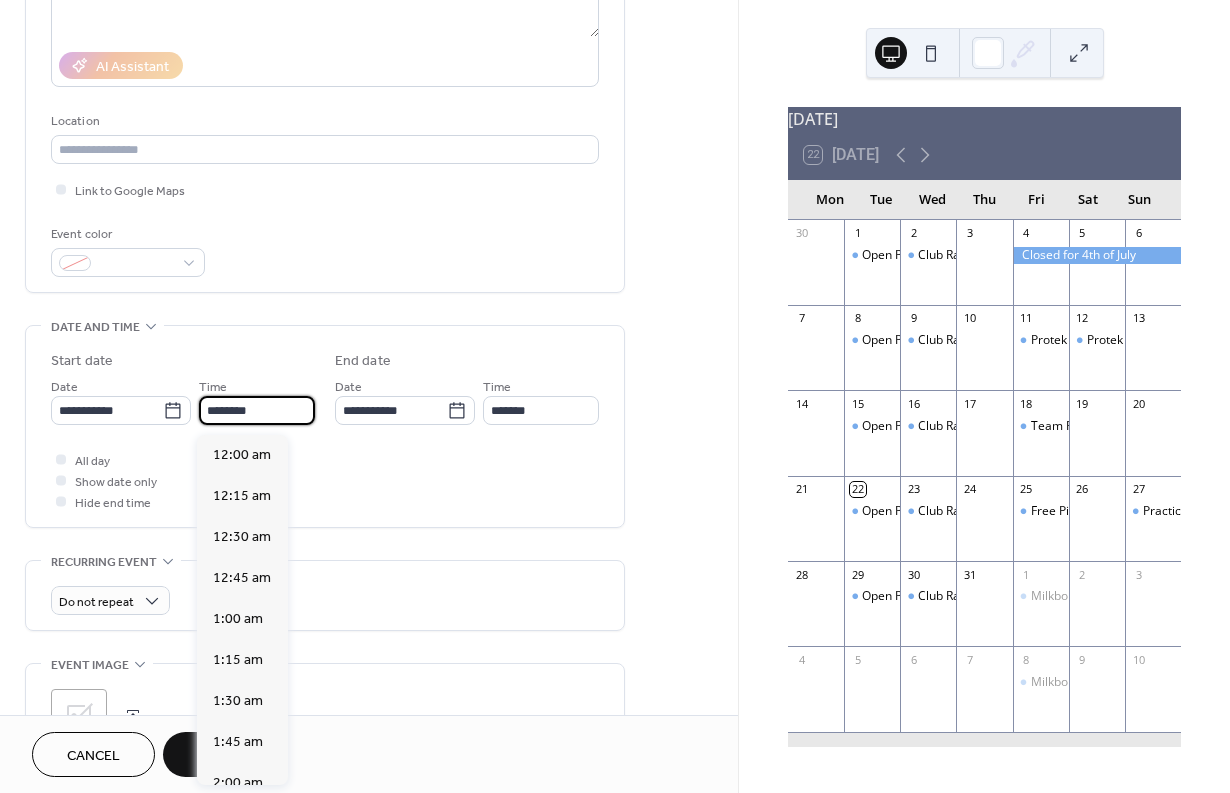 scroll, scrollTop: 1968, scrollLeft: 0, axis: vertical 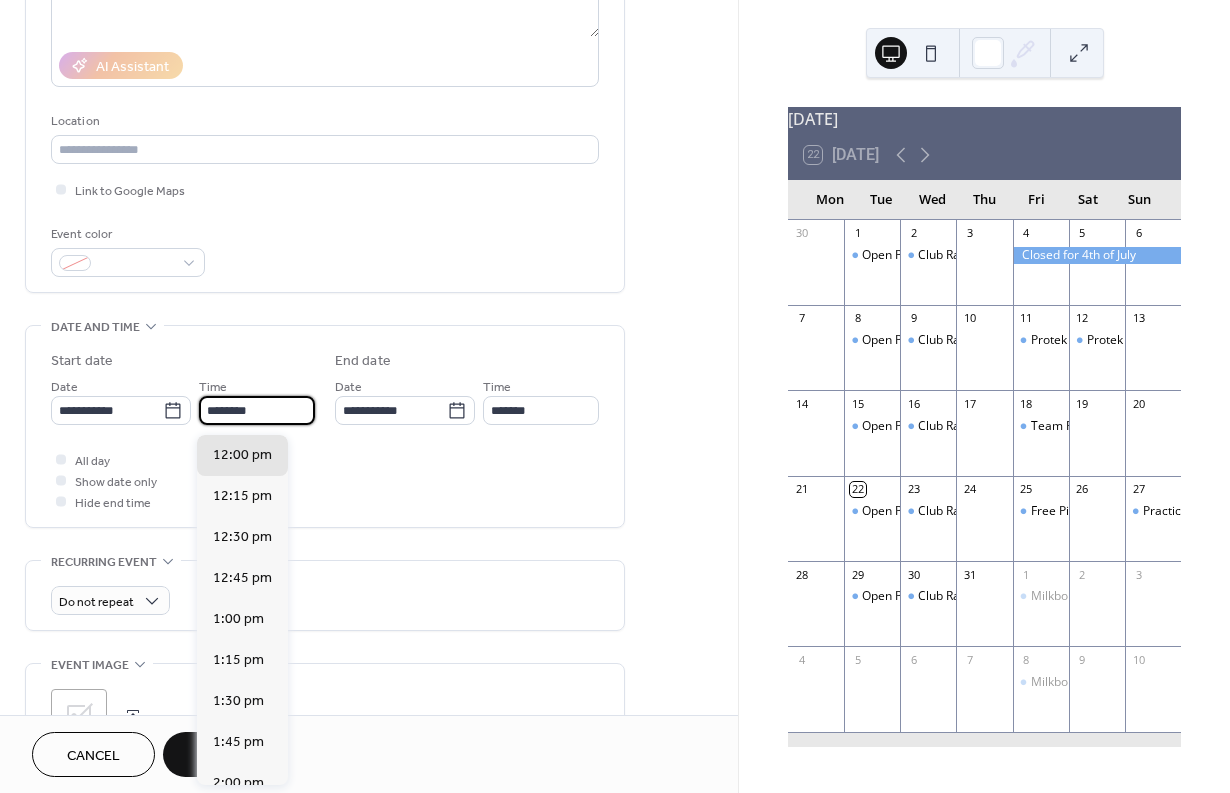 click on "********" at bounding box center [257, 410] 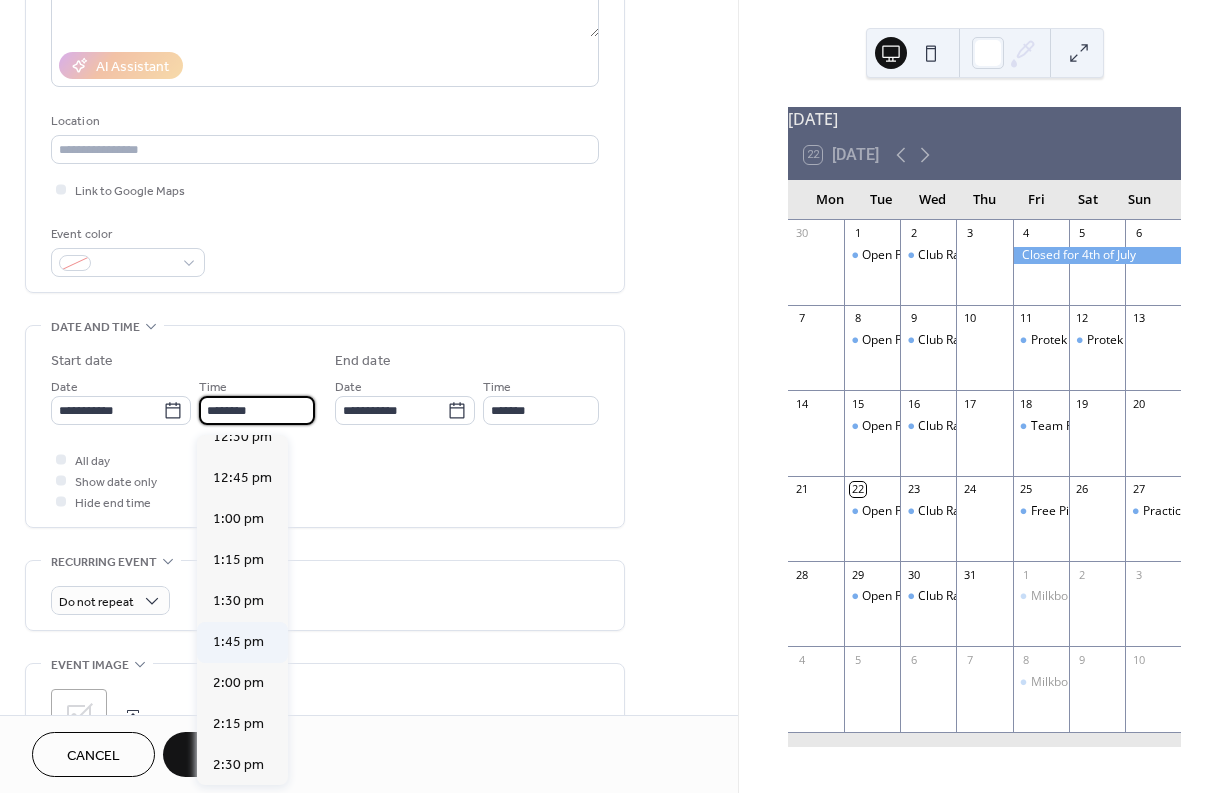scroll, scrollTop: 2077, scrollLeft: 0, axis: vertical 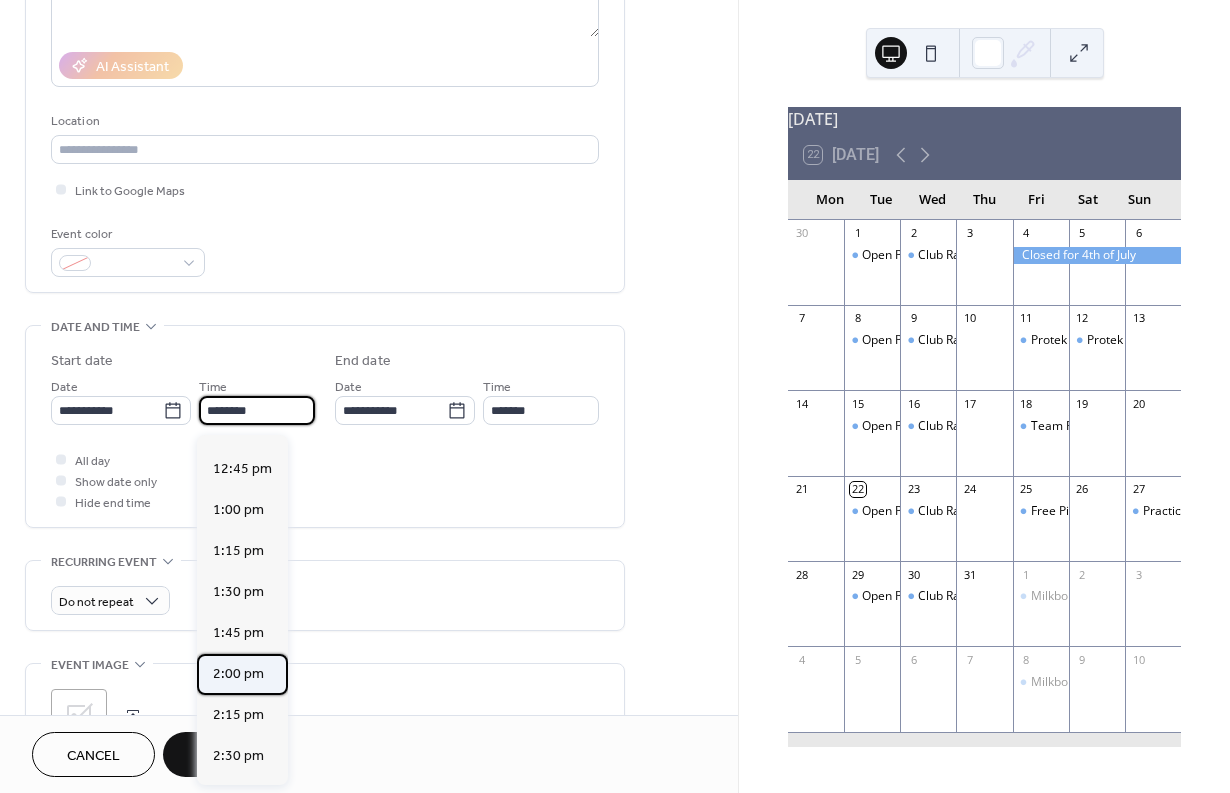 click on "2:00 pm" at bounding box center [238, 674] 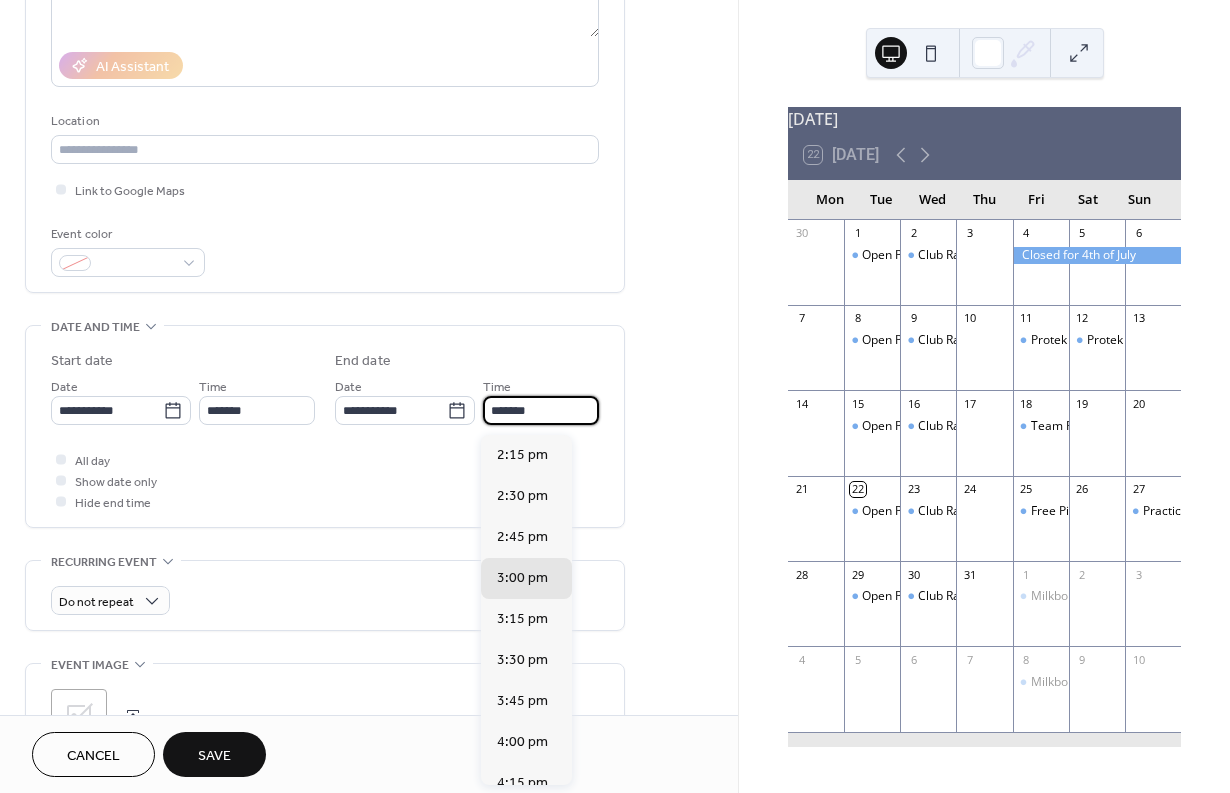 click on "*******" at bounding box center (541, 410) 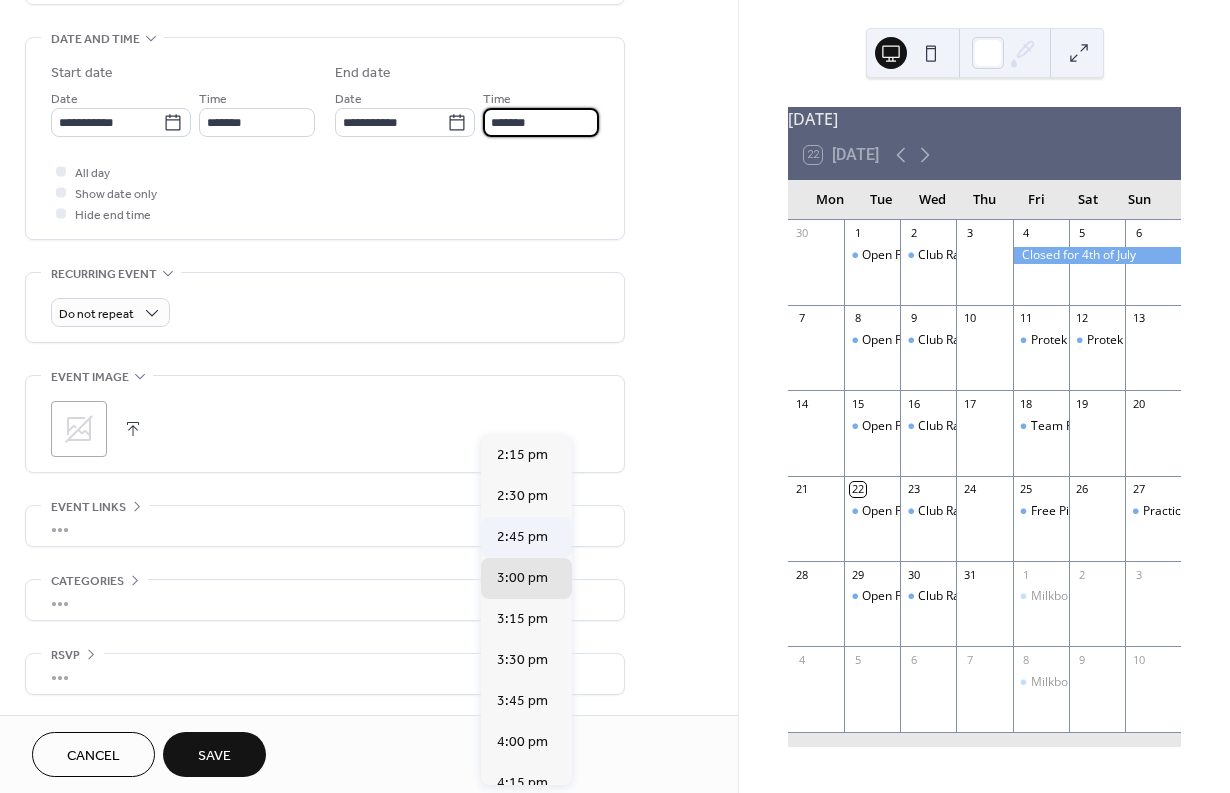 scroll, scrollTop: 620, scrollLeft: 0, axis: vertical 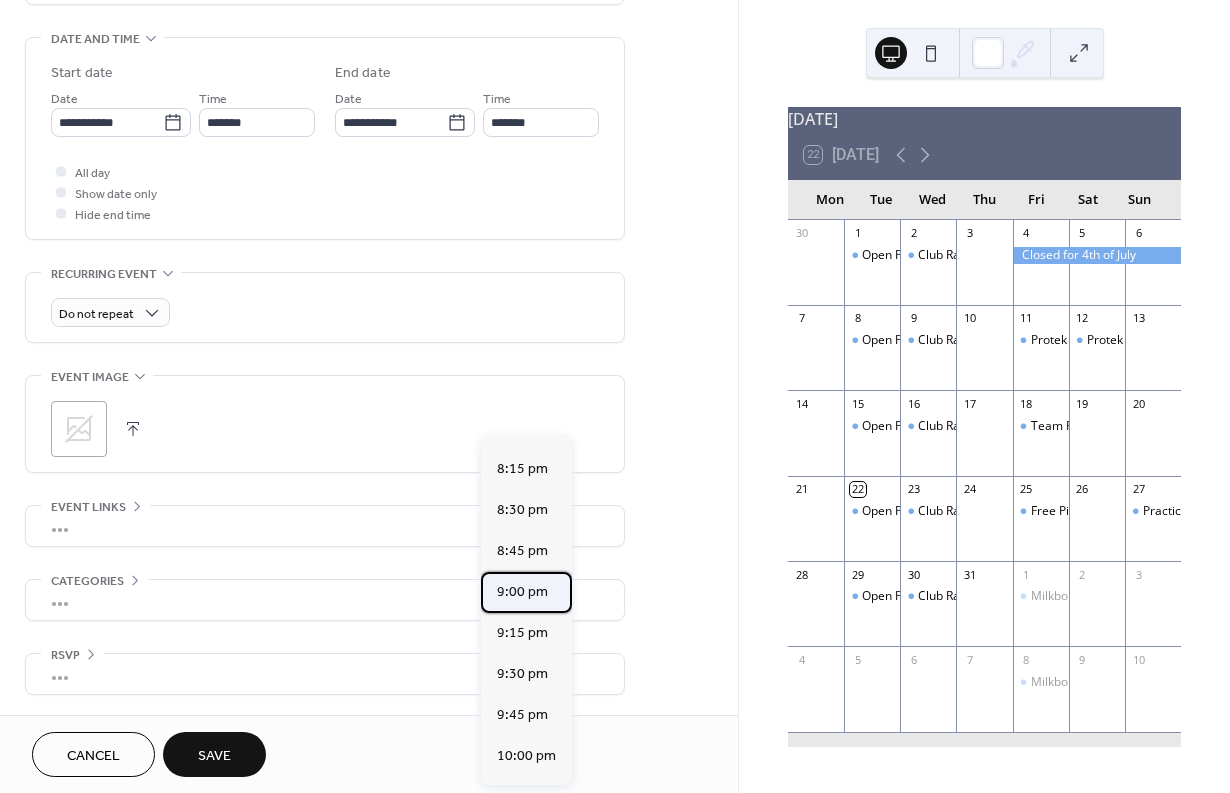 click on "9:00 pm" at bounding box center (522, 592) 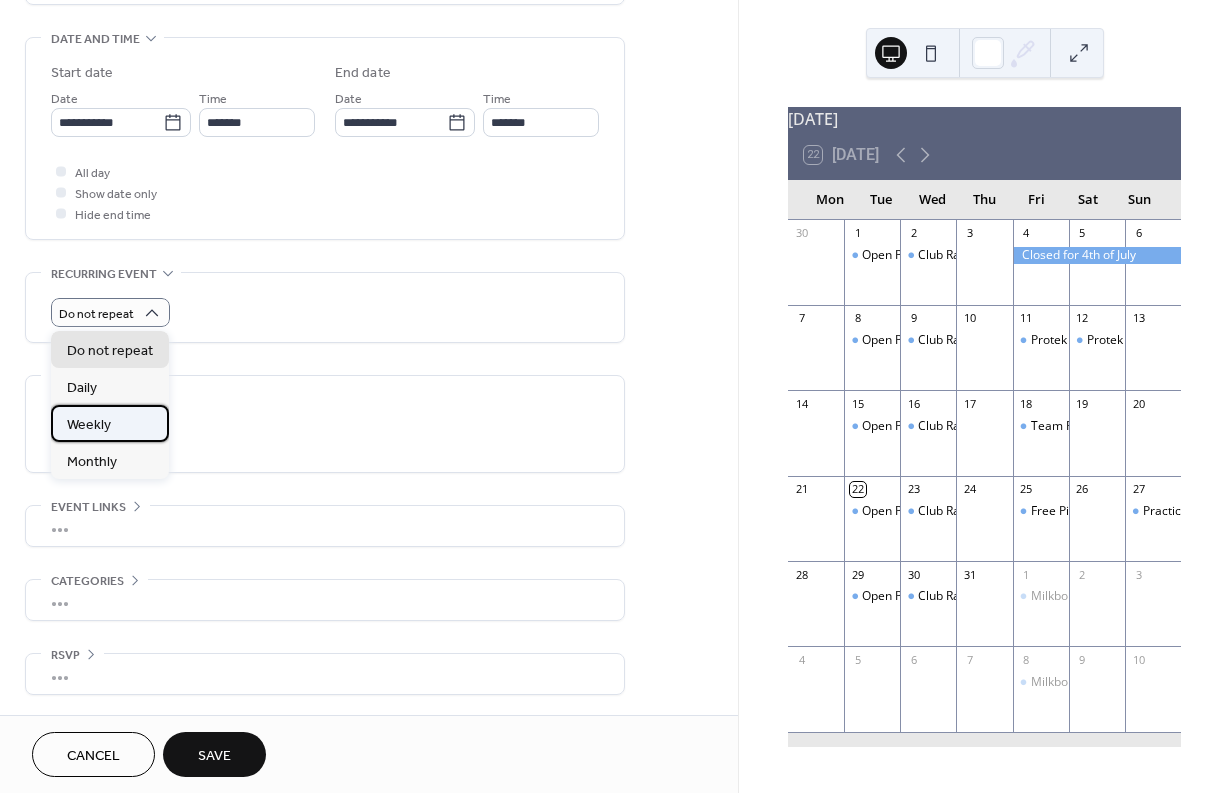 click on "Weekly" at bounding box center (110, 423) 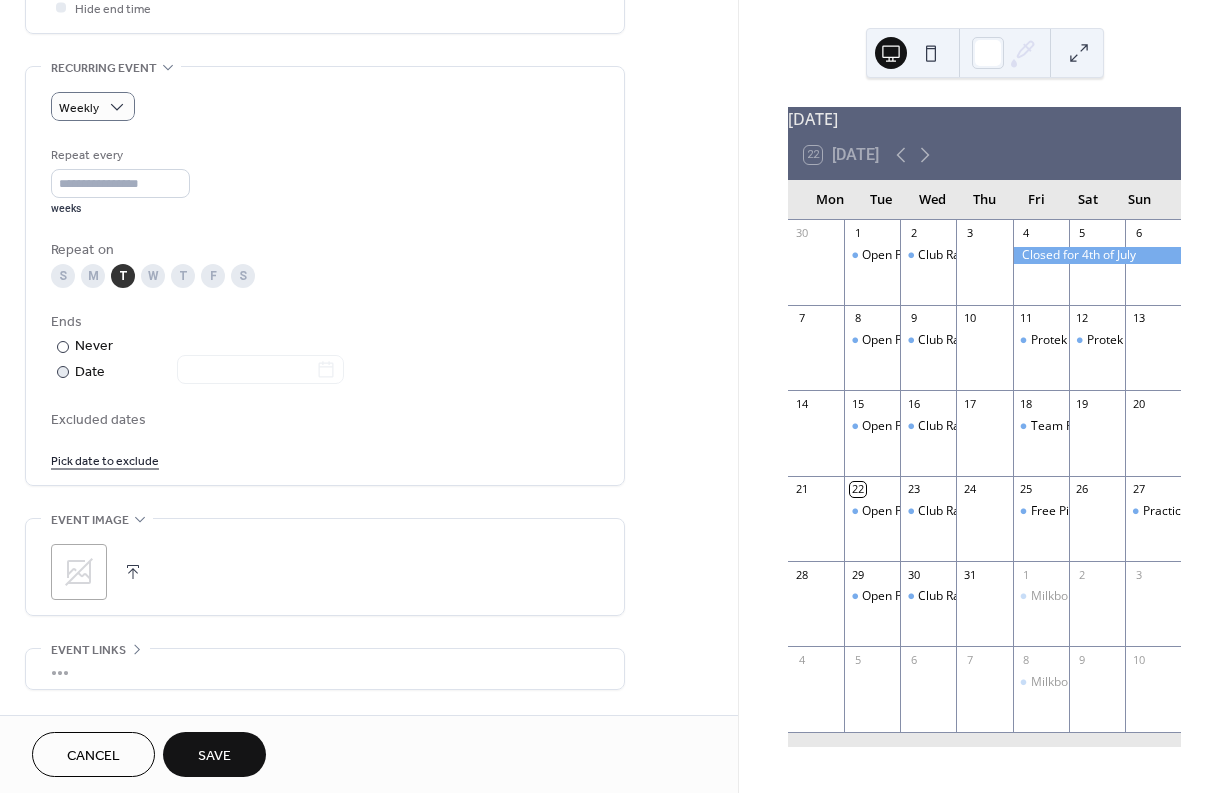 scroll, scrollTop: 822, scrollLeft: 0, axis: vertical 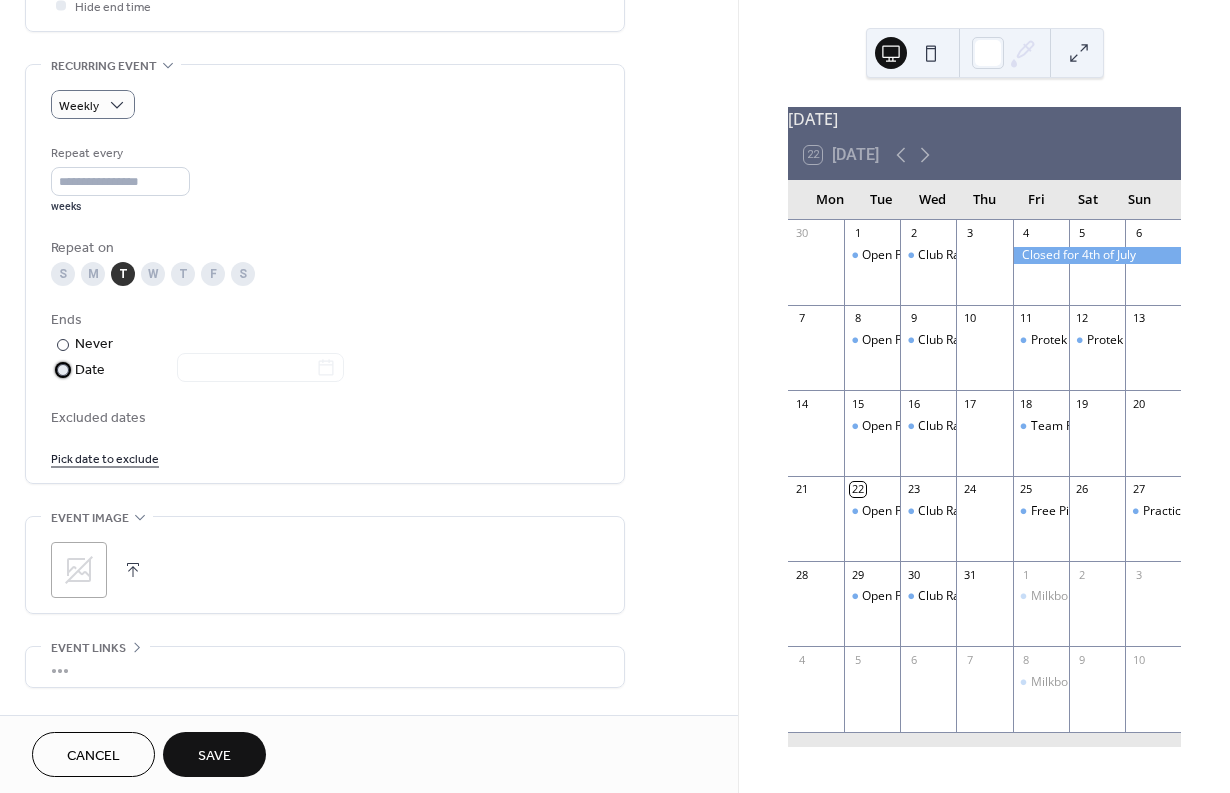click at bounding box center (63, 370) 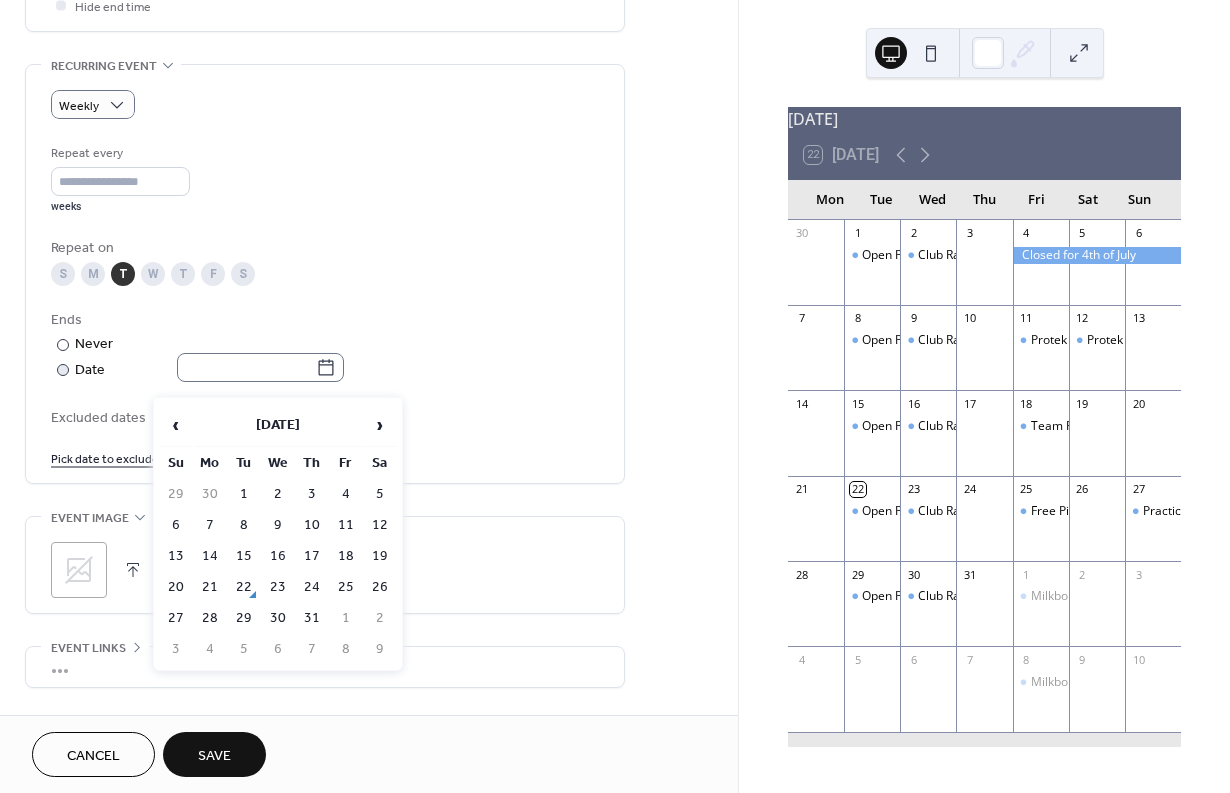 click 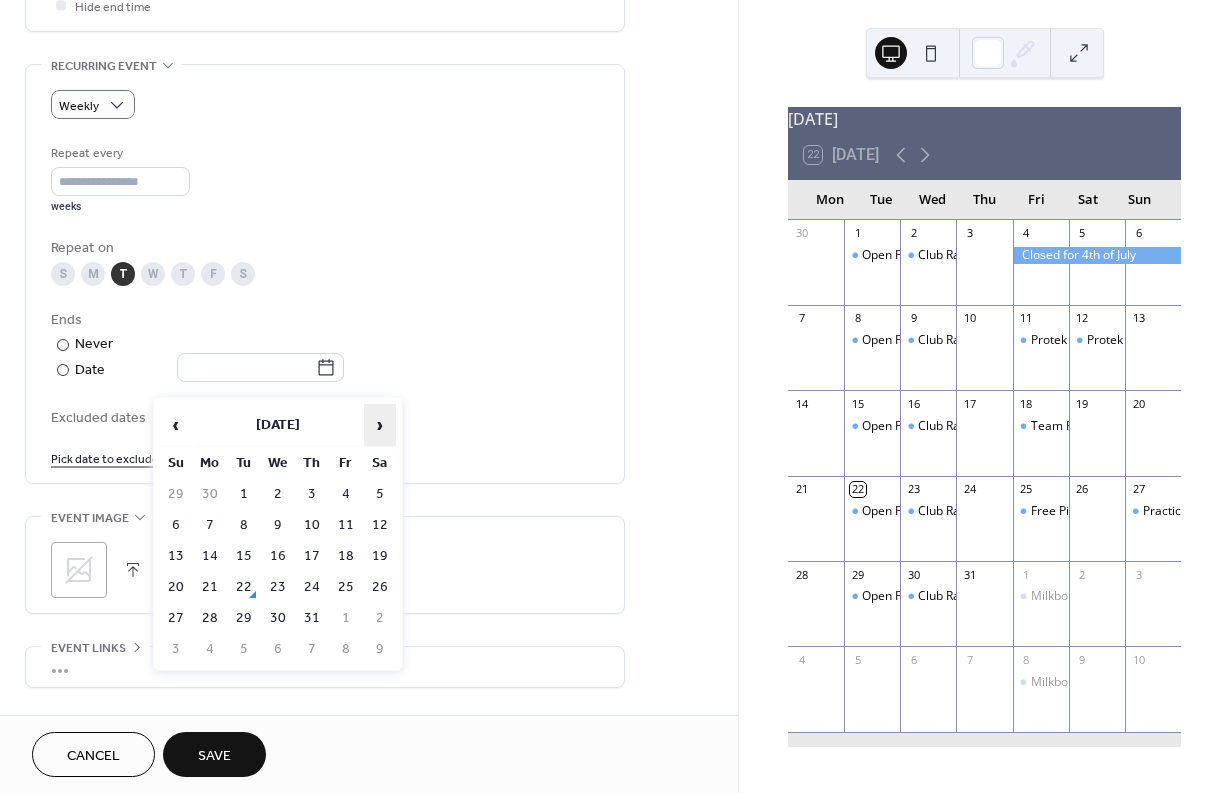 click on "›" at bounding box center [380, 425] 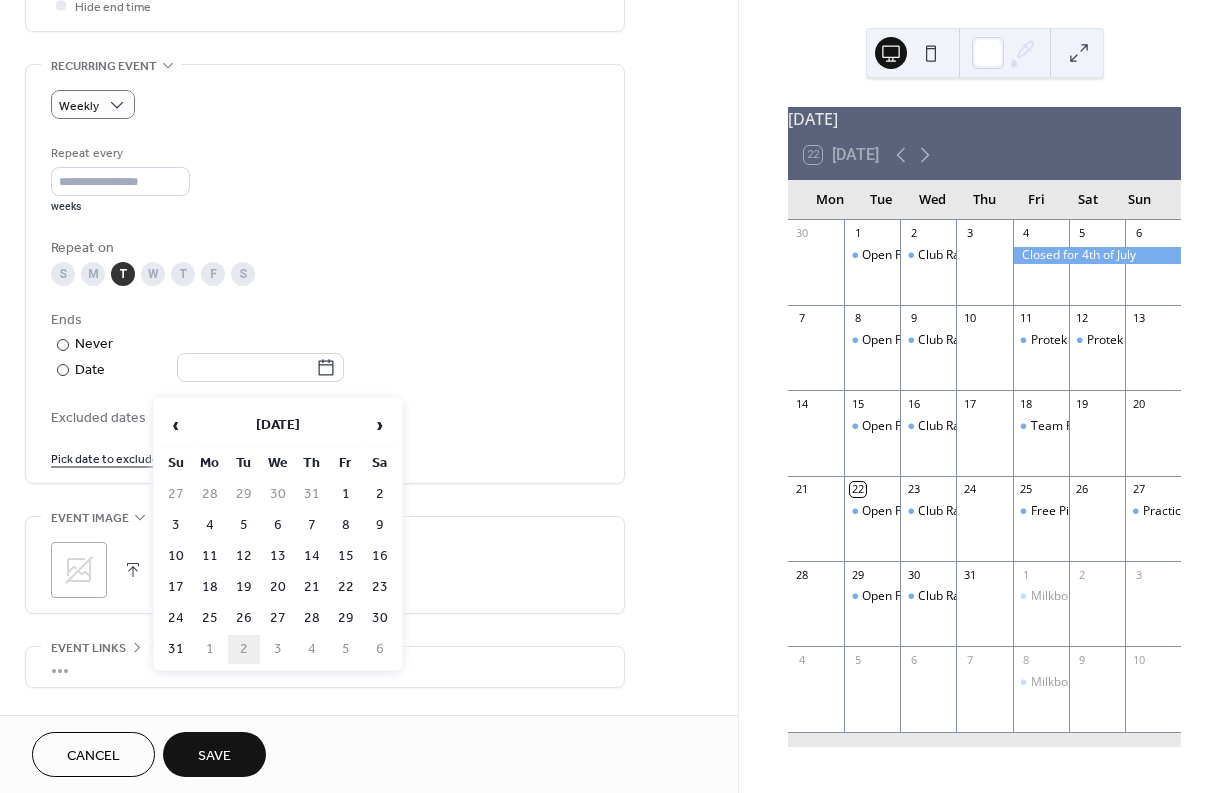 click on "2" at bounding box center (244, 649) 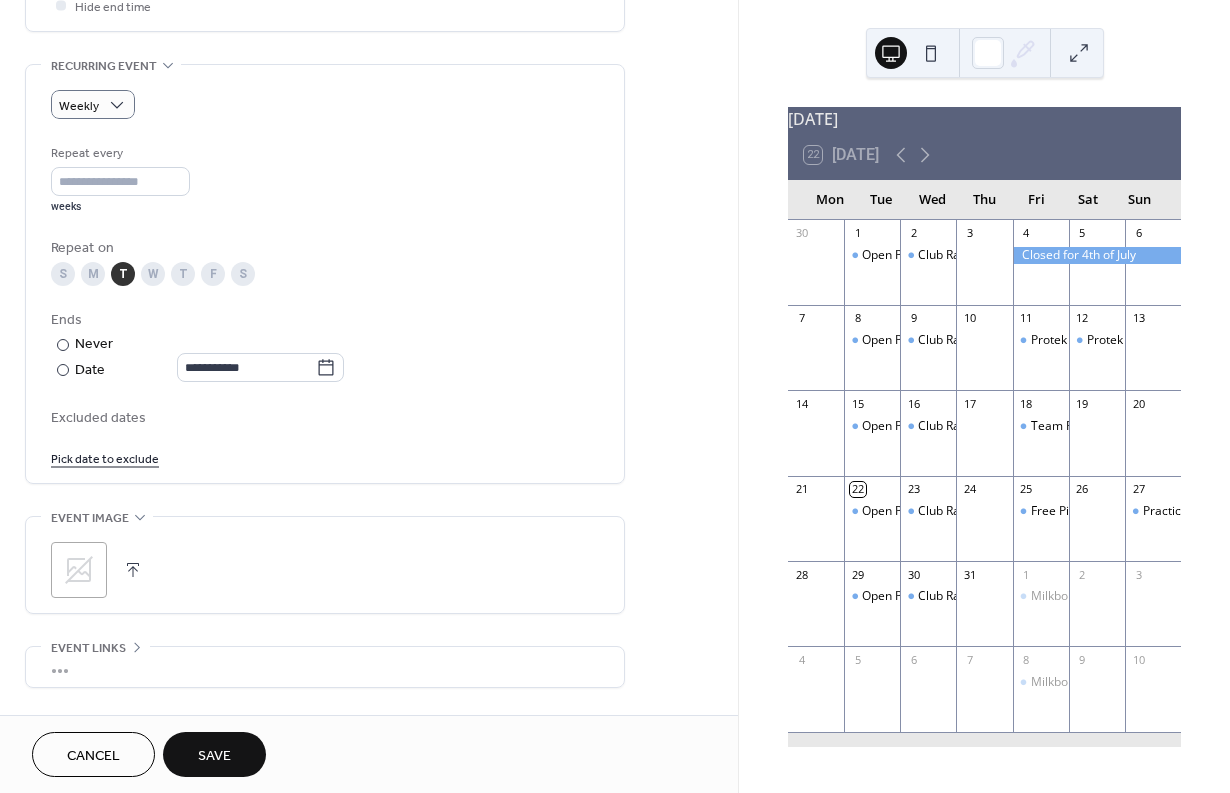 click on "Save" at bounding box center [214, 756] 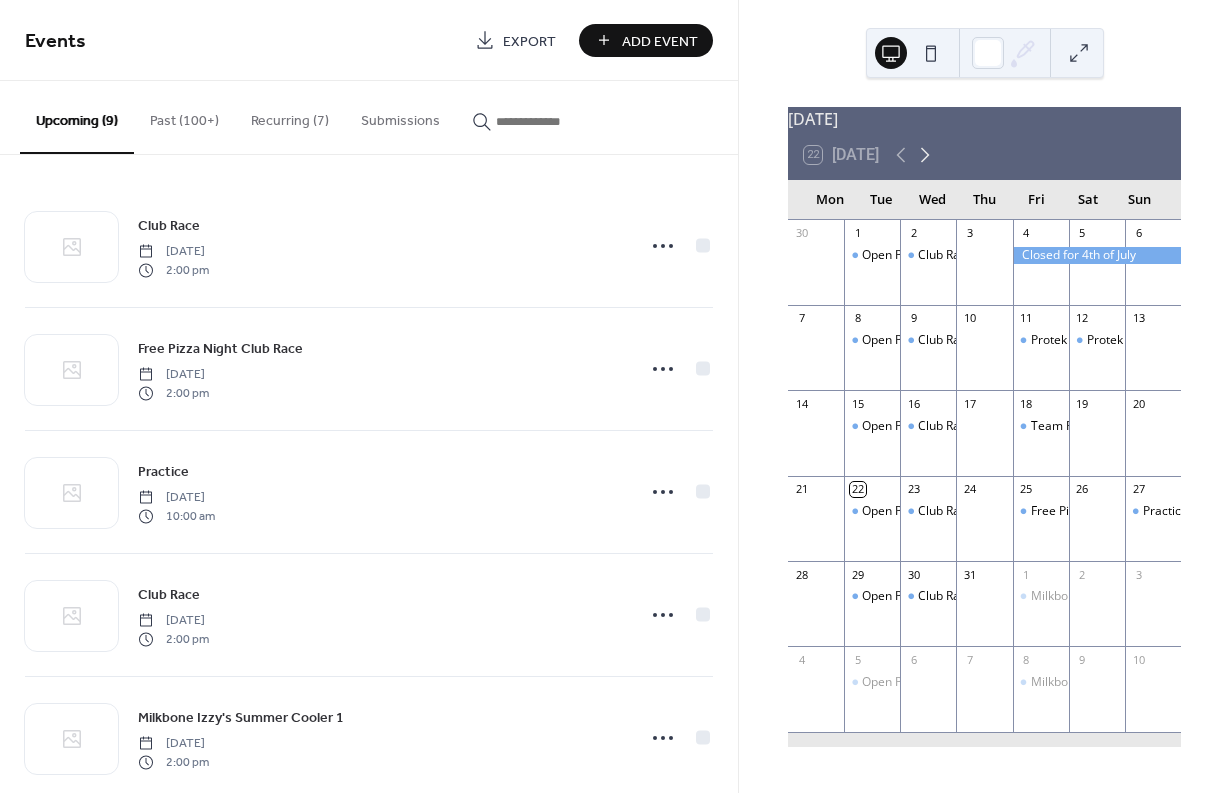 click 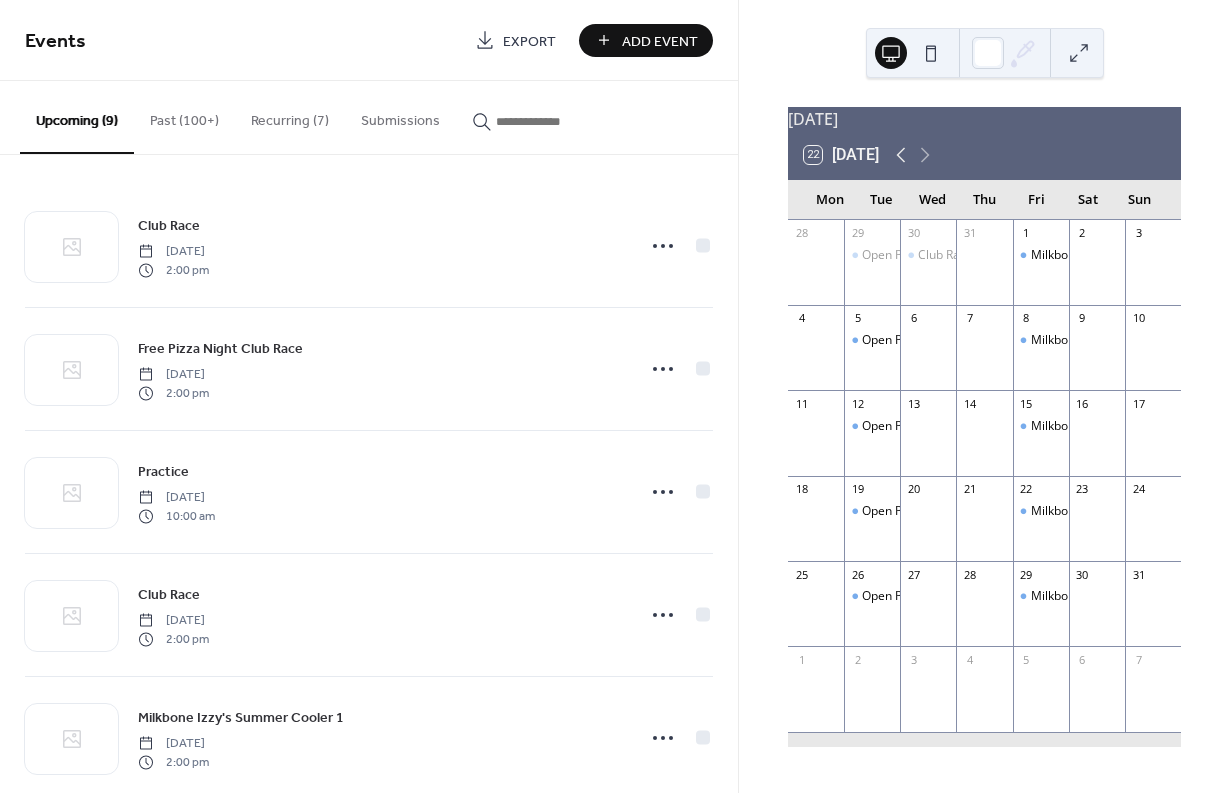 click 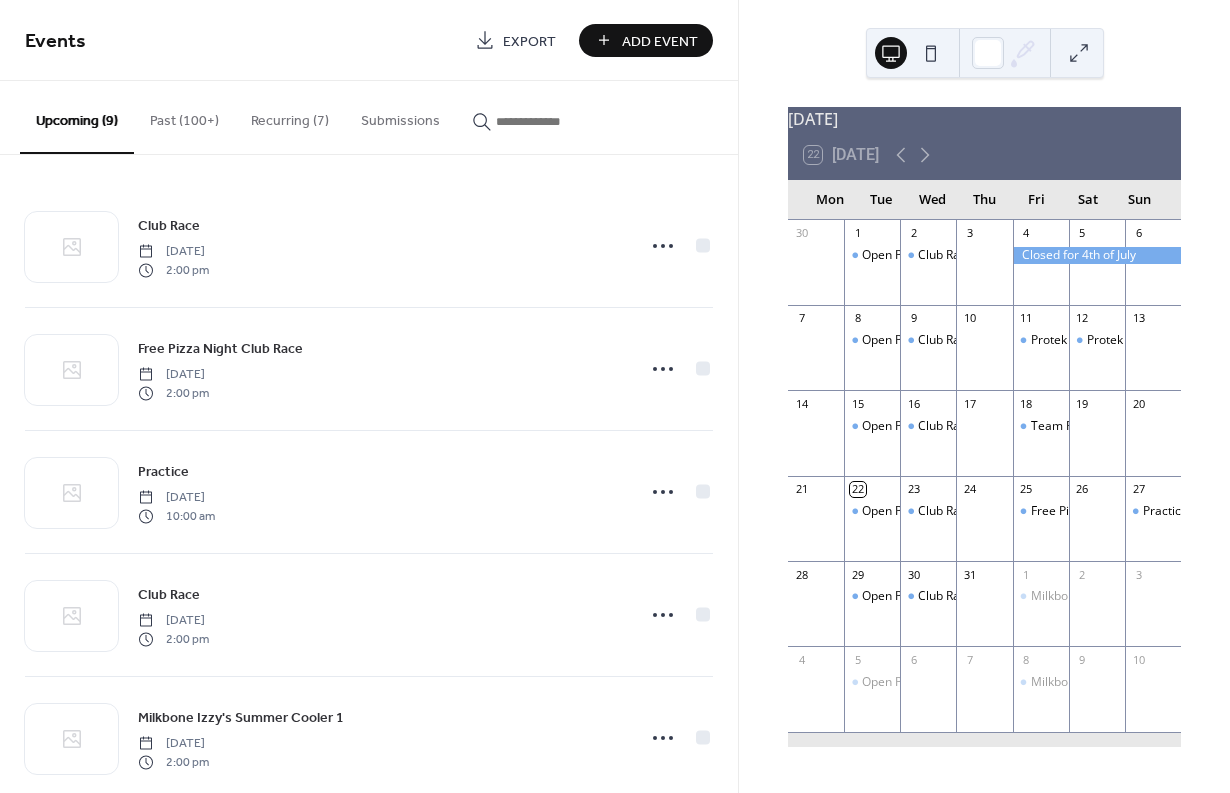 click on "Add Event" at bounding box center [660, 41] 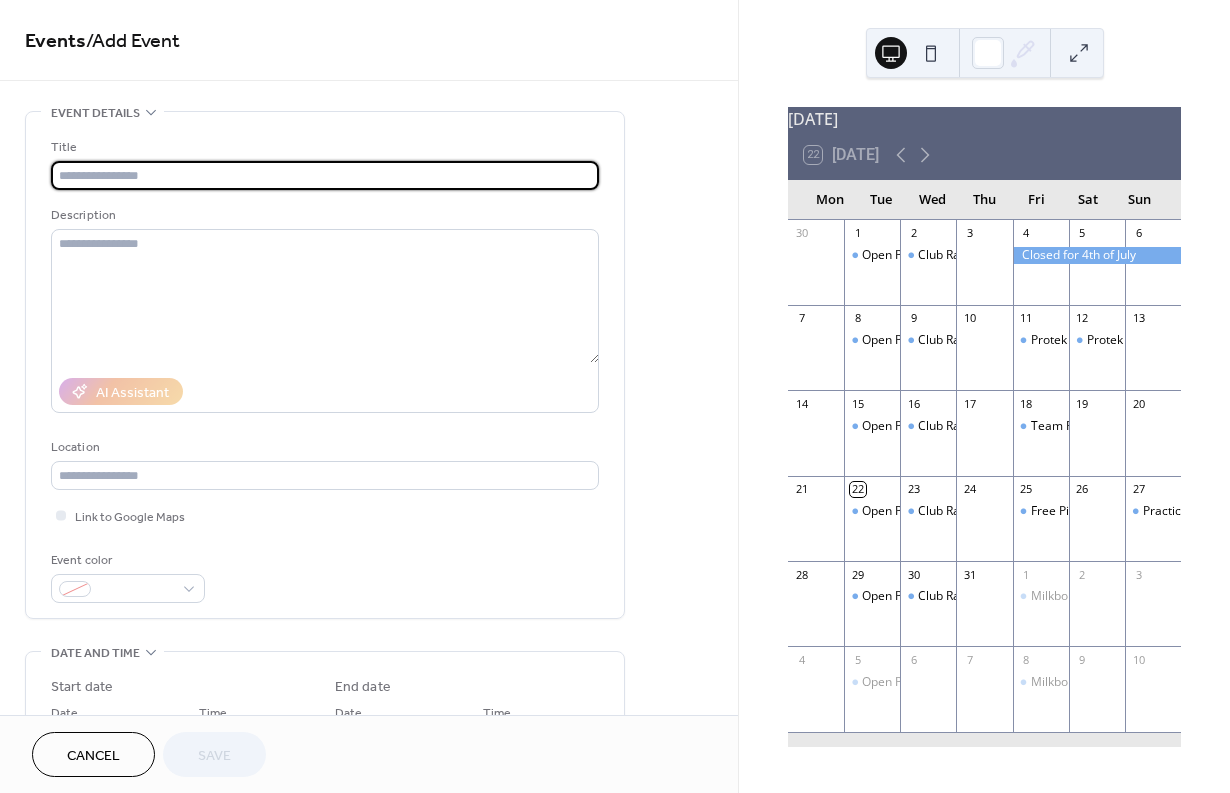 click at bounding box center (325, 175) 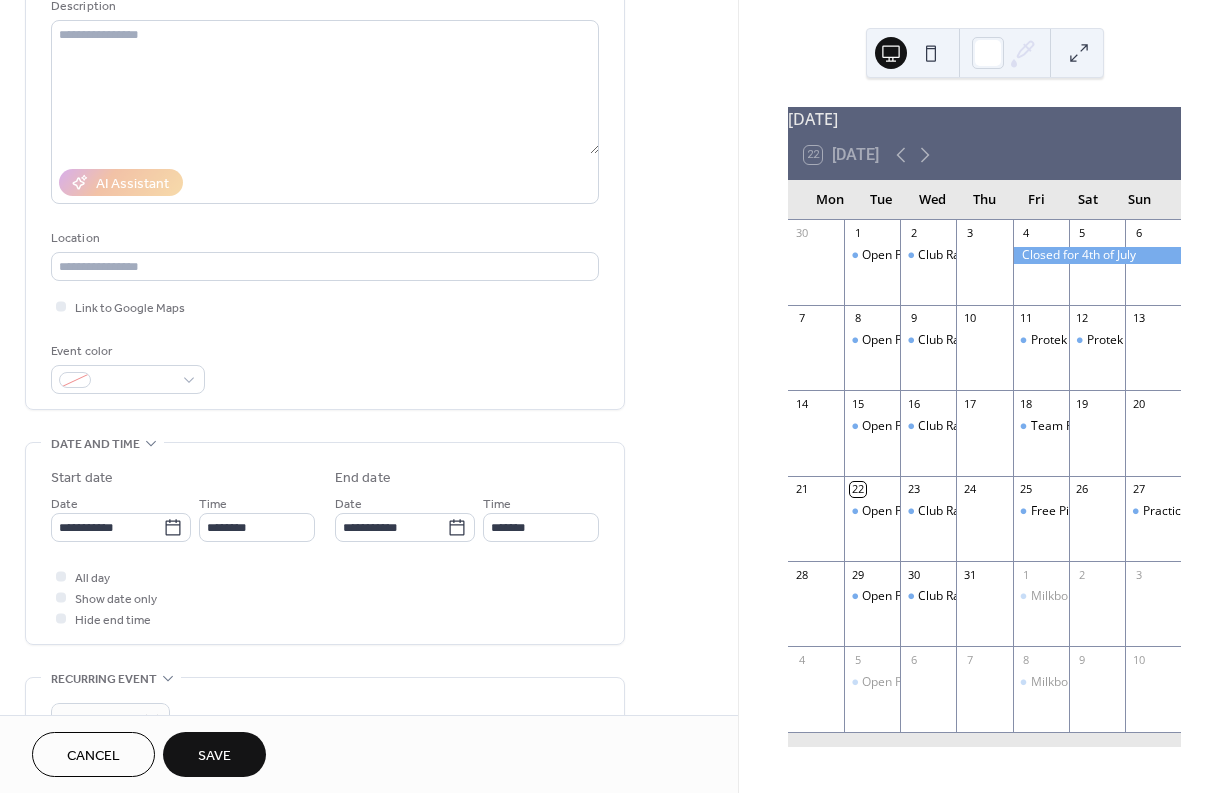 scroll, scrollTop: 214, scrollLeft: 0, axis: vertical 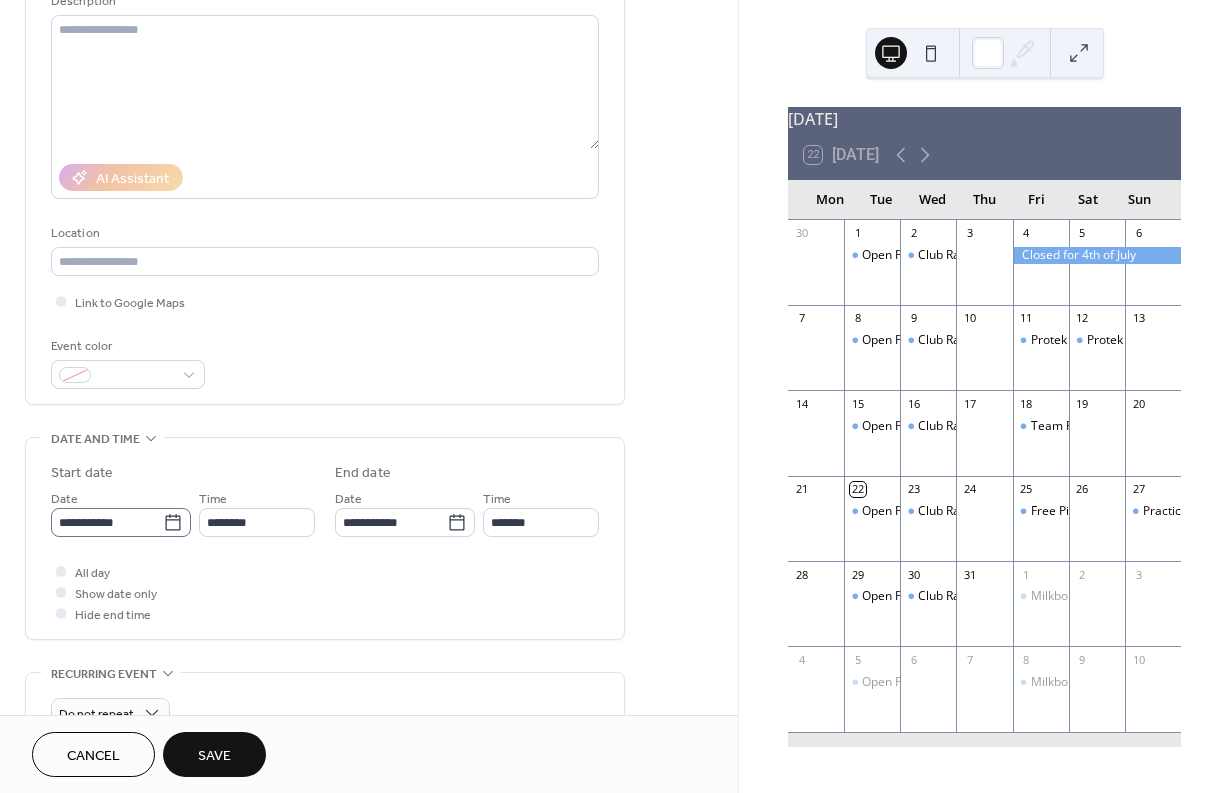 type on "**********" 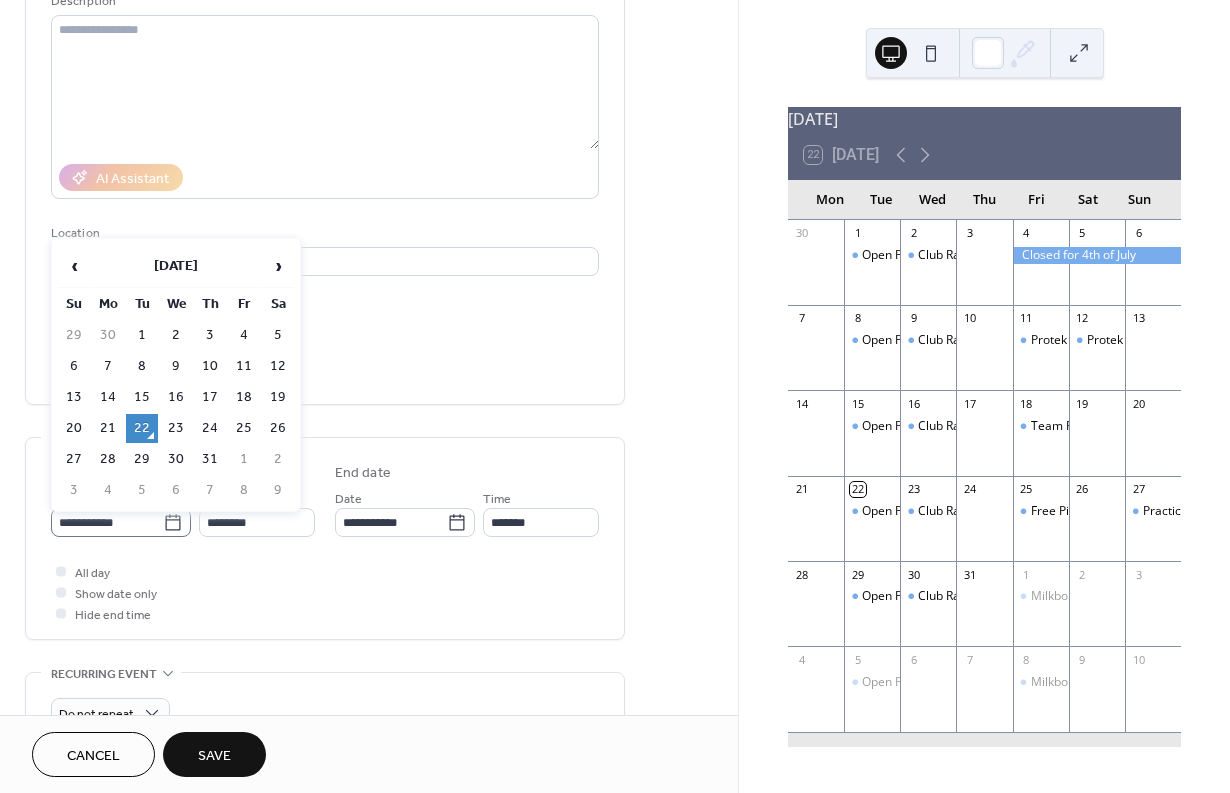 click 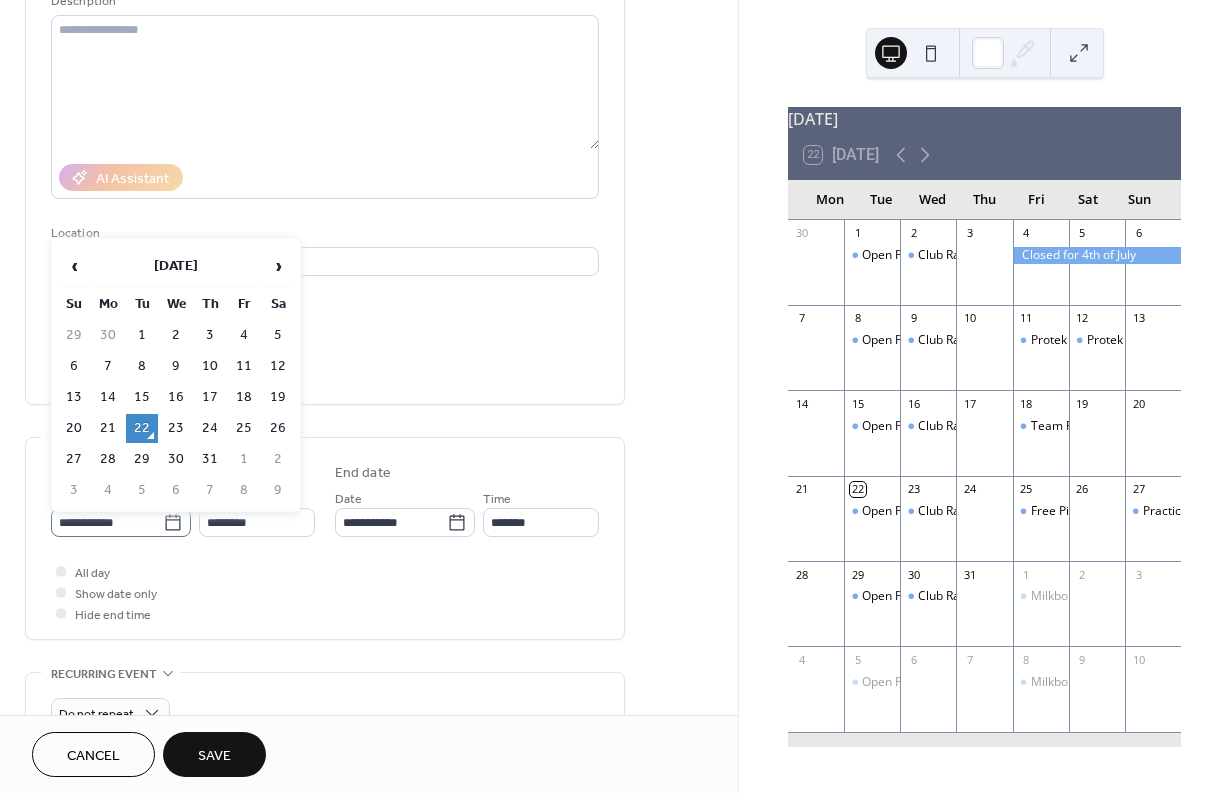 click on "**********" at bounding box center (107, 522) 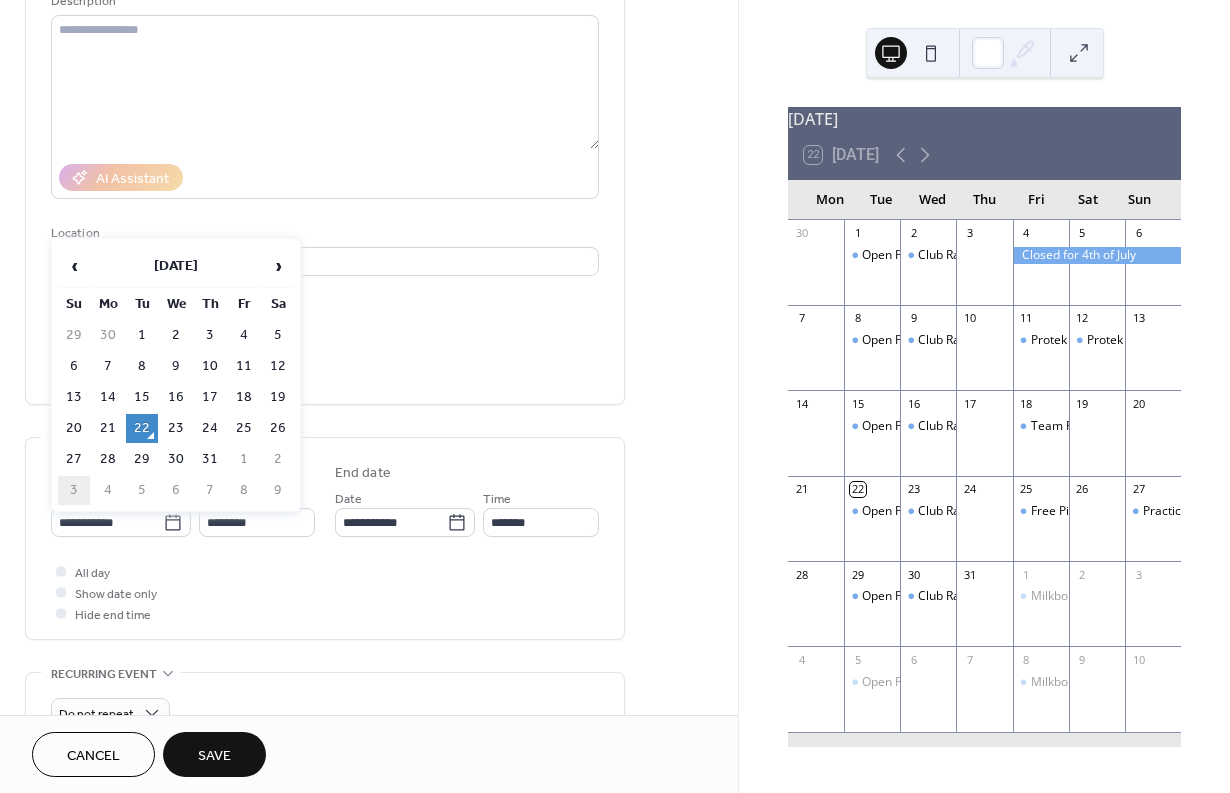 click on "3" at bounding box center (74, 490) 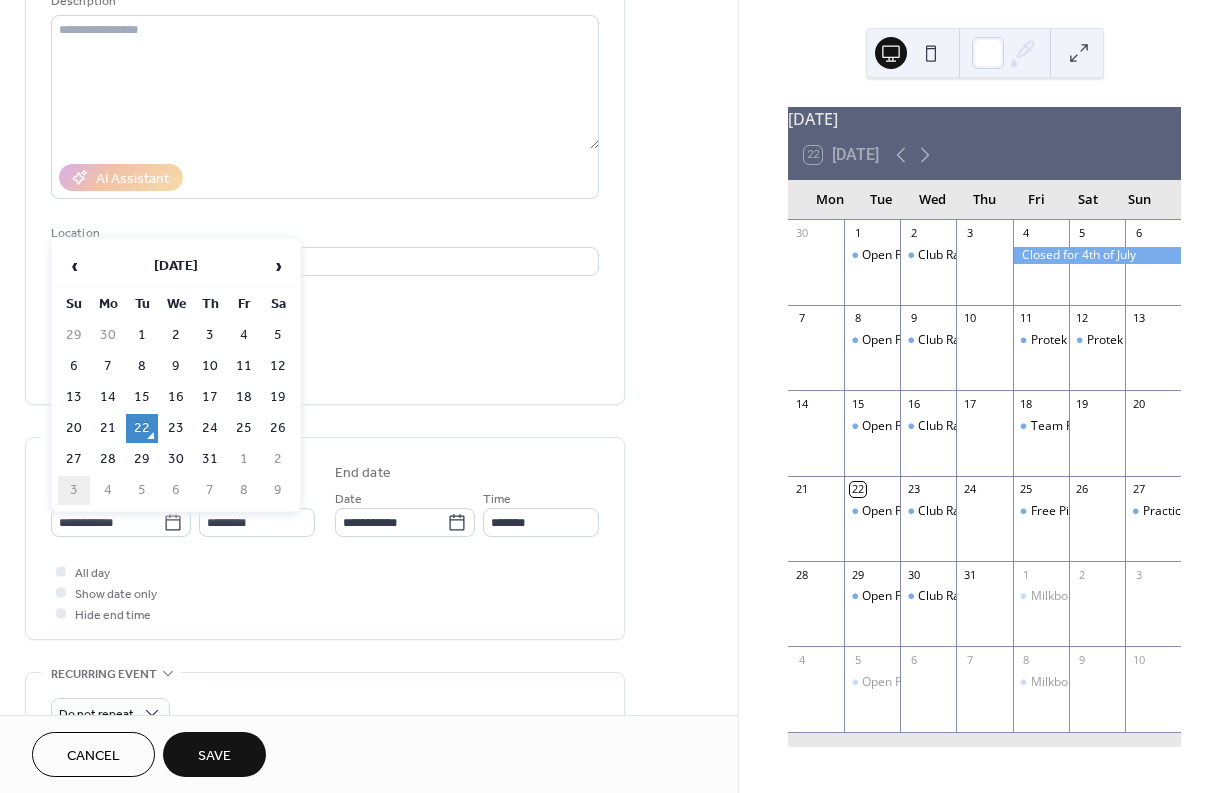 type on "**********" 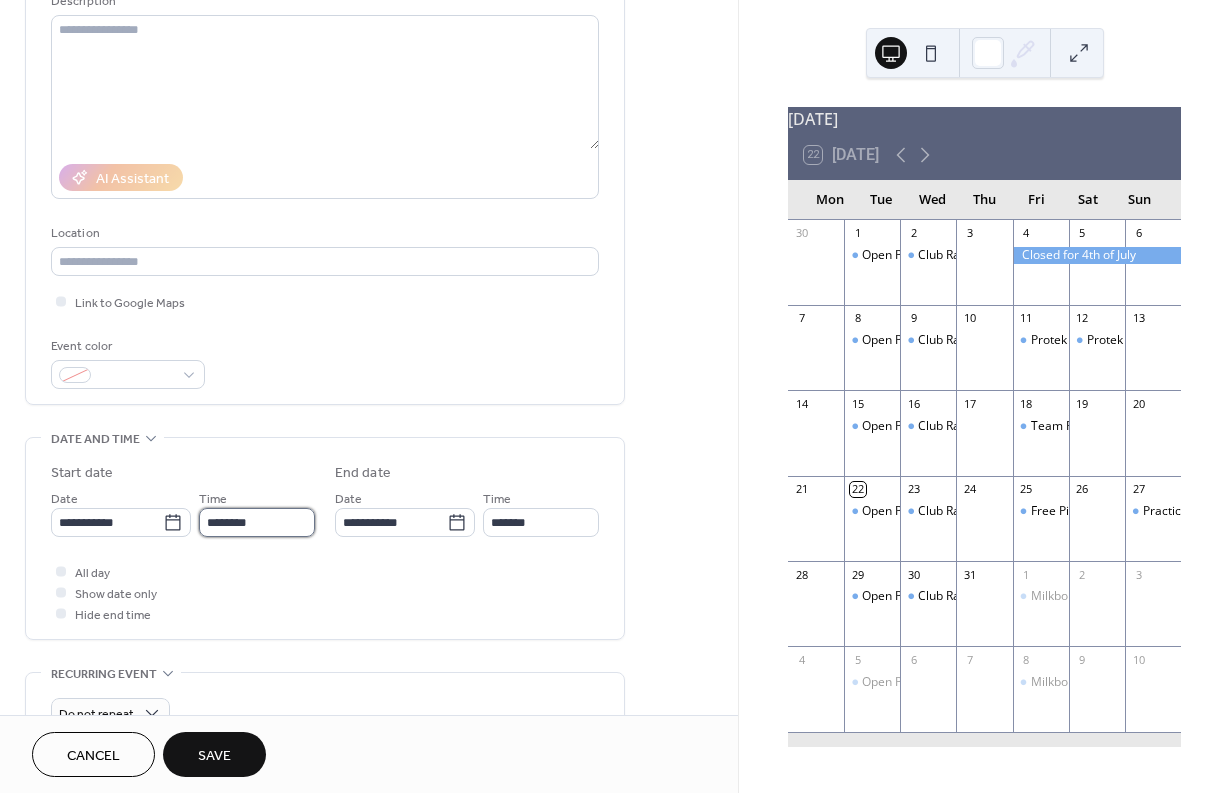 click on "********" at bounding box center [257, 522] 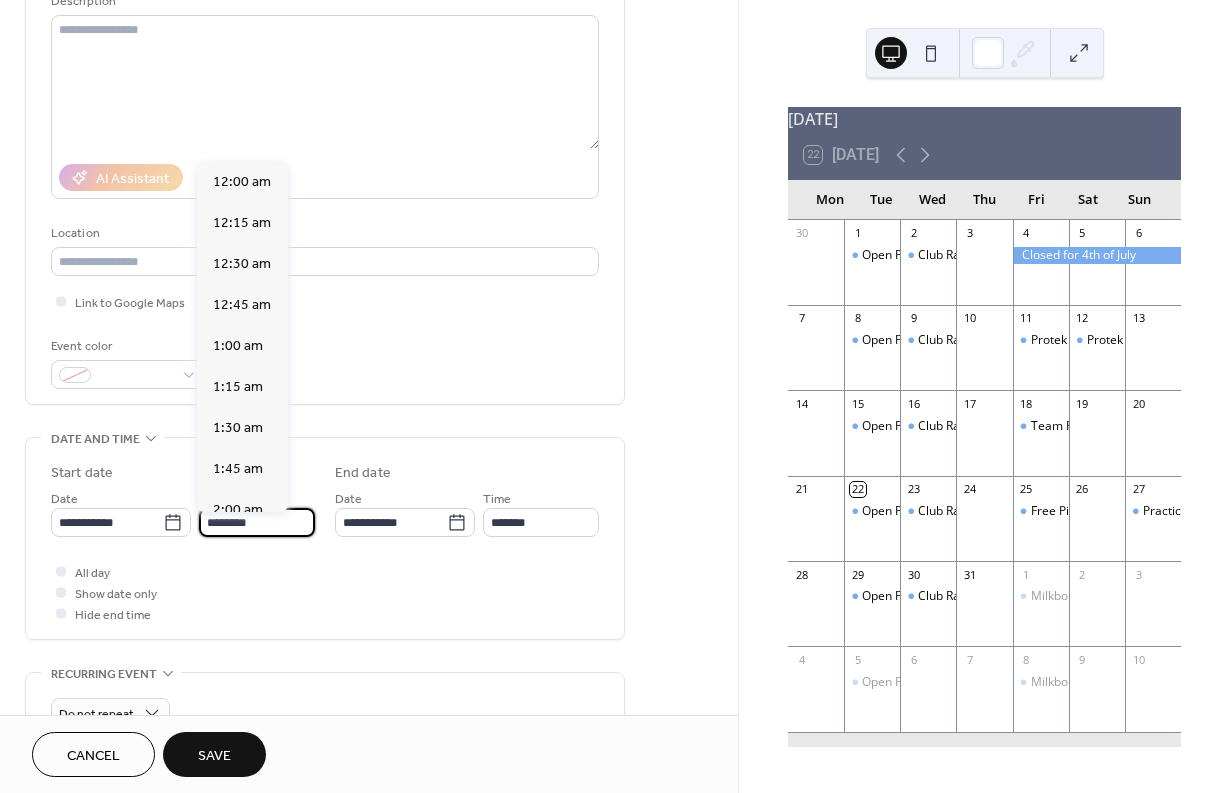 scroll, scrollTop: 1968, scrollLeft: 0, axis: vertical 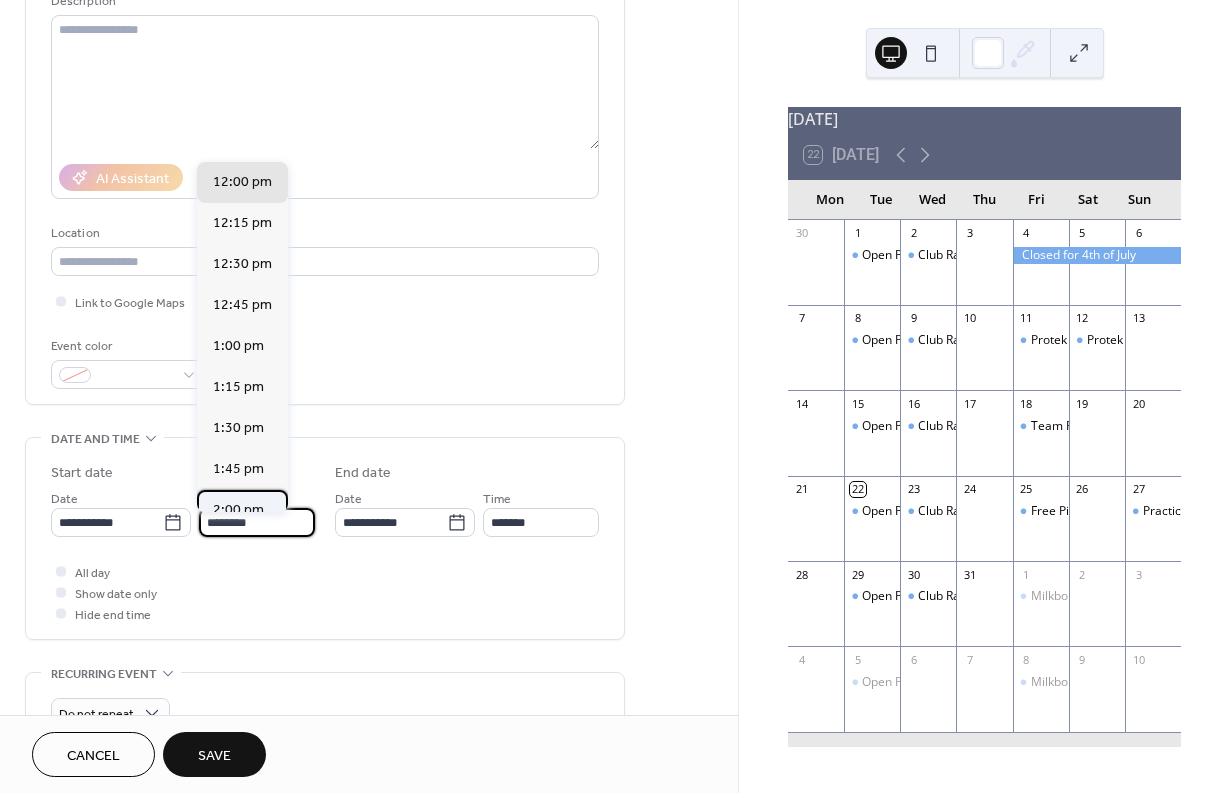 click on "2:00 pm" at bounding box center (238, 510) 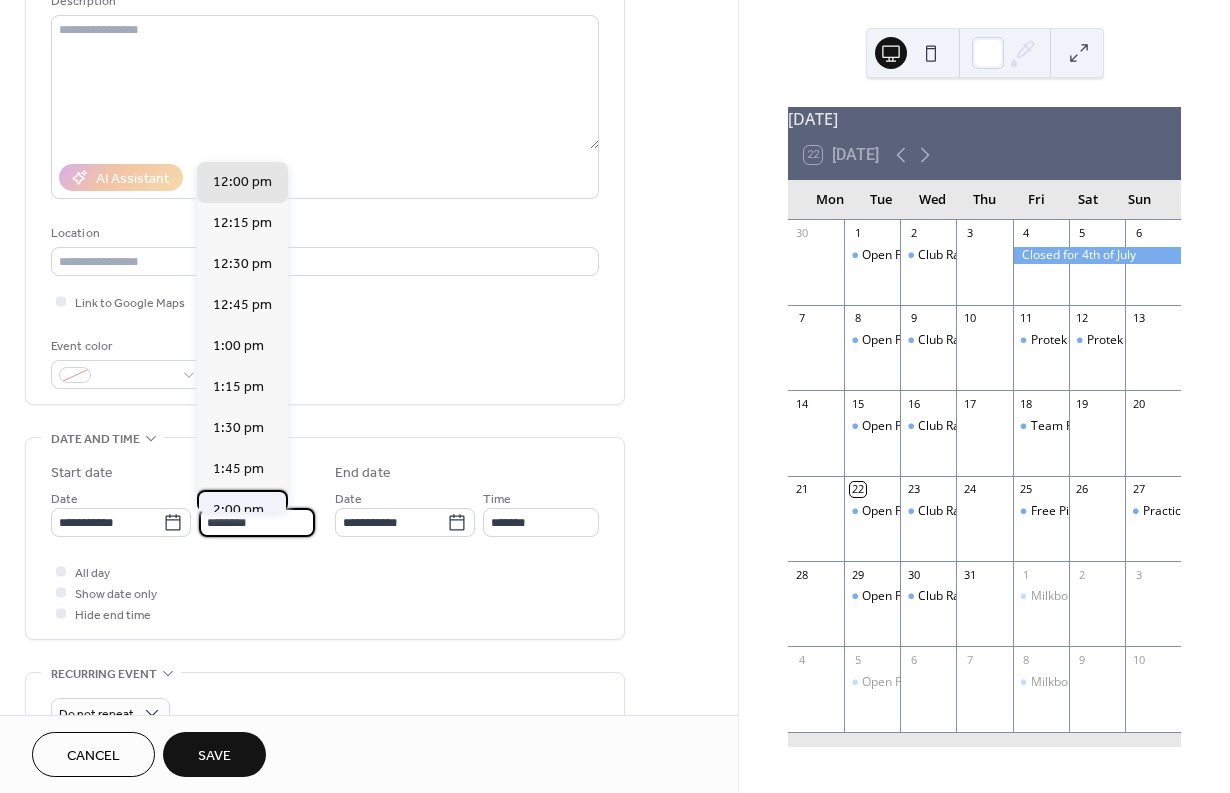 type on "*******" 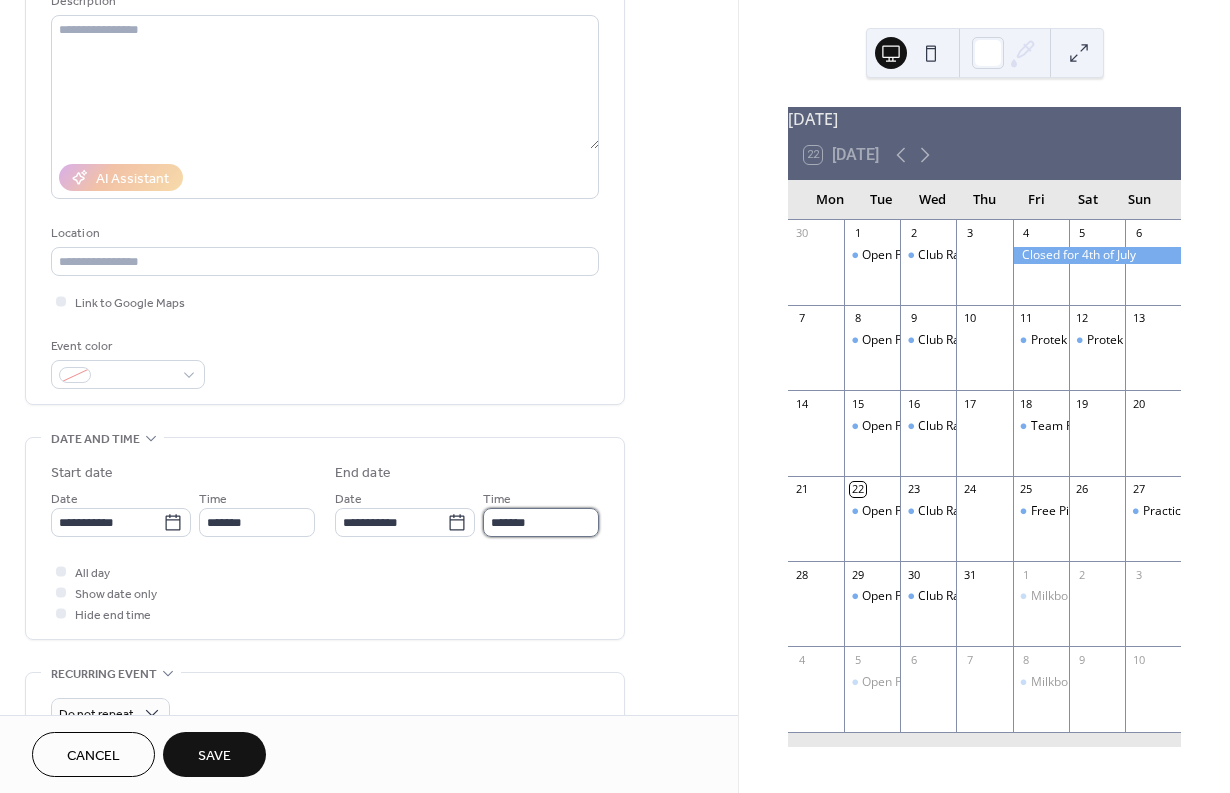 click on "*******" at bounding box center [541, 522] 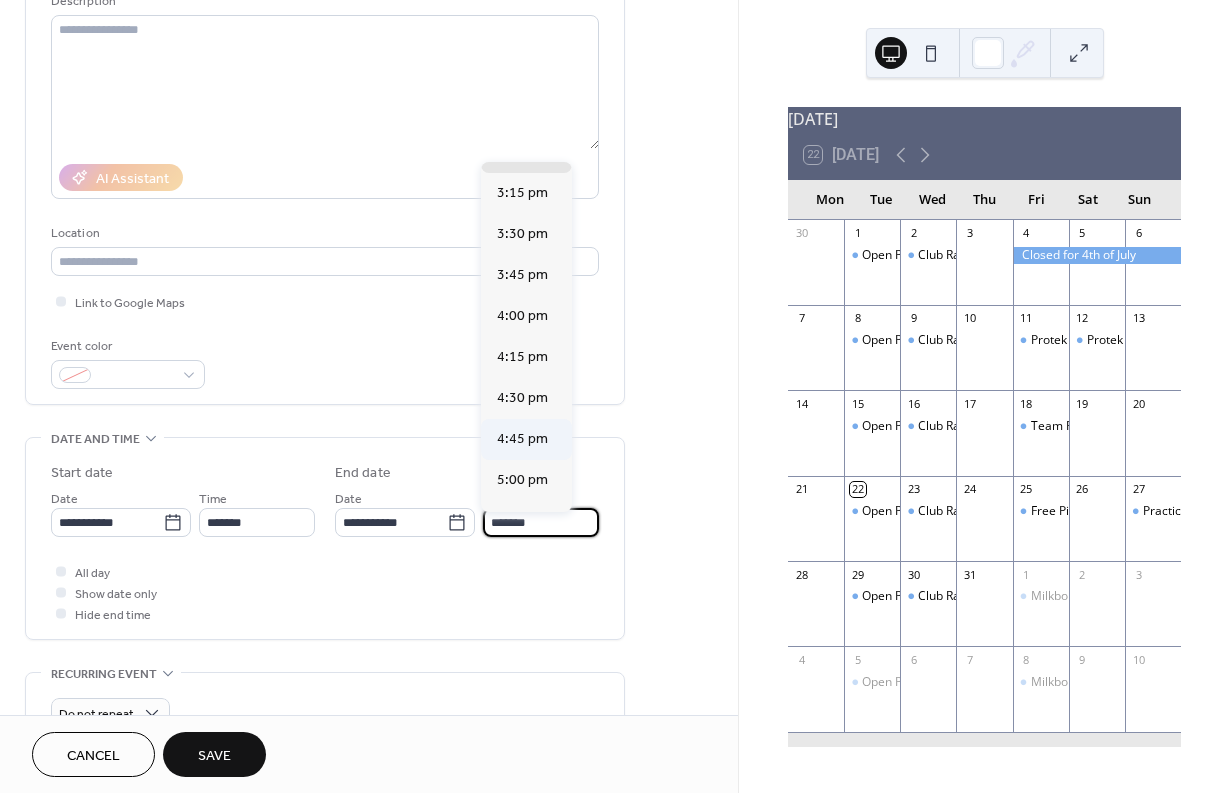 scroll, scrollTop: 155, scrollLeft: 0, axis: vertical 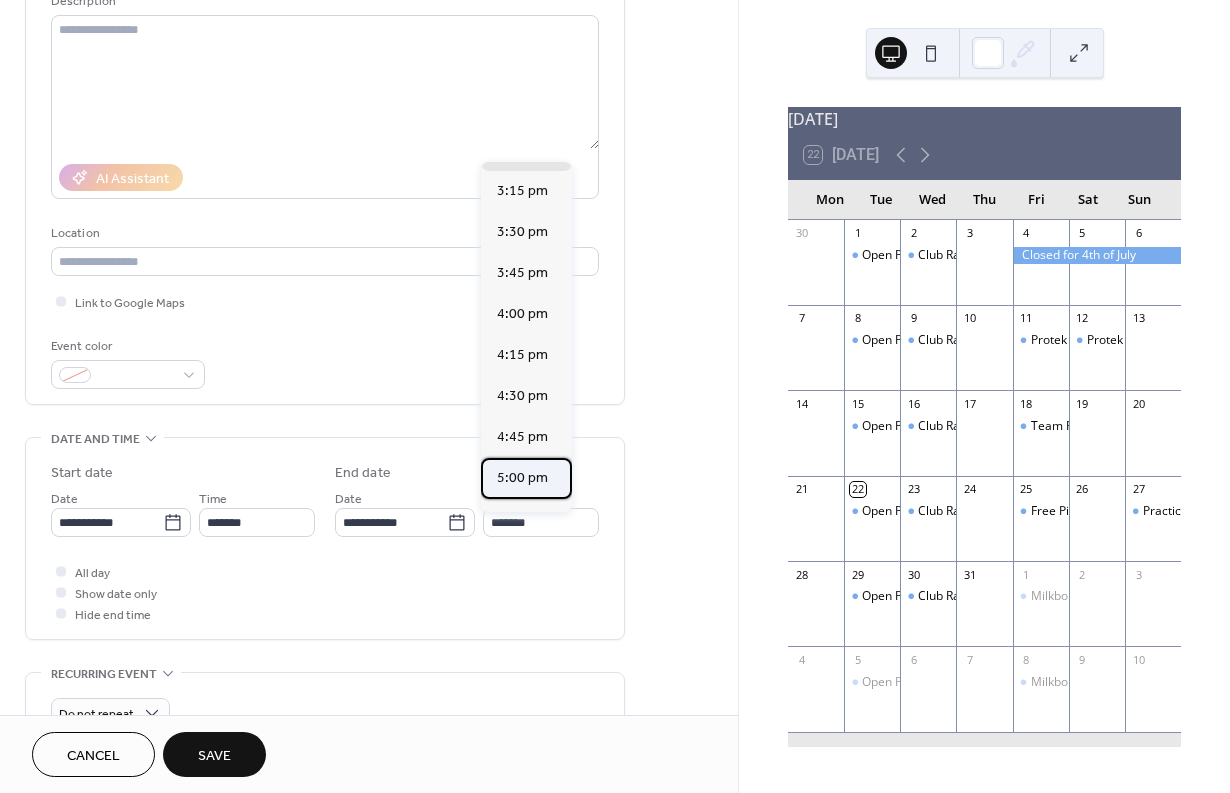 click on "5:00 pm" at bounding box center (522, 478) 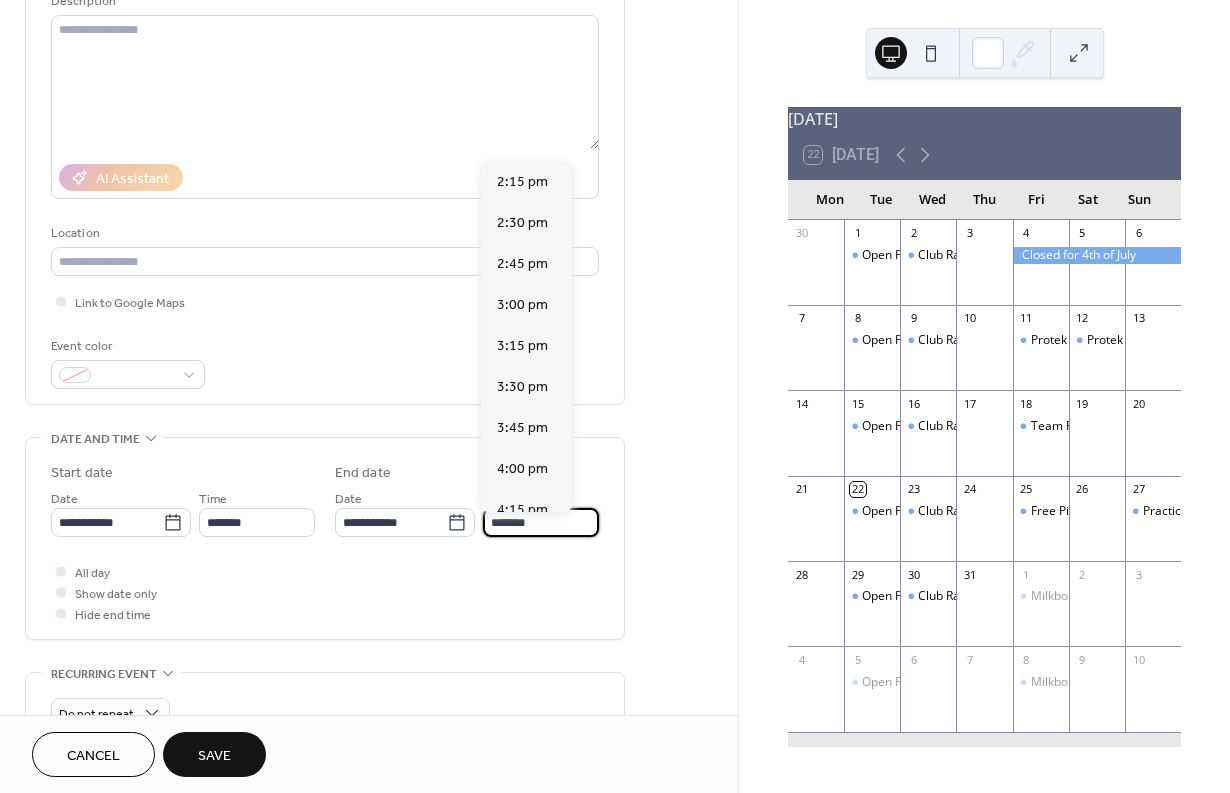 click on "*******" at bounding box center (541, 522) 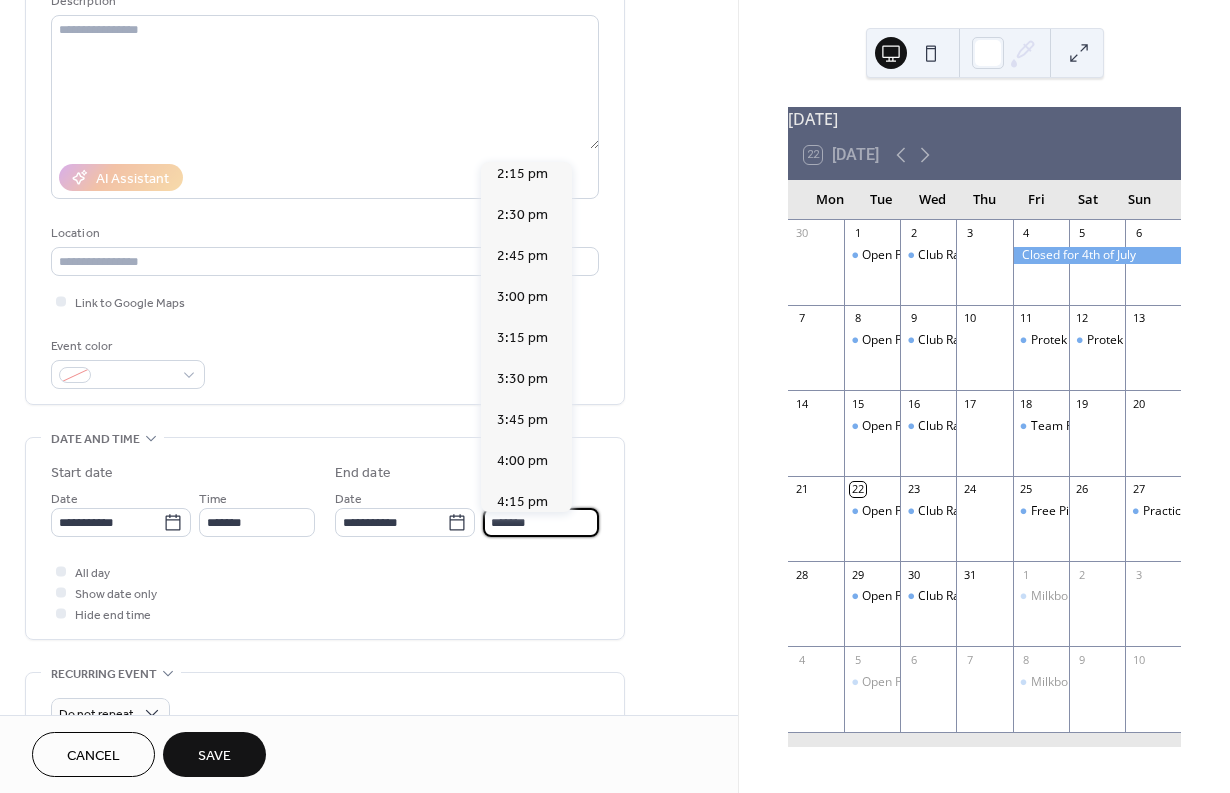 scroll, scrollTop: 5, scrollLeft: 0, axis: vertical 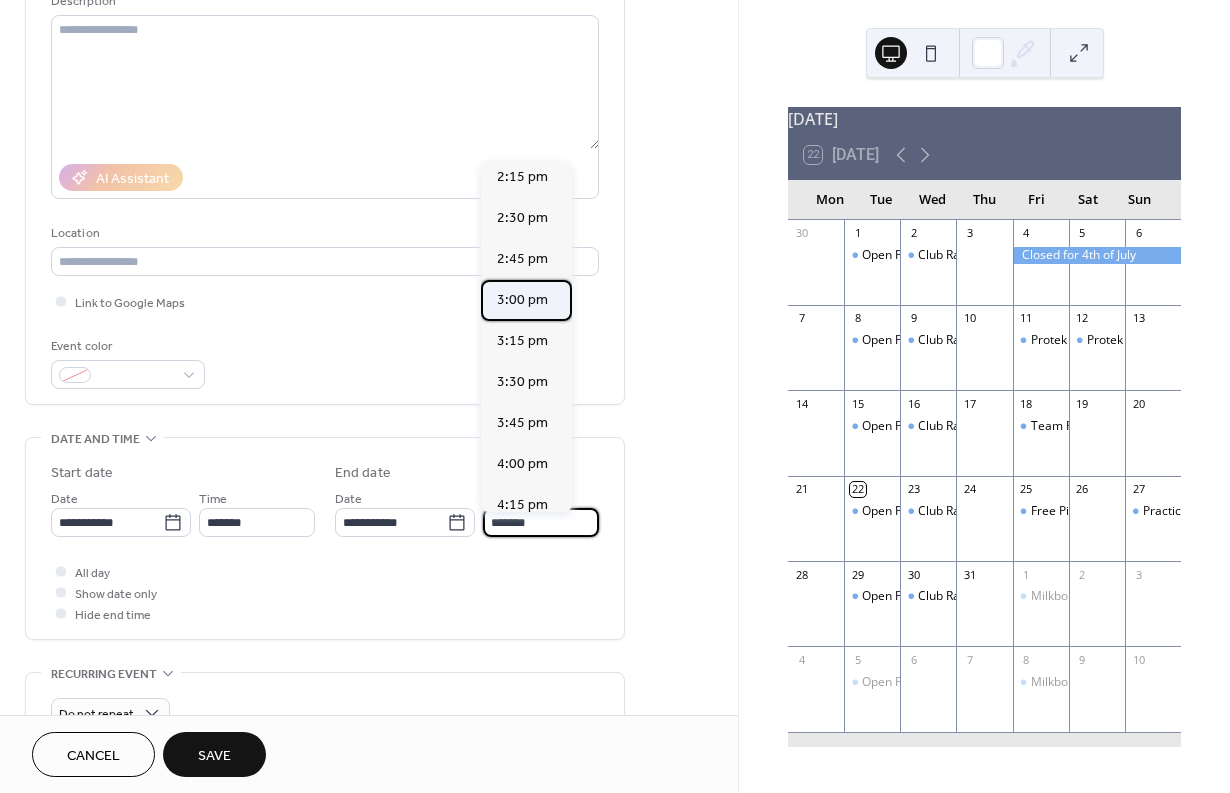 click on "3:00 pm" at bounding box center [522, 300] 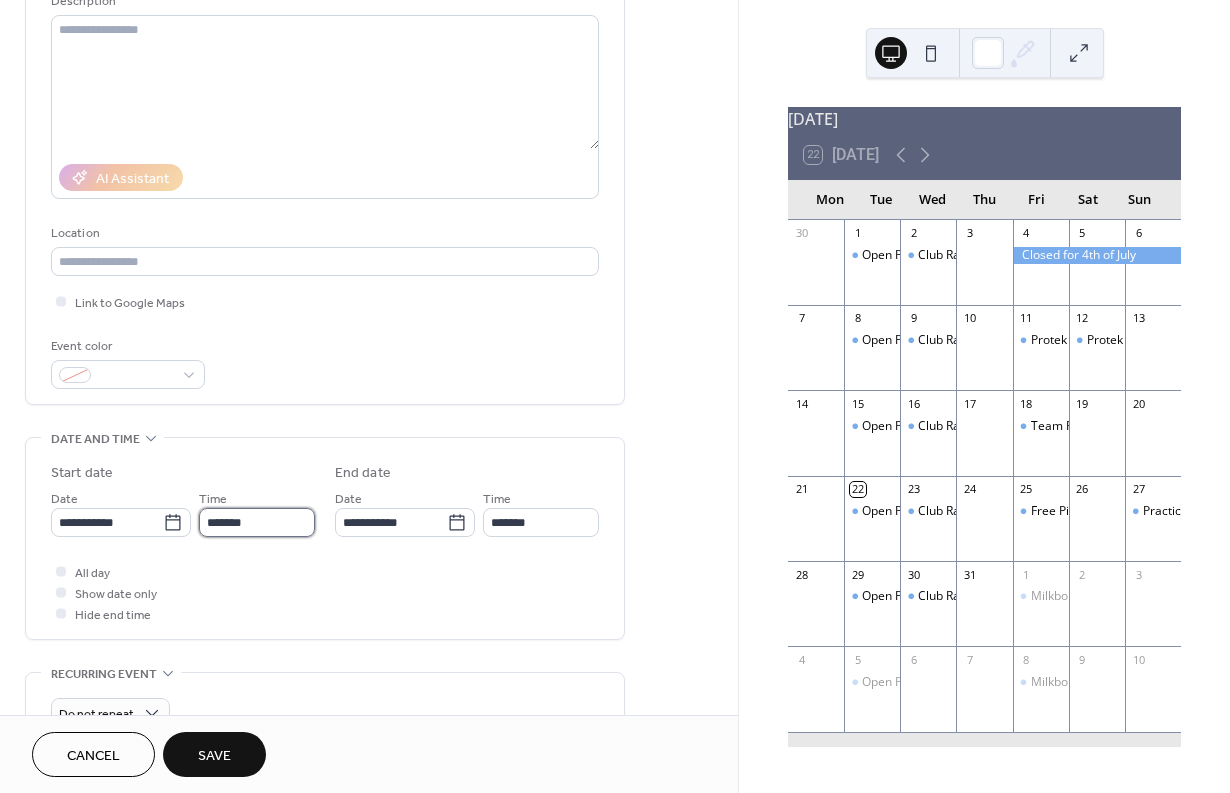 click on "*******" at bounding box center [257, 522] 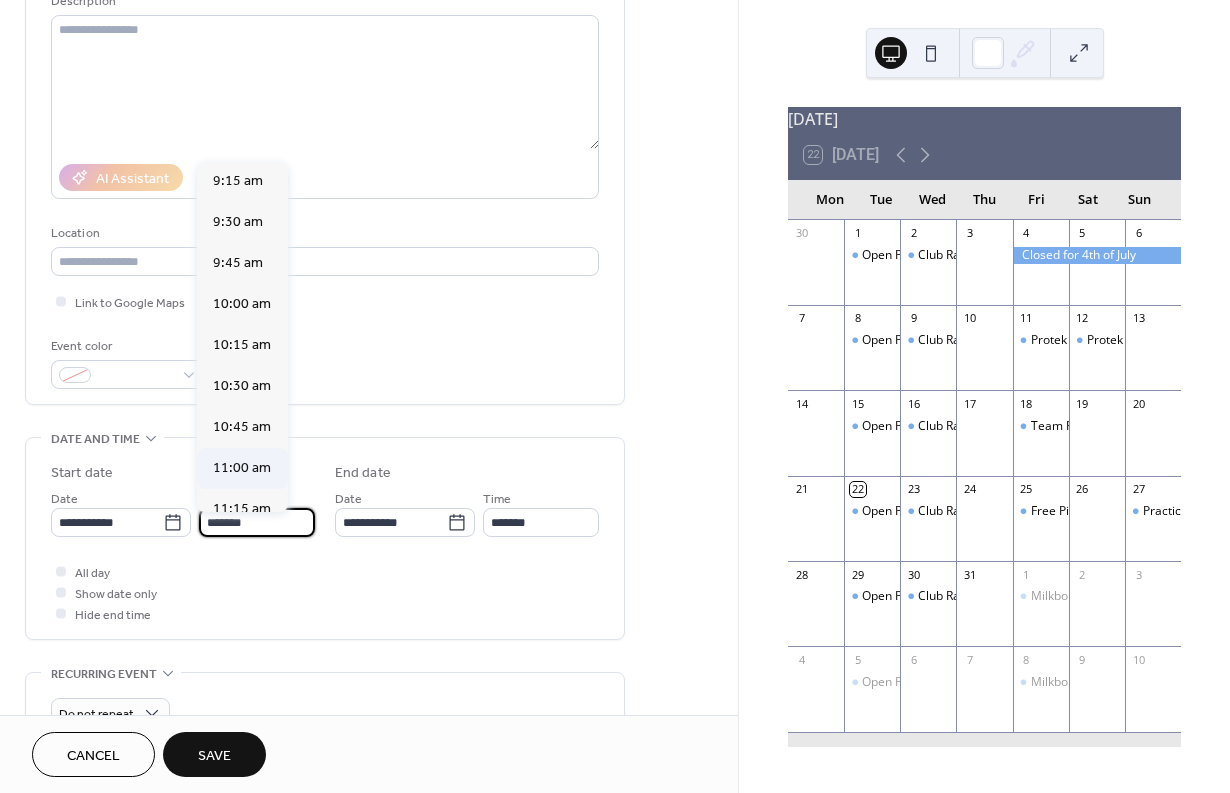 scroll, scrollTop: 1520, scrollLeft: 0, axis: vertical 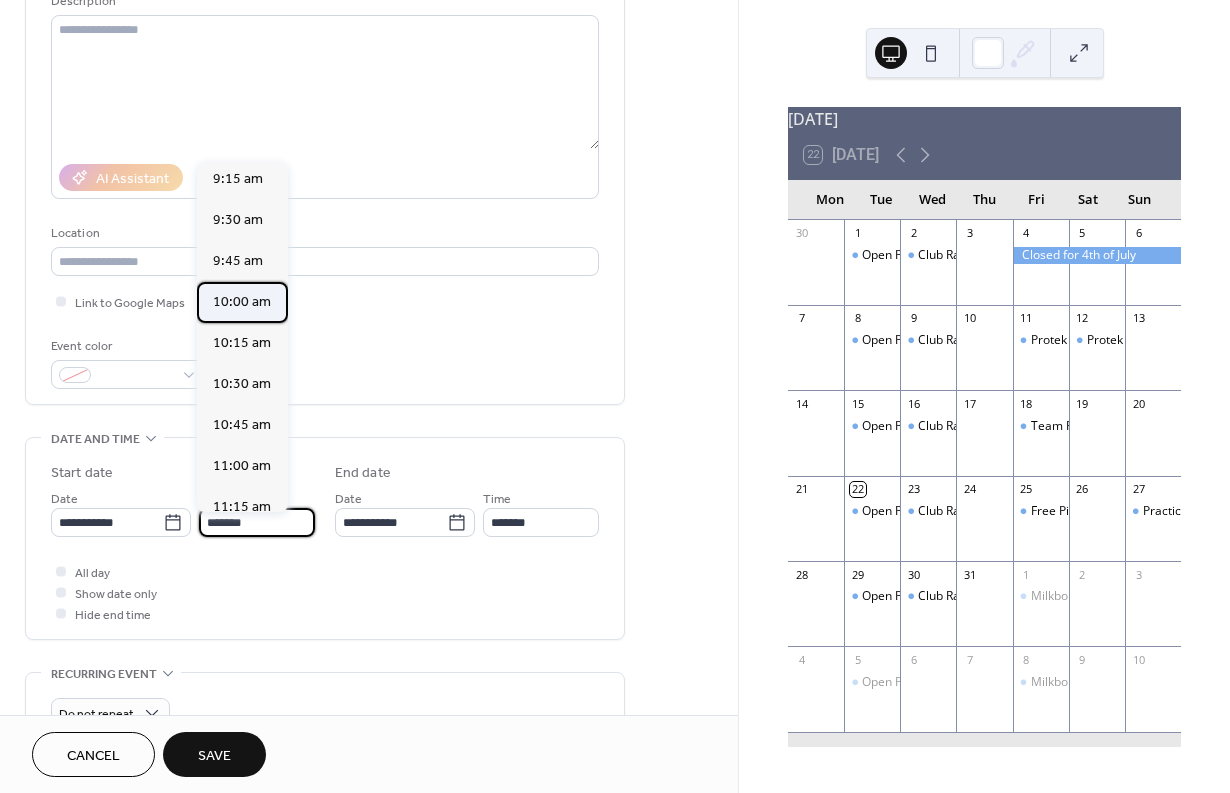 click on "10:00 am" at bounding box center (242, 302) 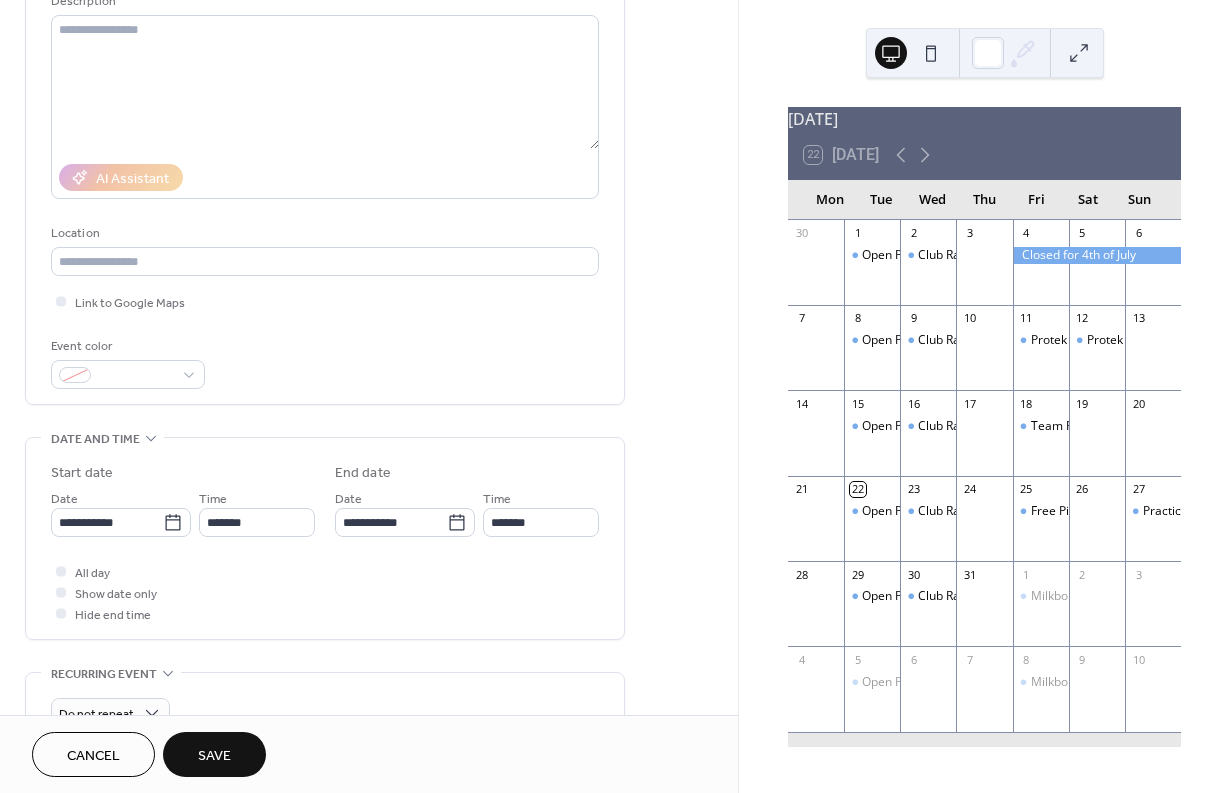 type on "********" 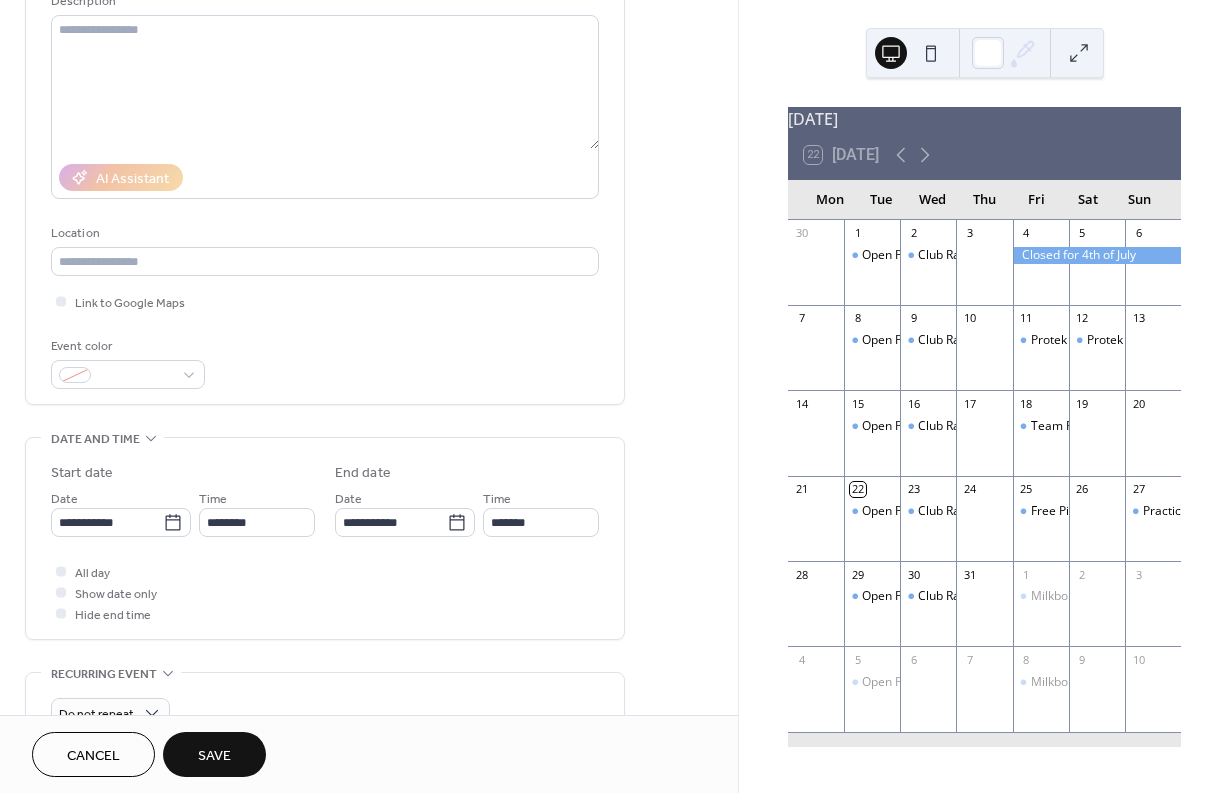 type on "********" 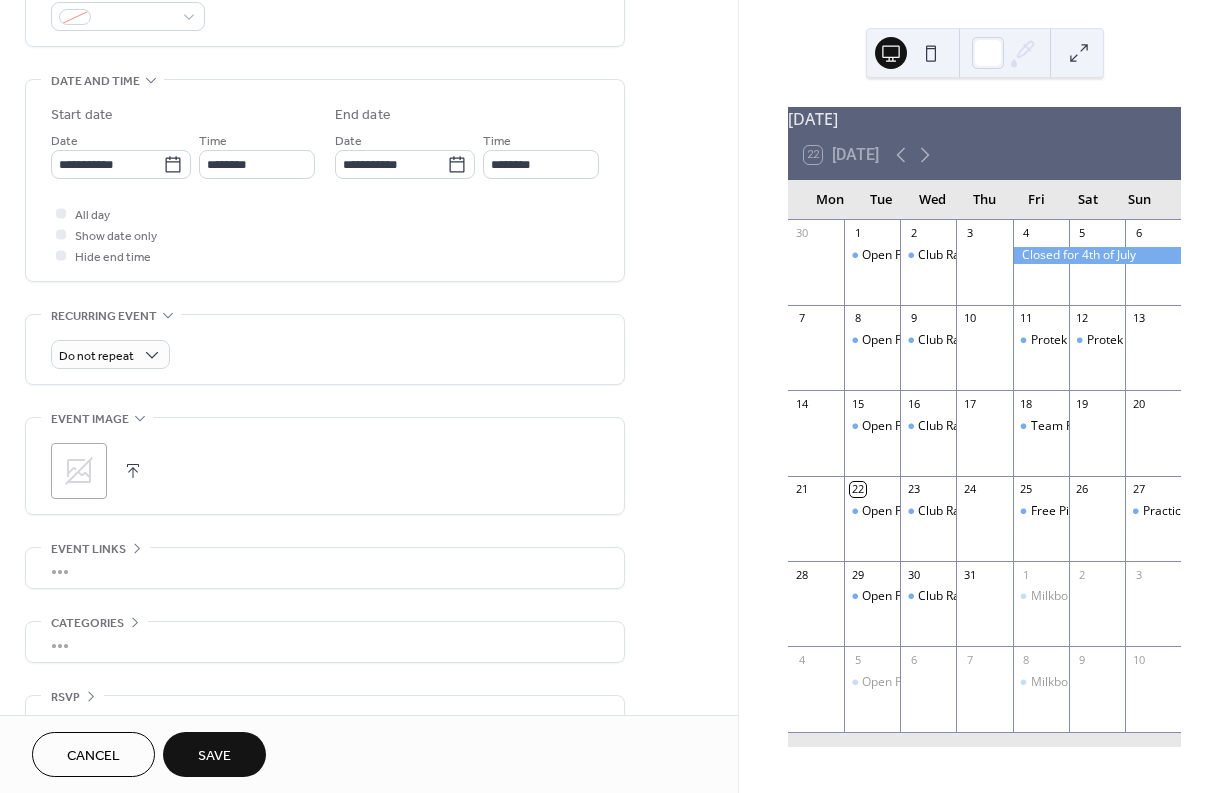scroll, scrollTop: 586, scrollLeft: 0, axis: vertical 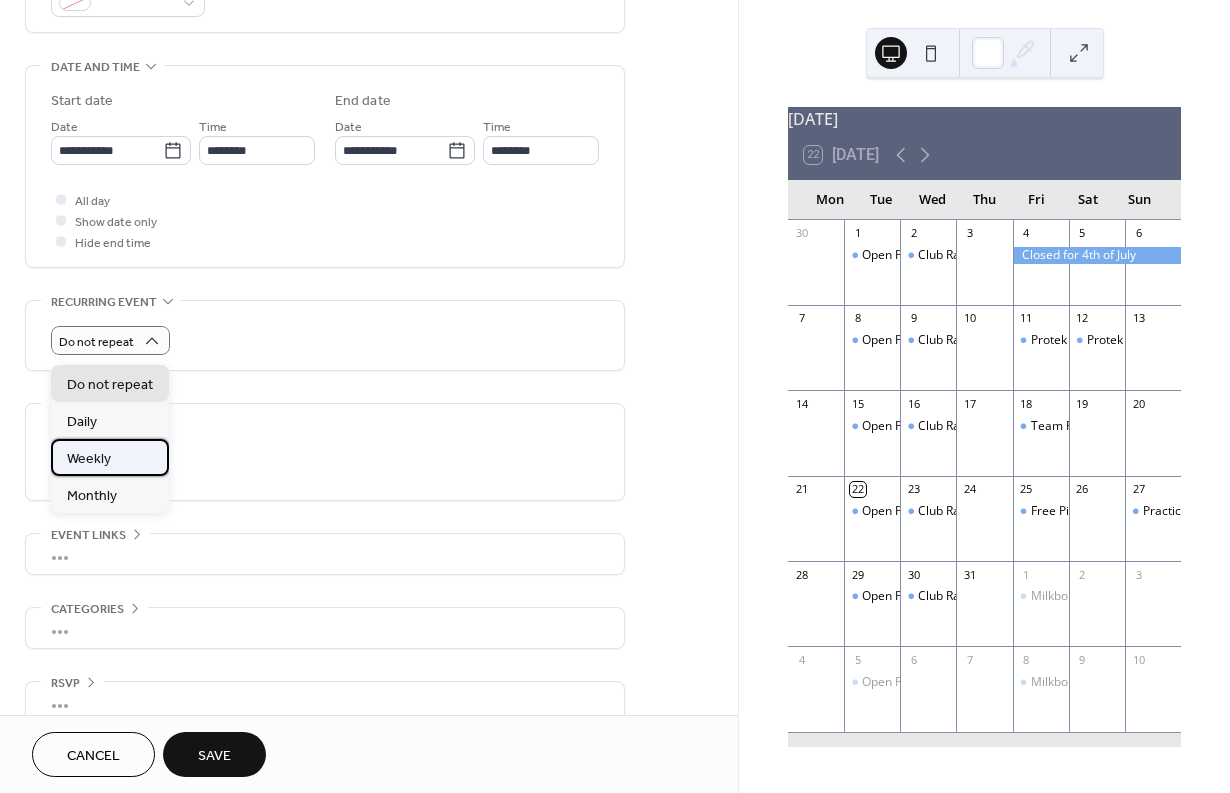 click on "Weekly" at bounding box center [89, 459] 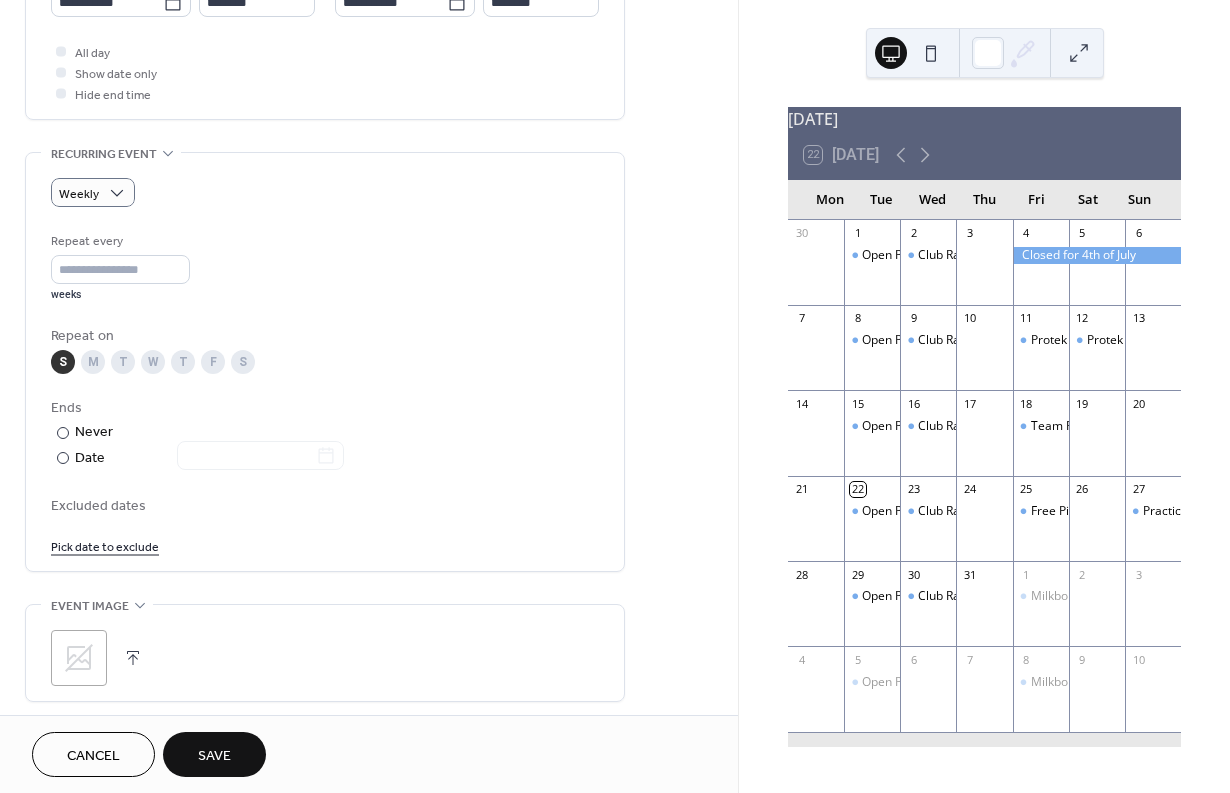 scroll, scrollTop: 735, scrollLeft: 0, axis: vertical 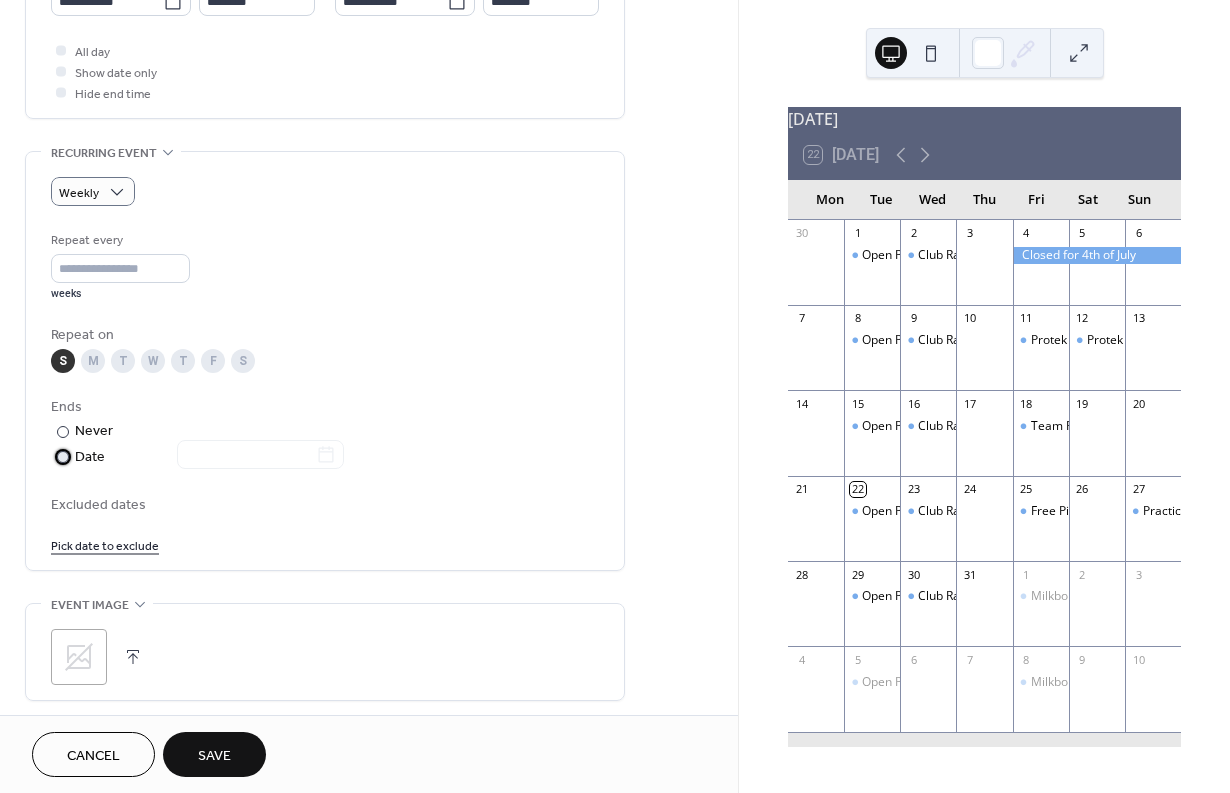 click at bounding box center (63, 457) 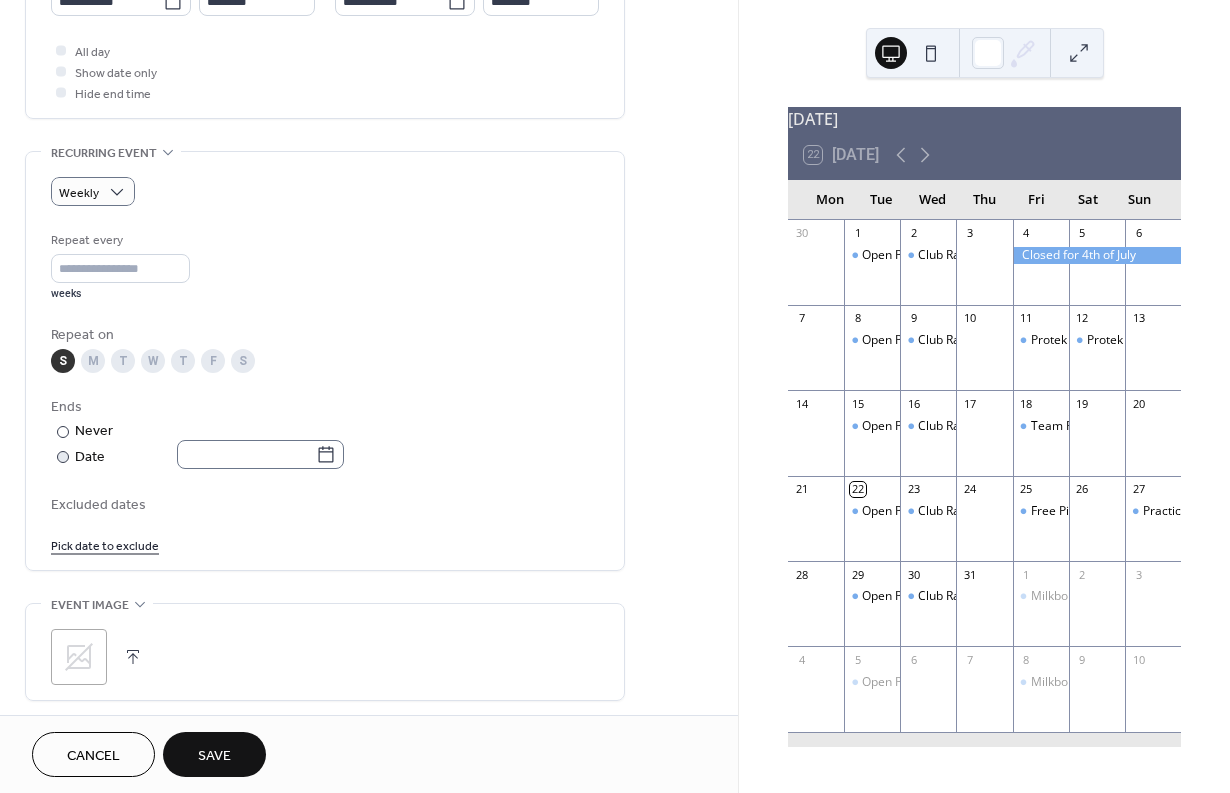 click 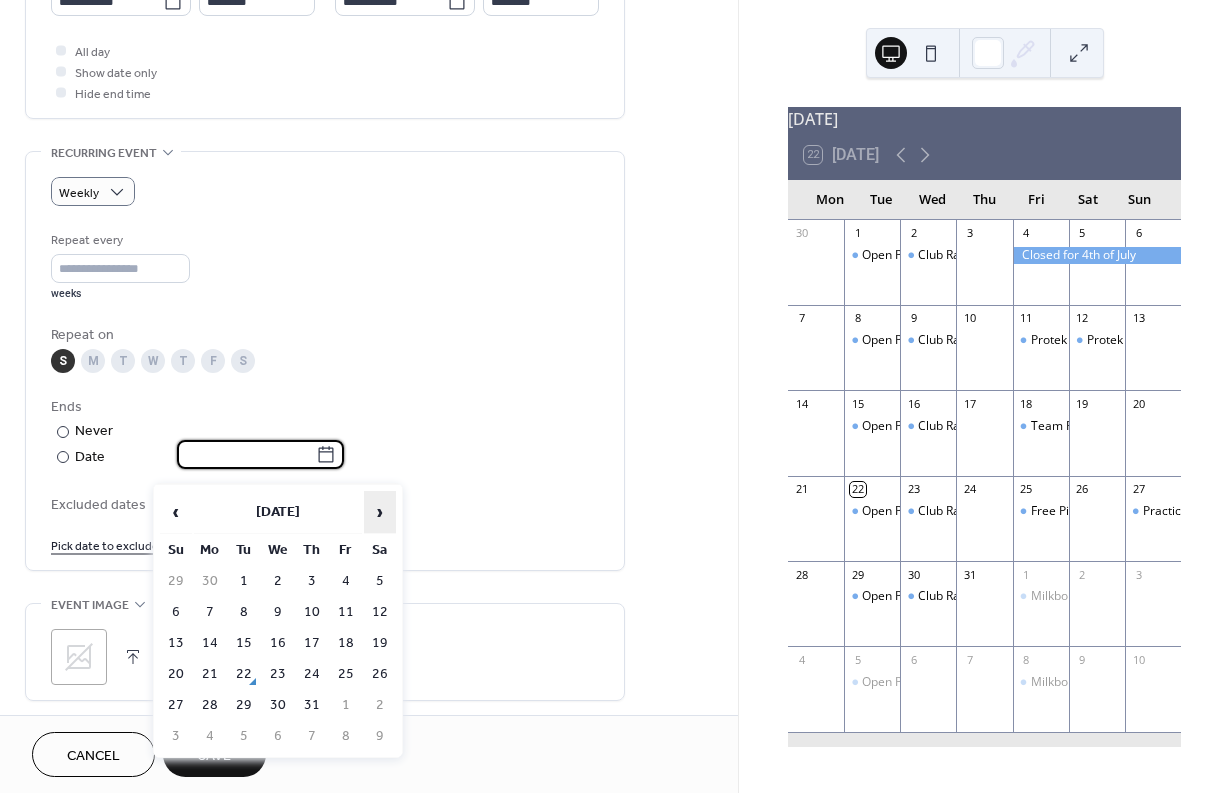 click on "›" at bounding box center (380, 512) 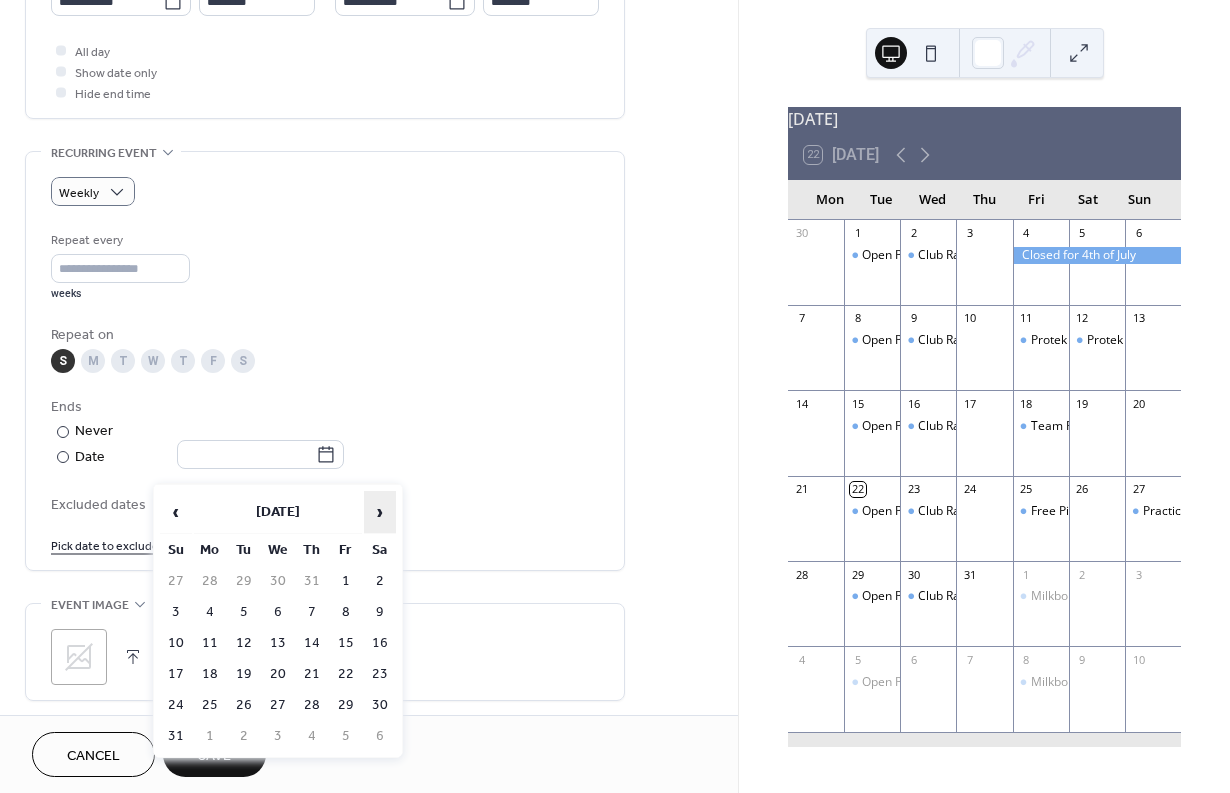 click on "›" at bounding box center [380, 512] 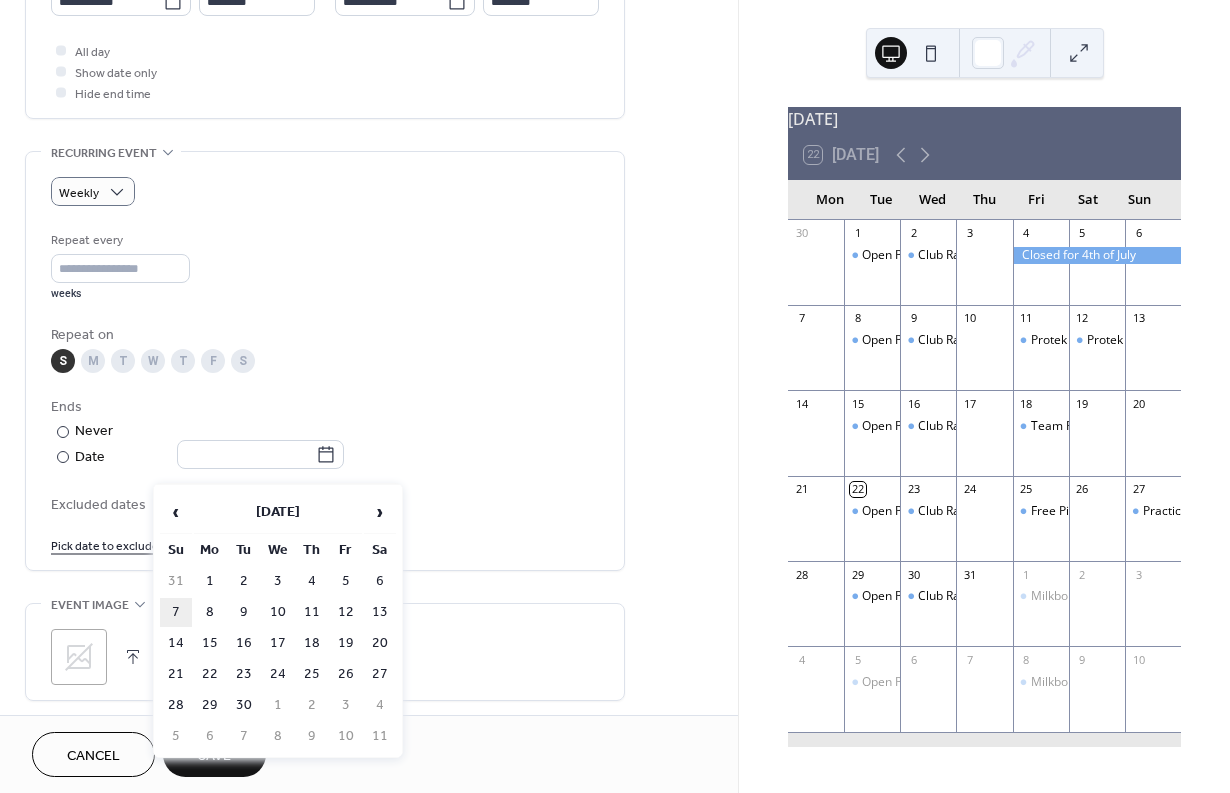 click on "7" at bounding box center (176, 612) 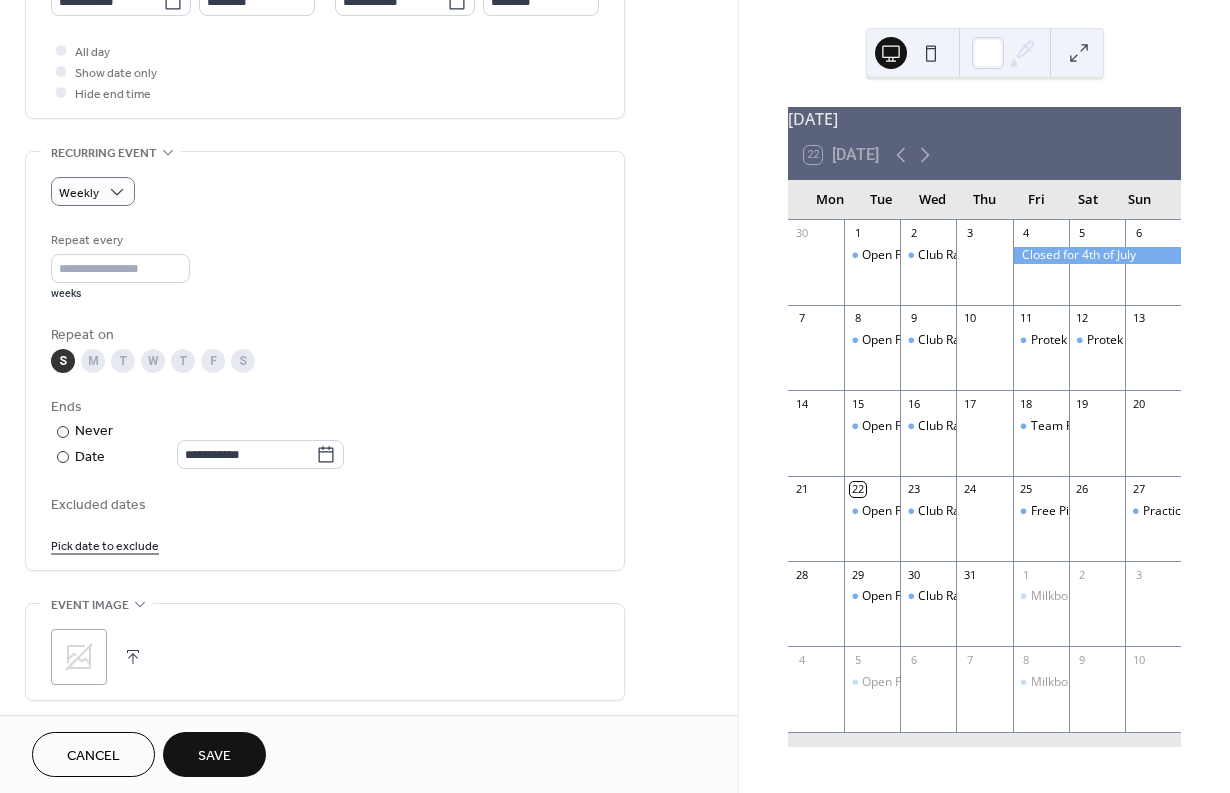click on "Save" at bounding box center [214, 756] 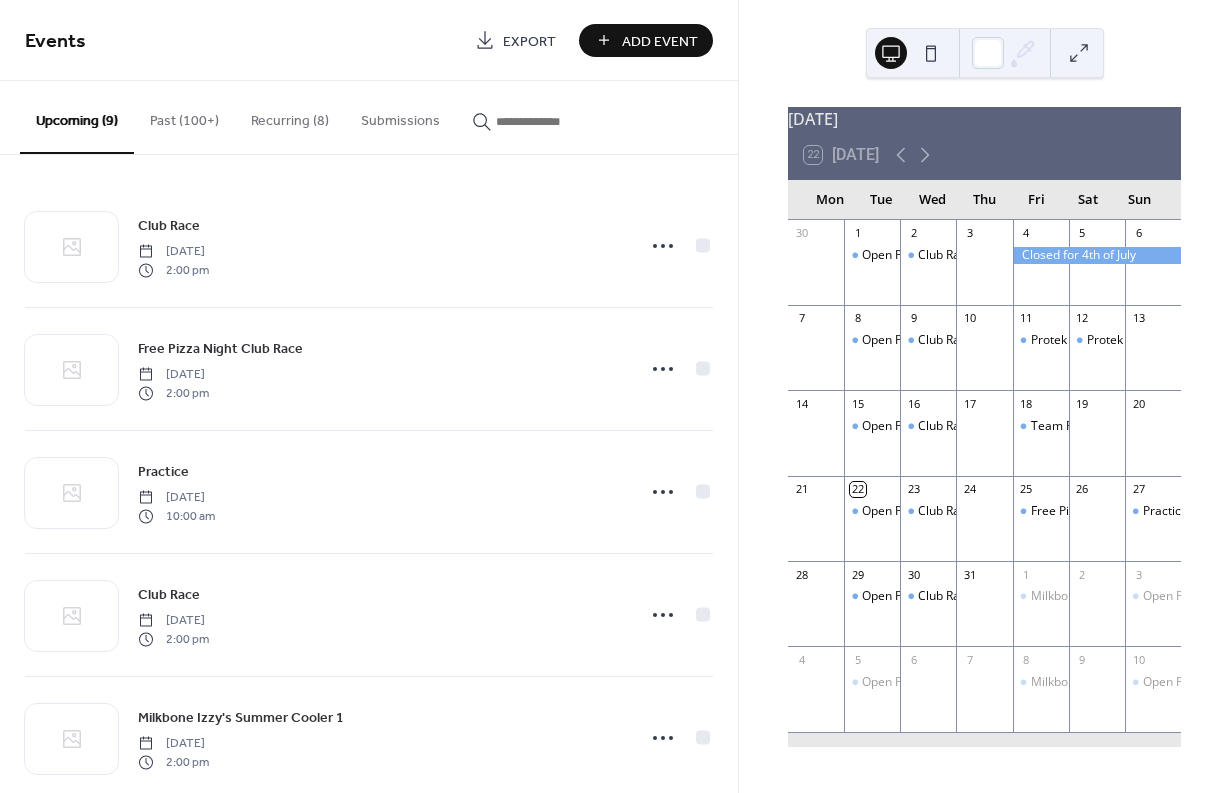 click on "Add Event" at bounding box center (660, 41) 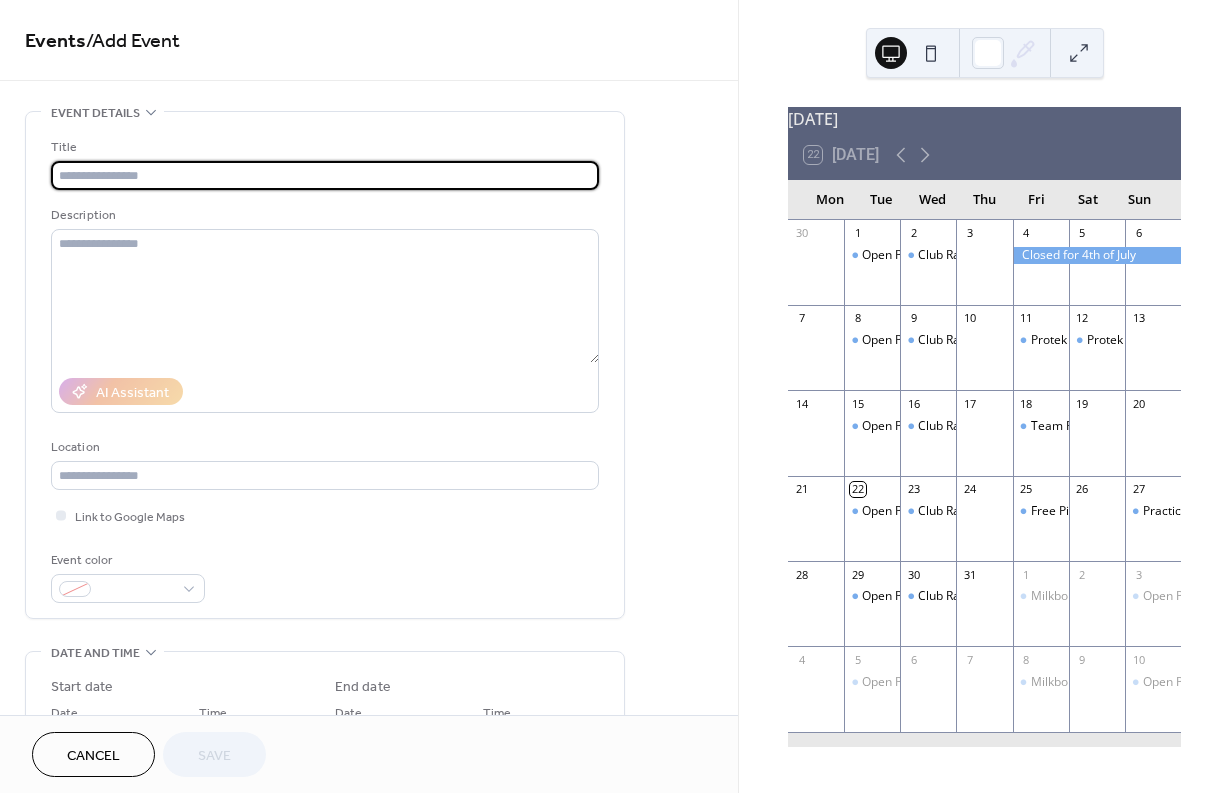 click at bounding box center [325, 175] 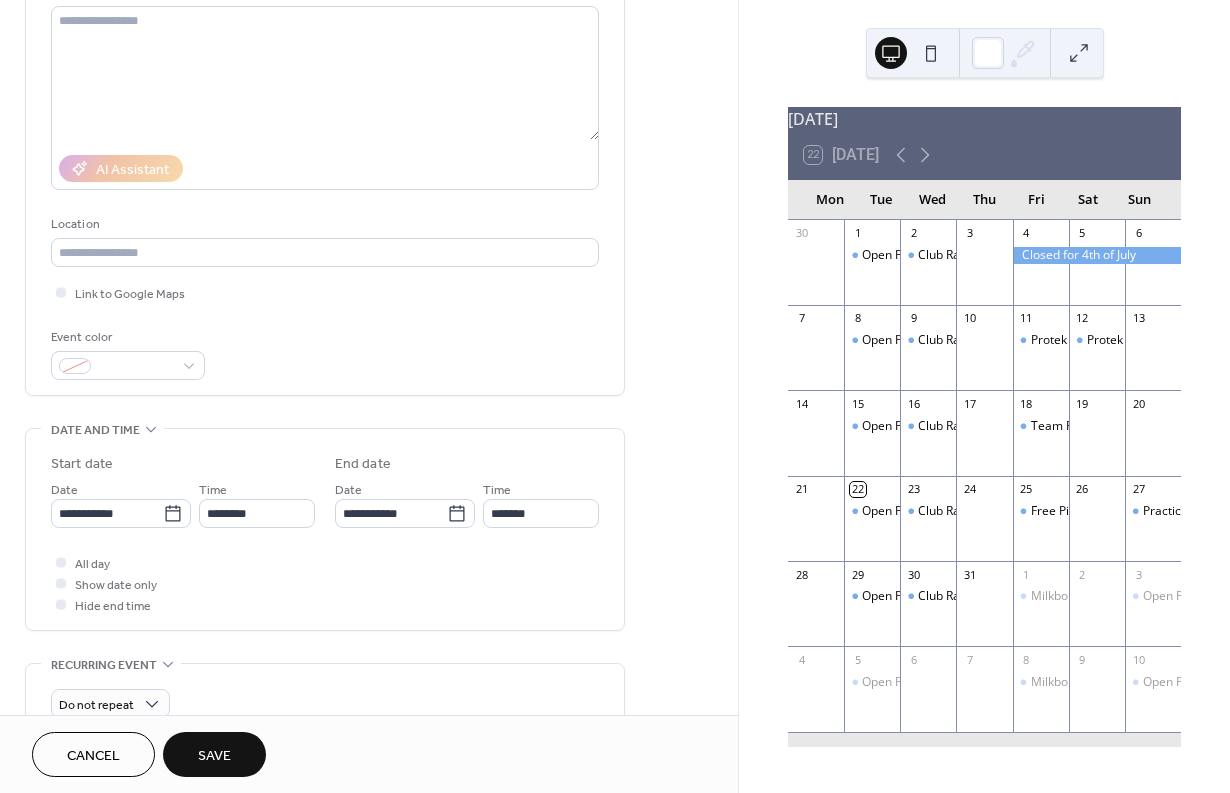 scroll, scrollTop: 226, scrollLeft: 0, axis: vertical 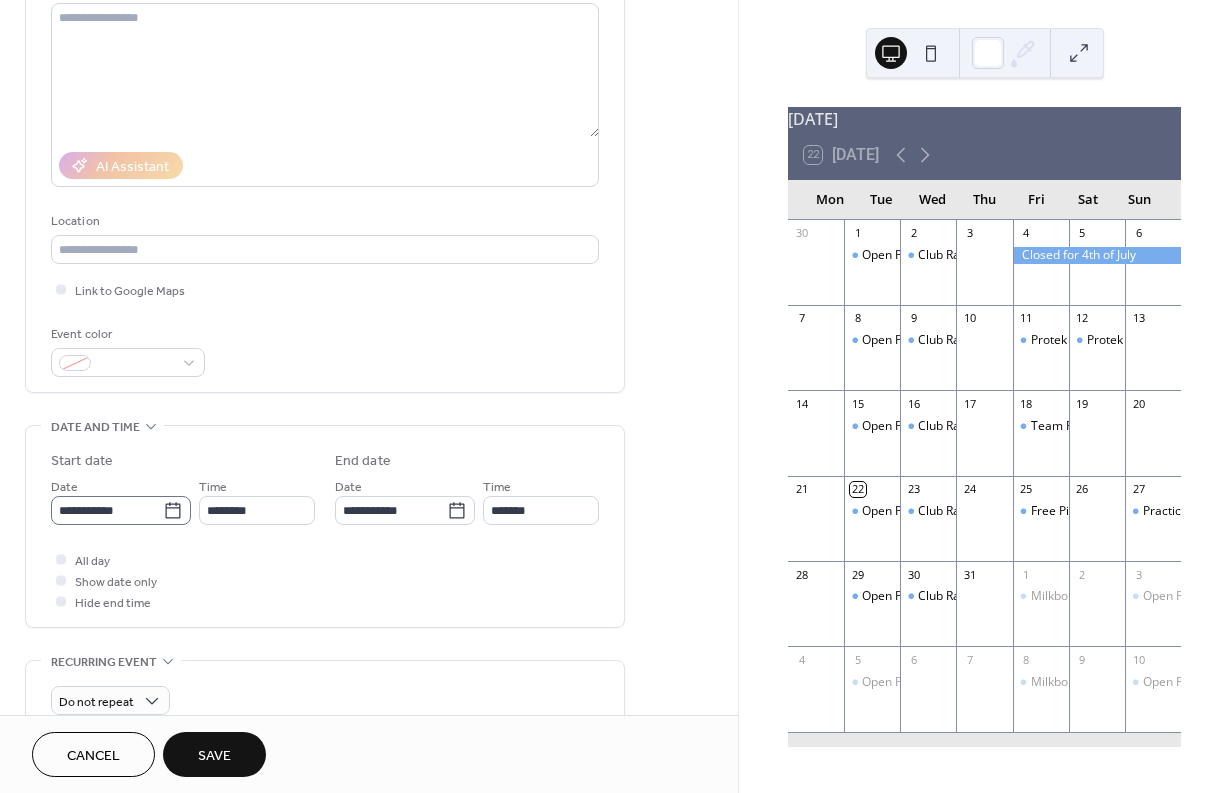 type on "*********" 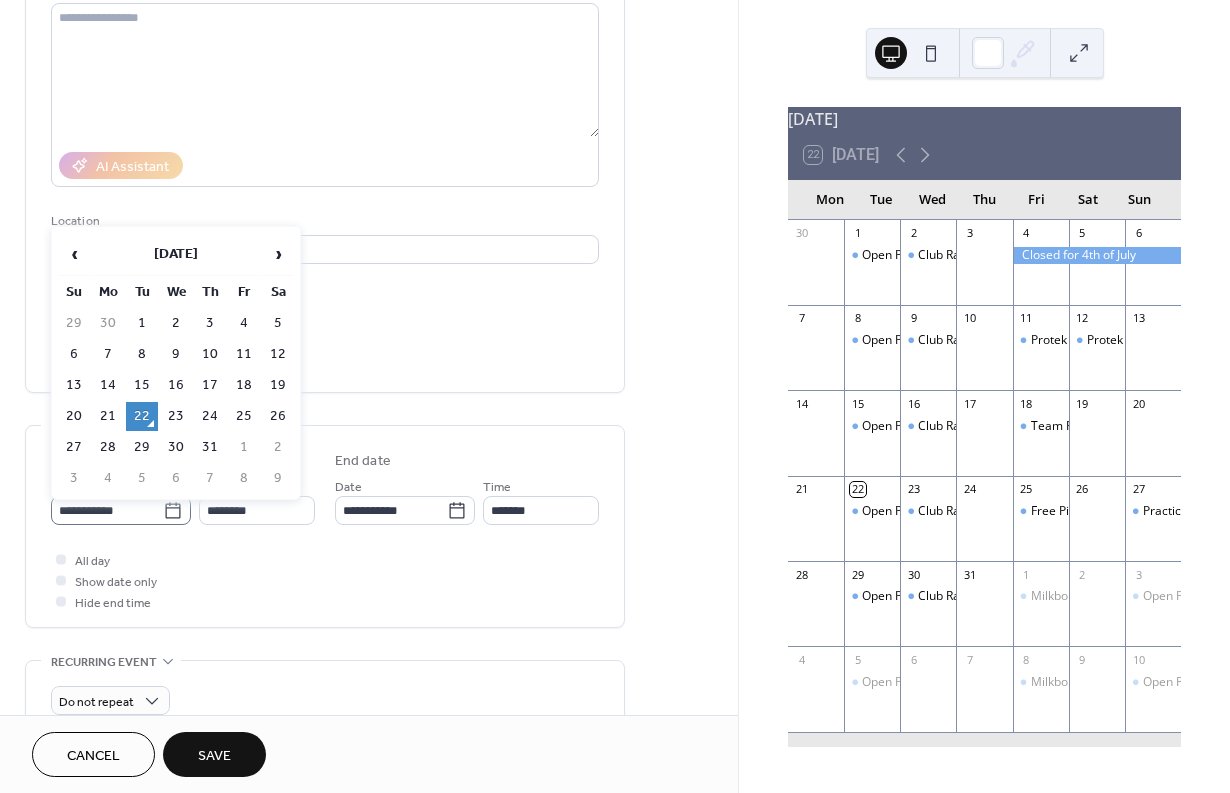 click 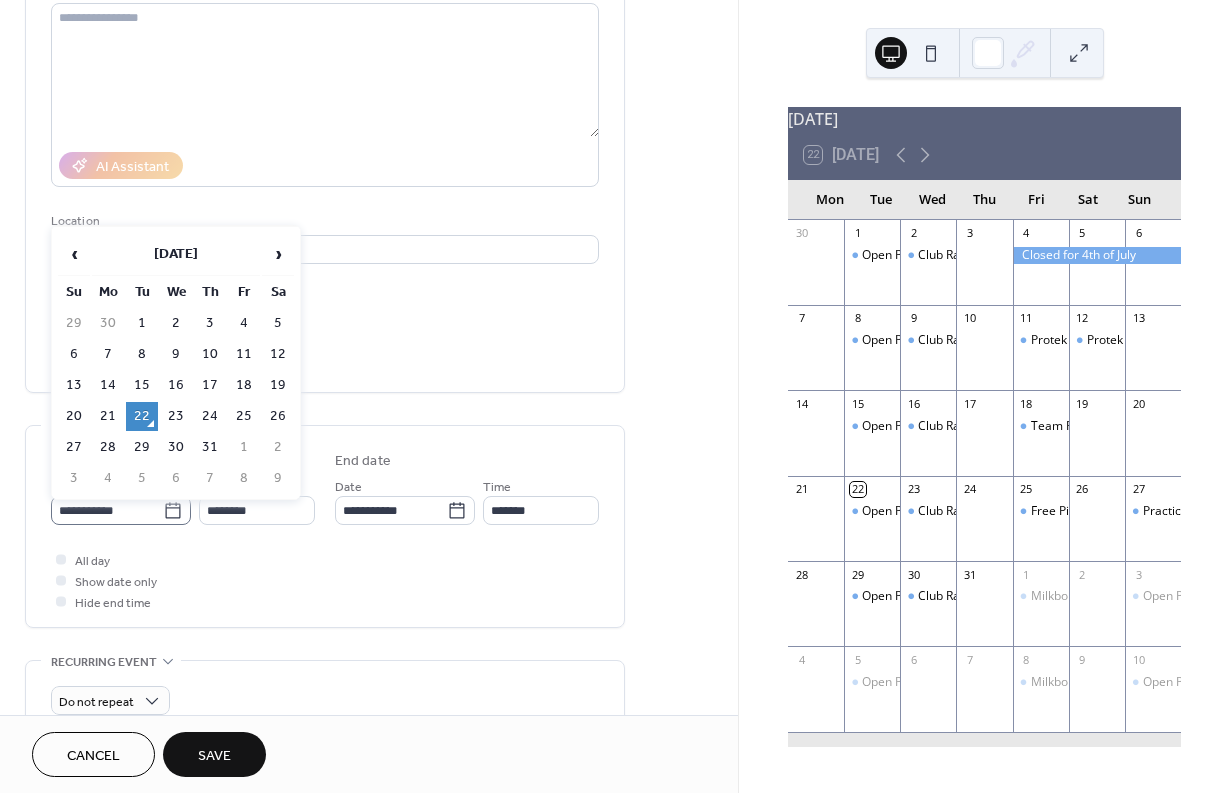 click on "**********" at bounding box center [107, 510] 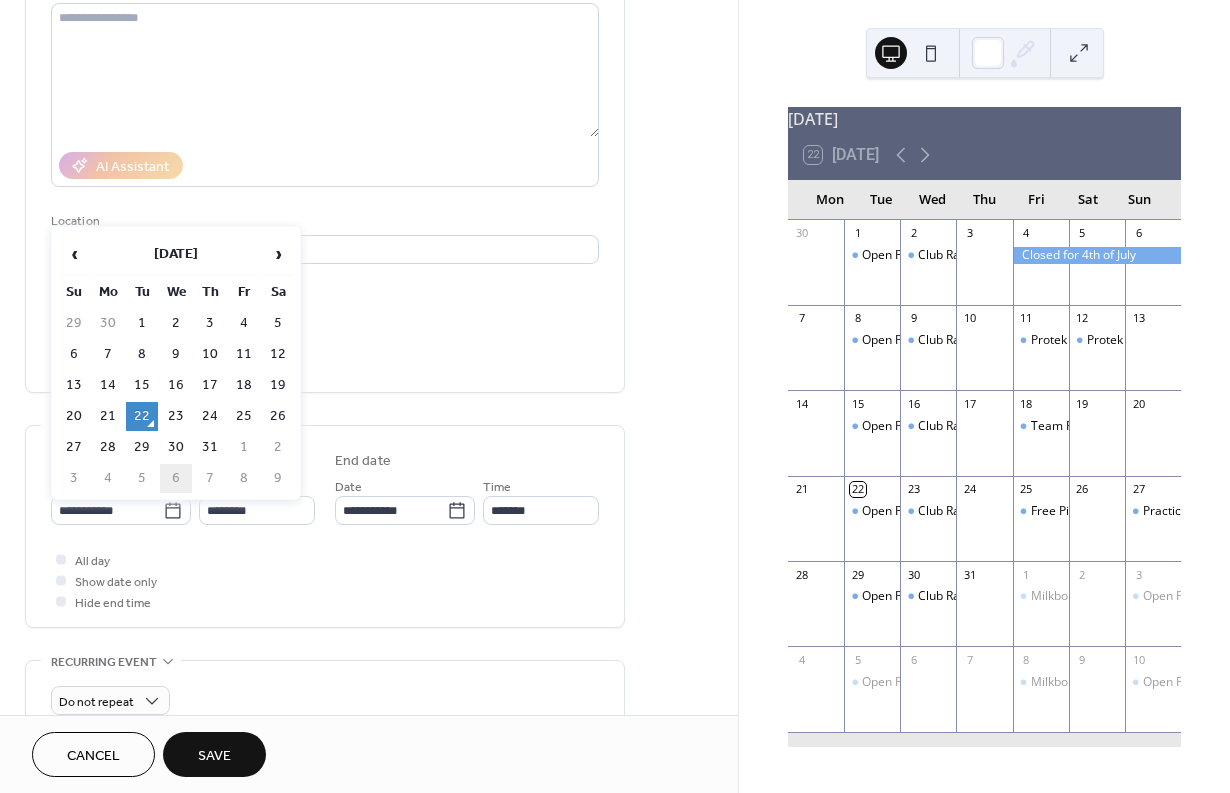 click on "6" at bounding box center [176, 478] 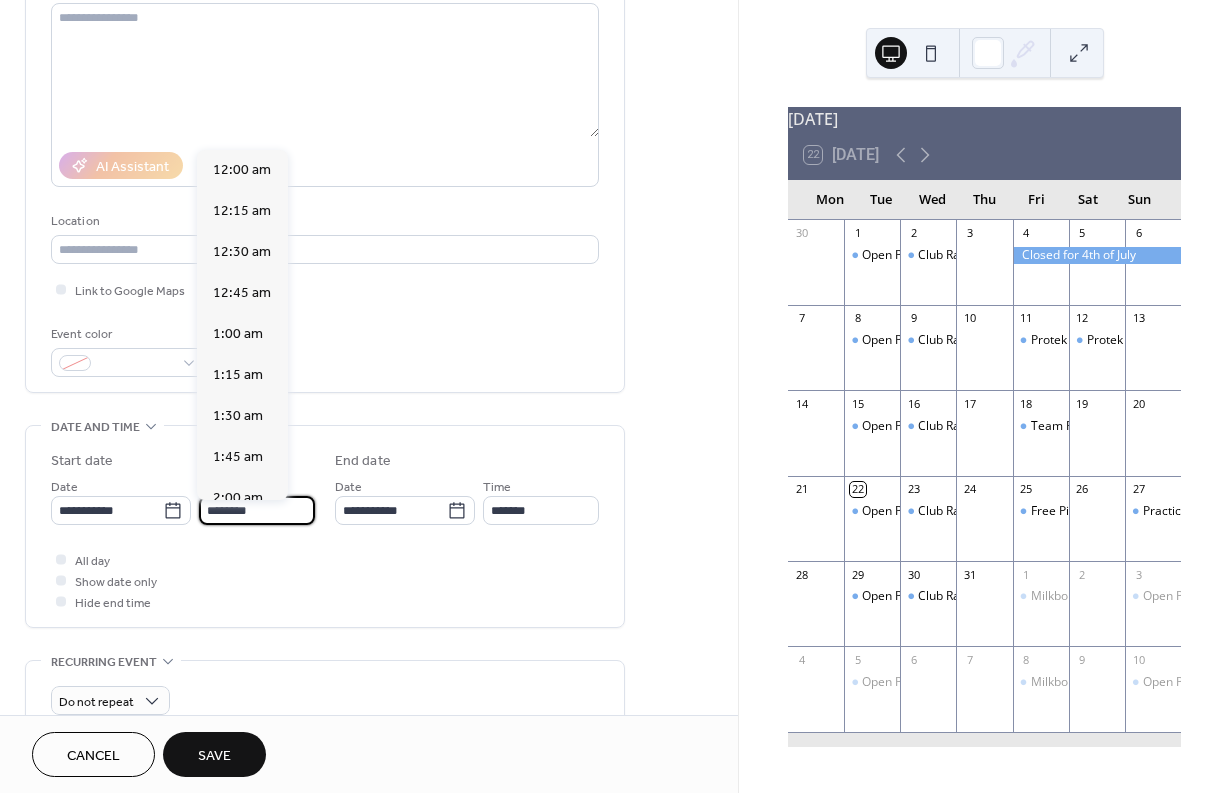 click on "********" at bounding box center [257, 510] 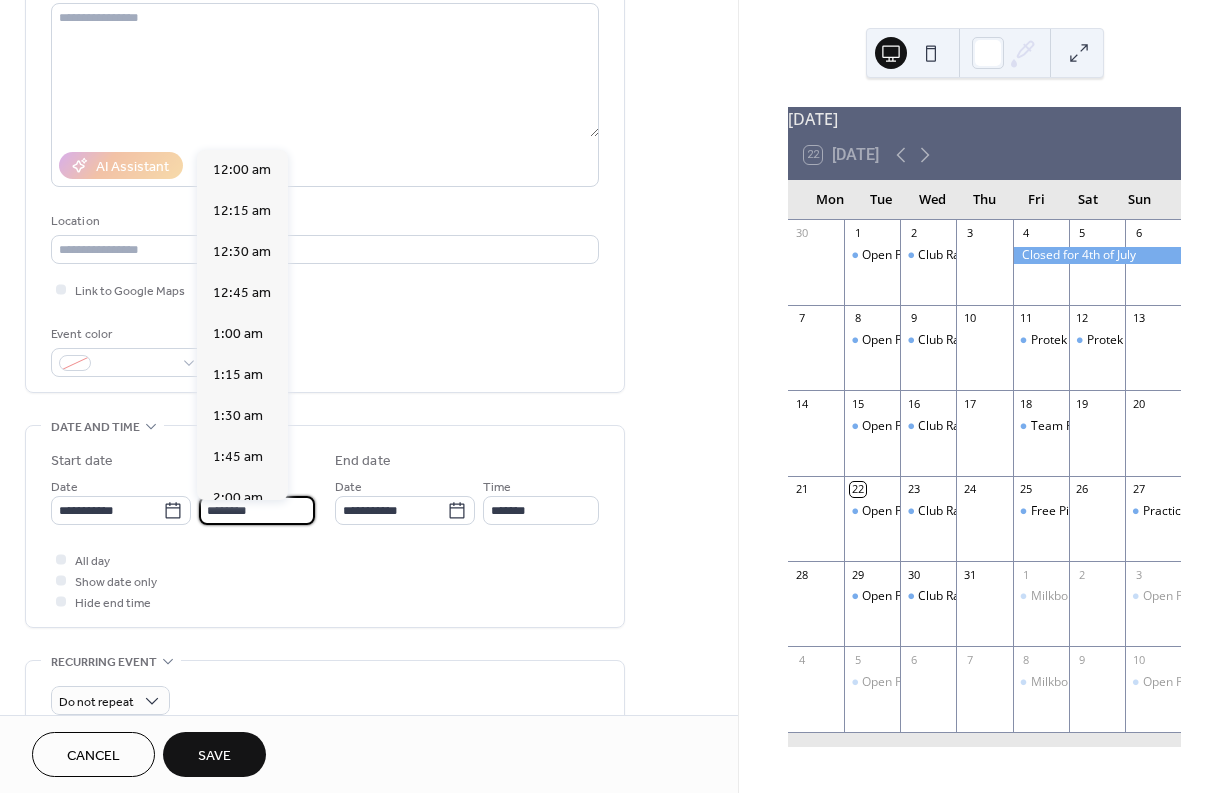 scroll, scrollTop: 1968, scrollLeft: 0, axis: vertical 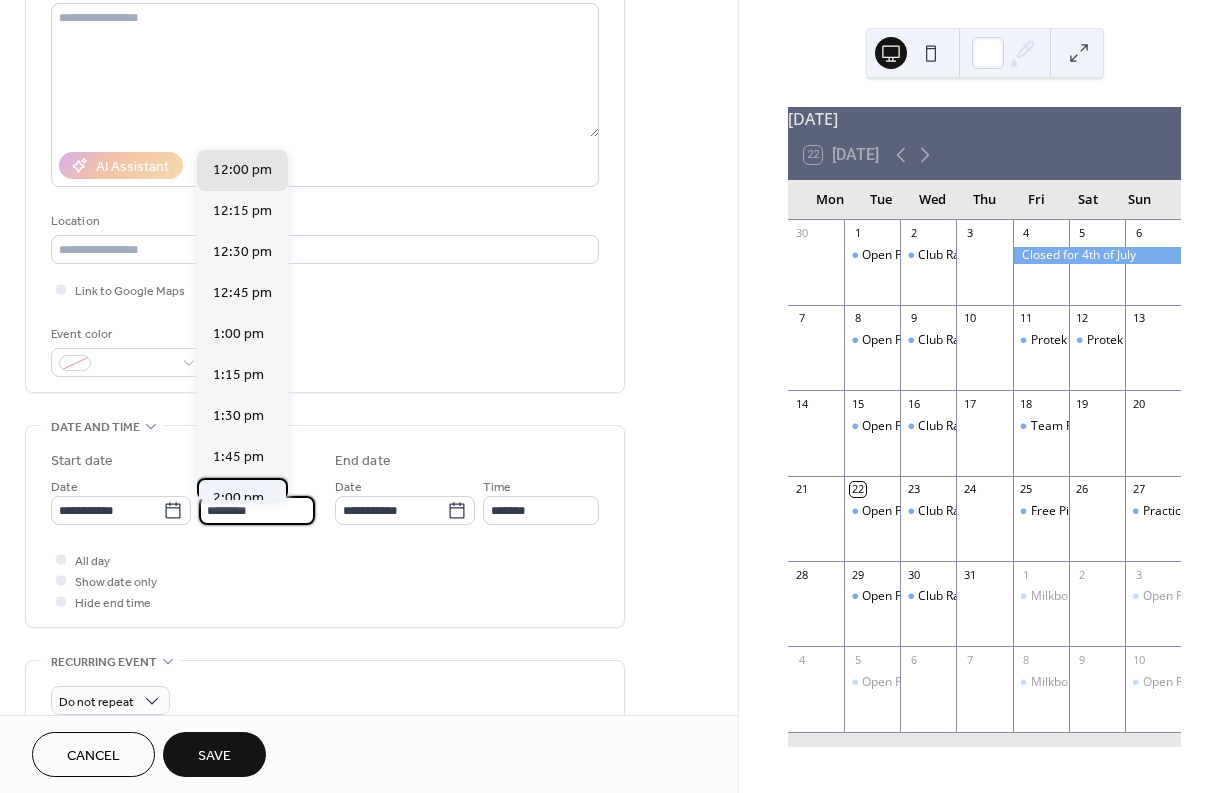 click on "2:00 pm" at bounding box center (238, 498) 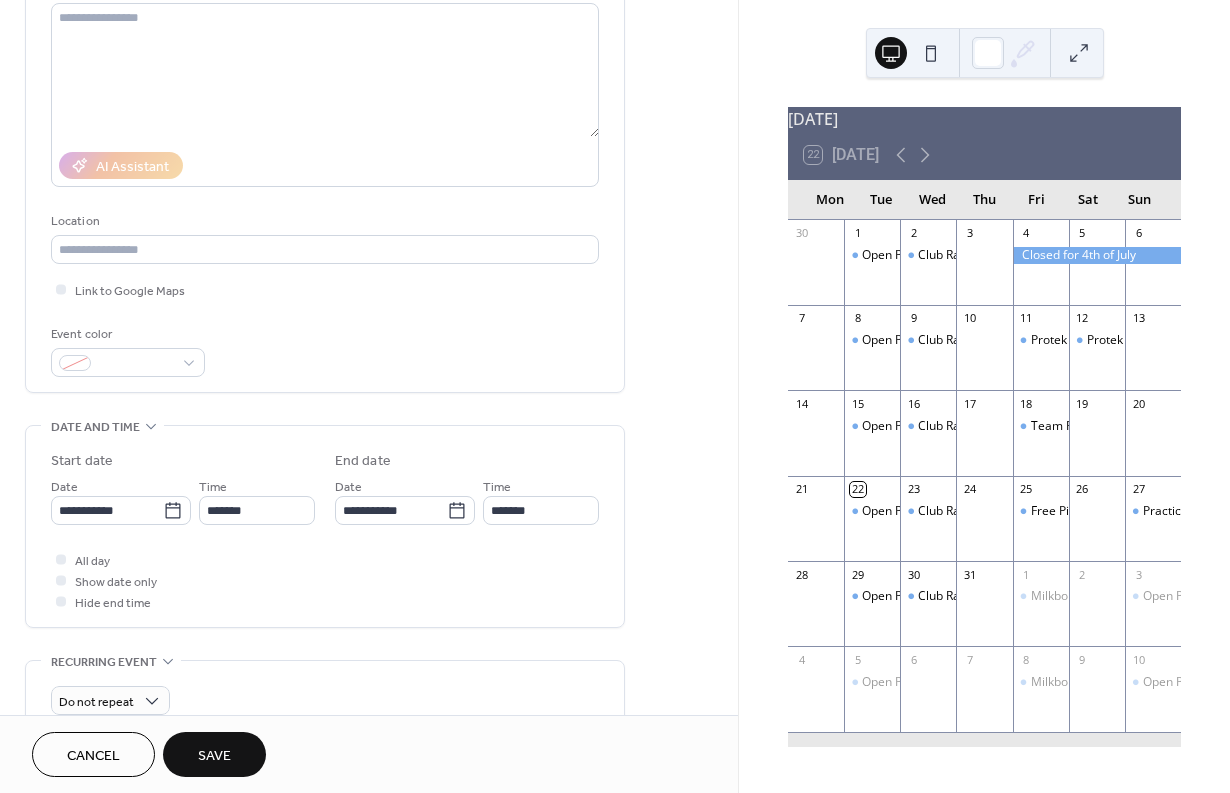 type on "*******" 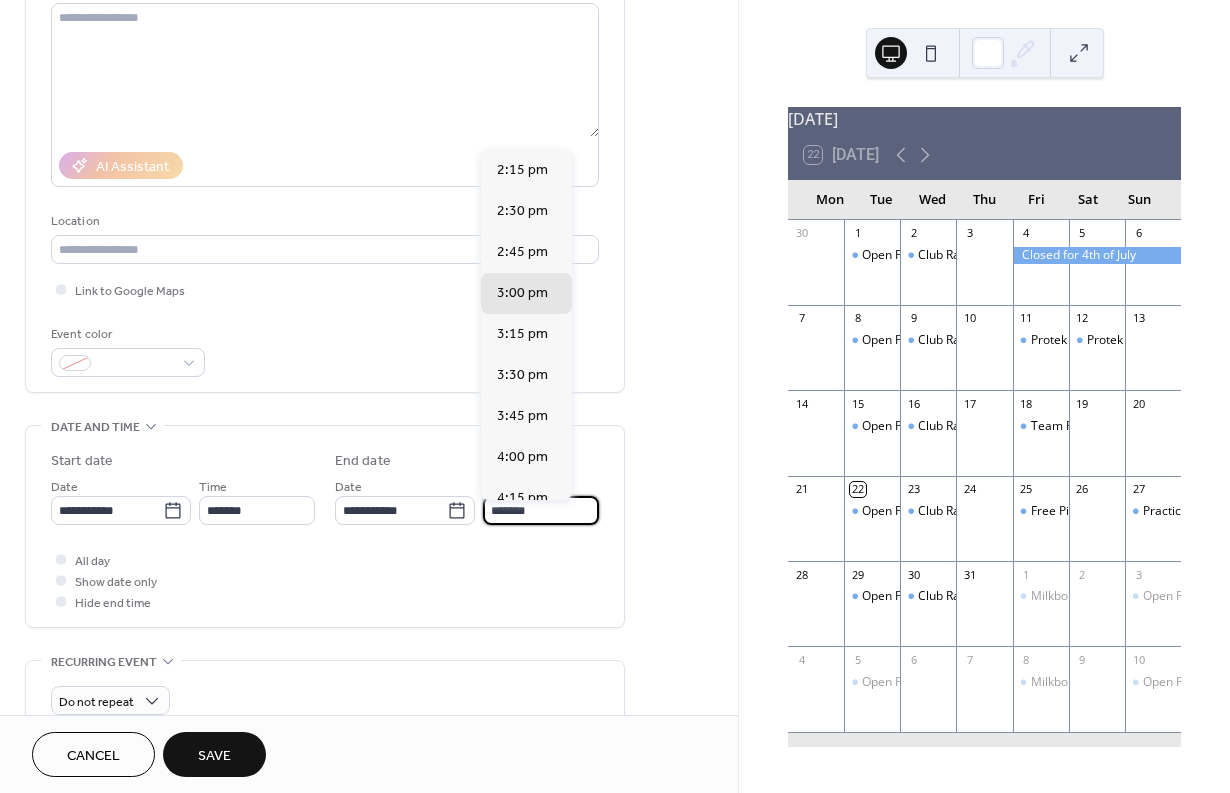 click on "*******" at bounding box center [541, 510] 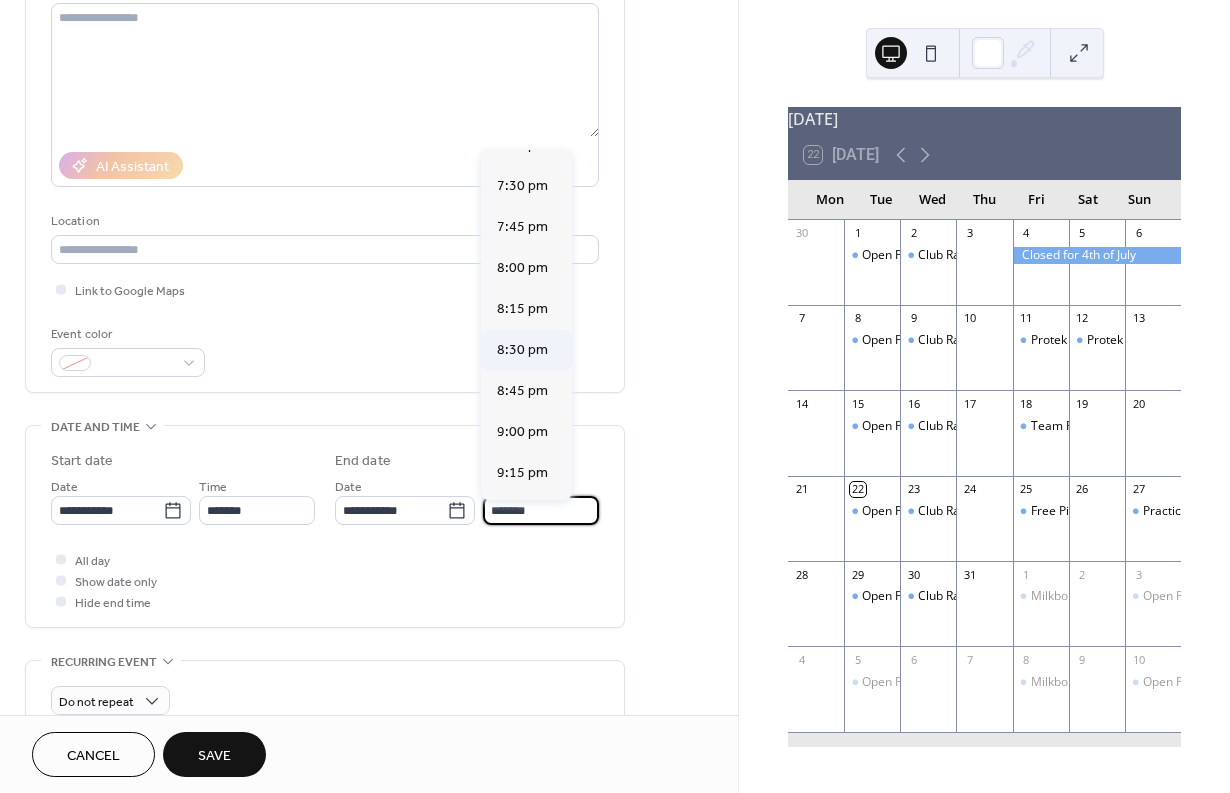 scroll, scrollTop: 859, scrollLeft: 0, axis: vertical 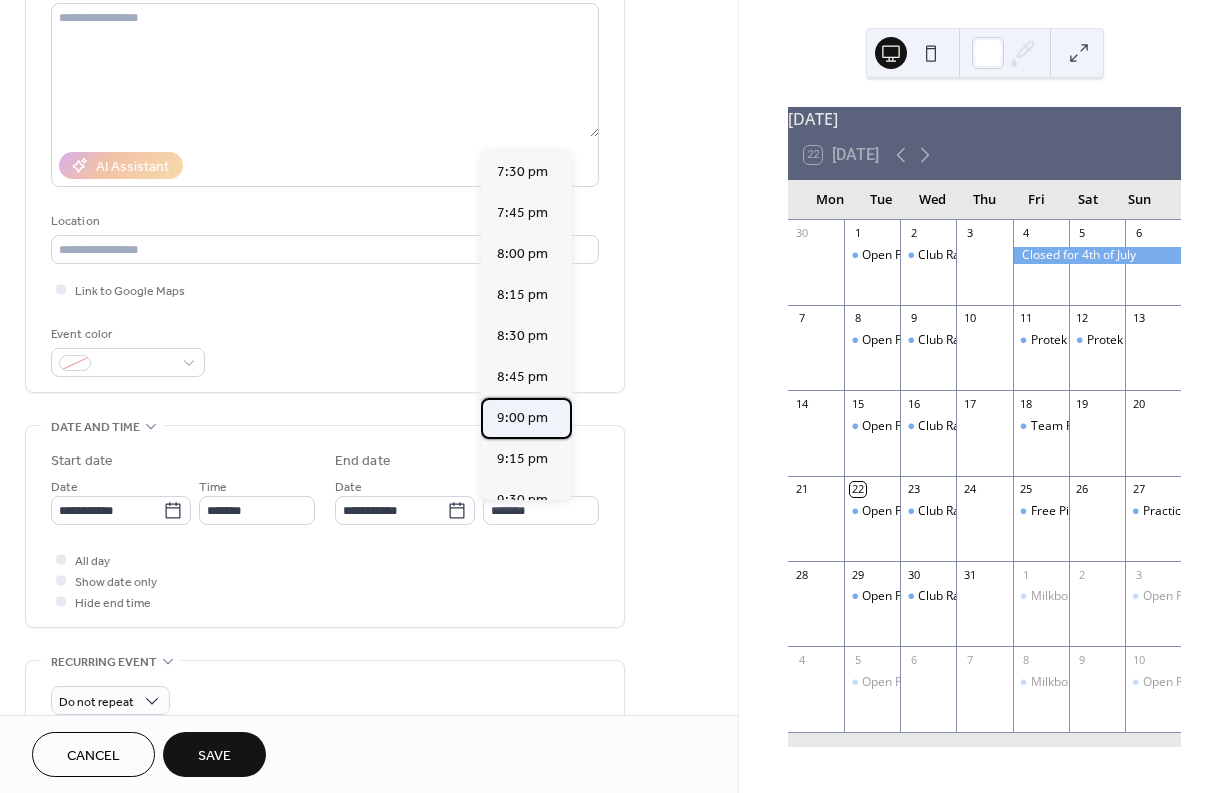 click on "9:00 pm" at bounding box center (522, 418) 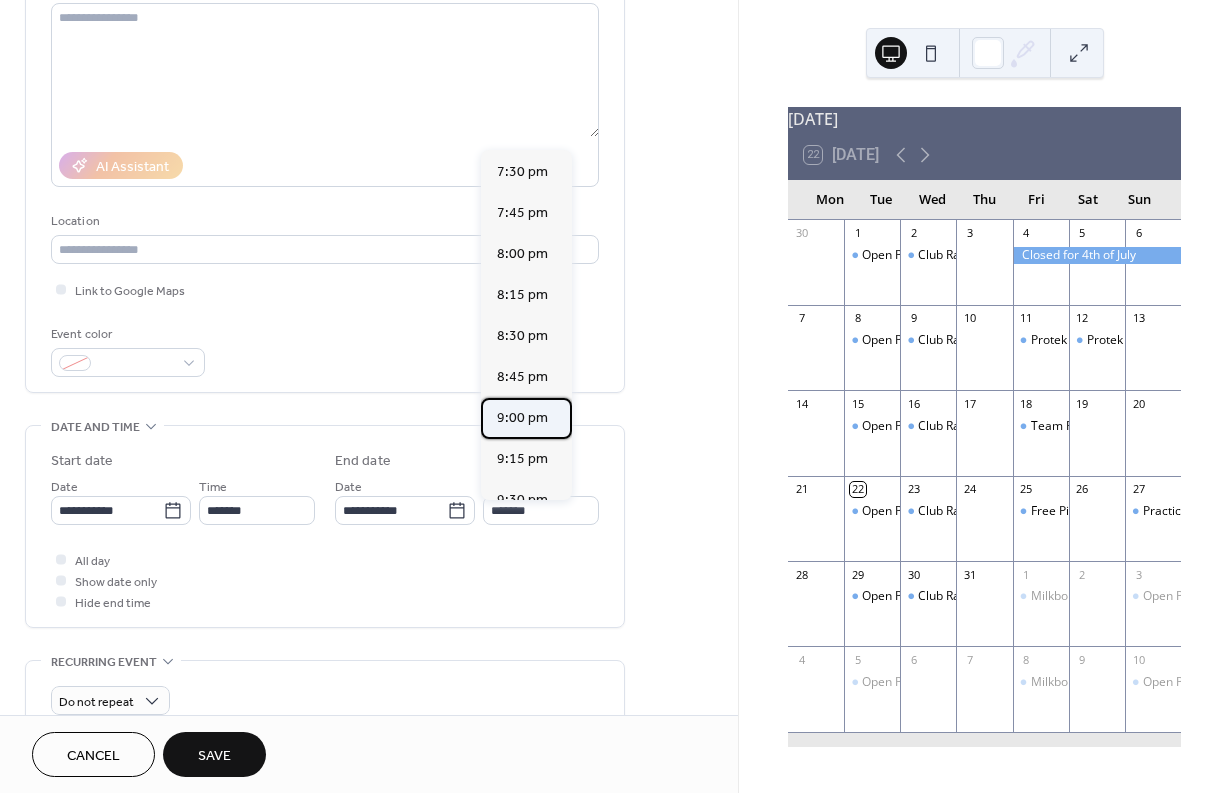 type on "*******" 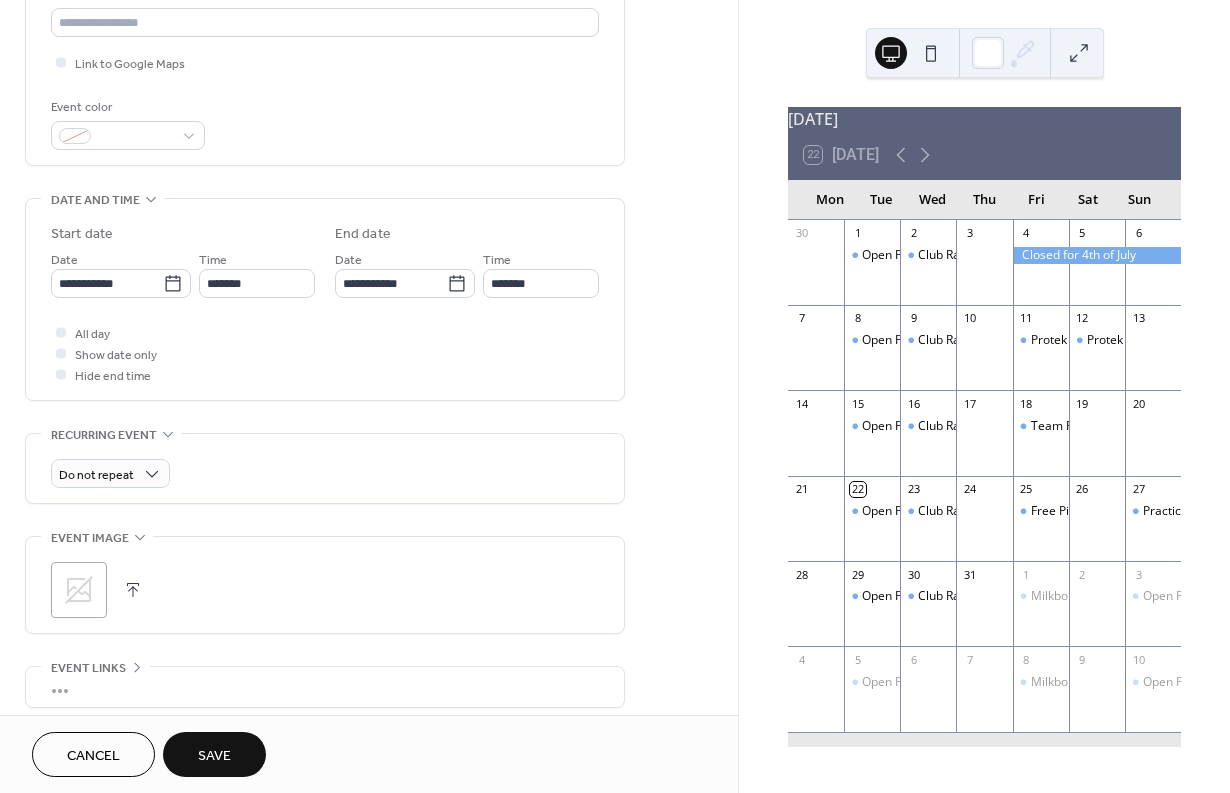 scroll, scrollTop: 459, scrollLeft: 0, axis: vertical 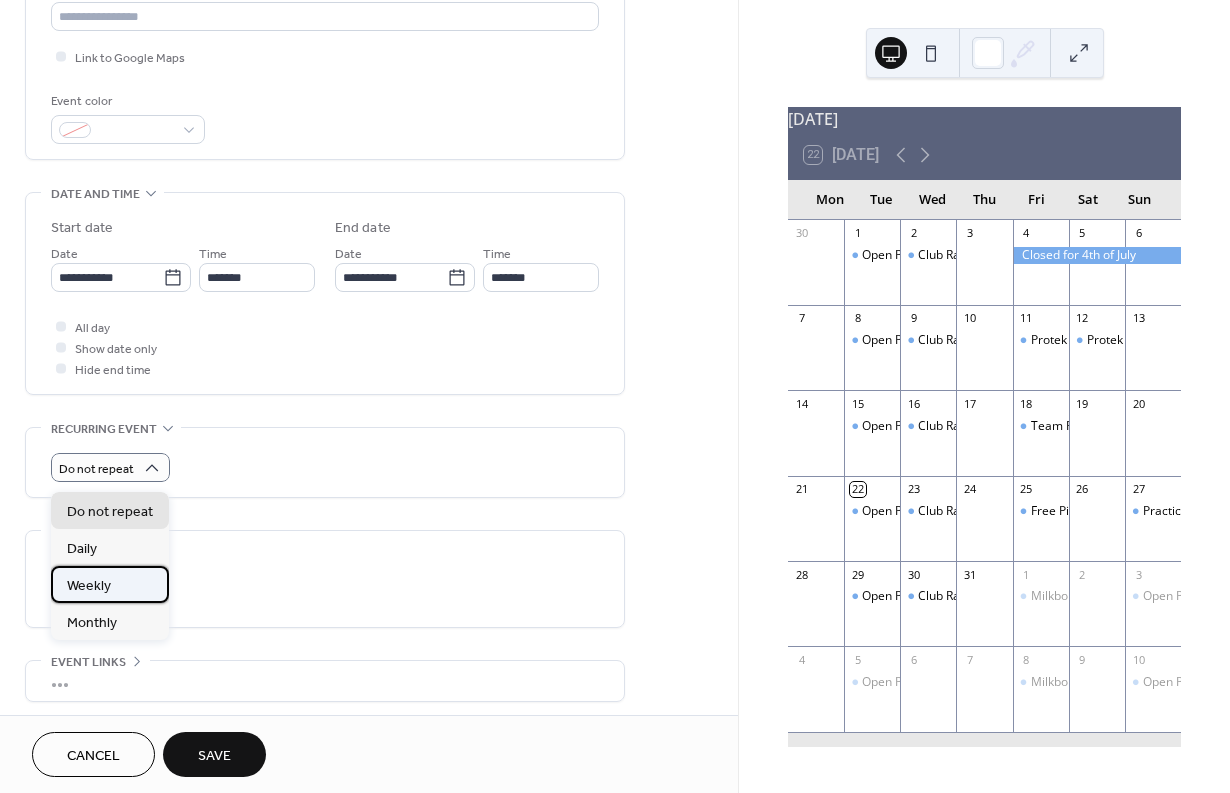 click on "Weekly" at bounding box center (110, 584) 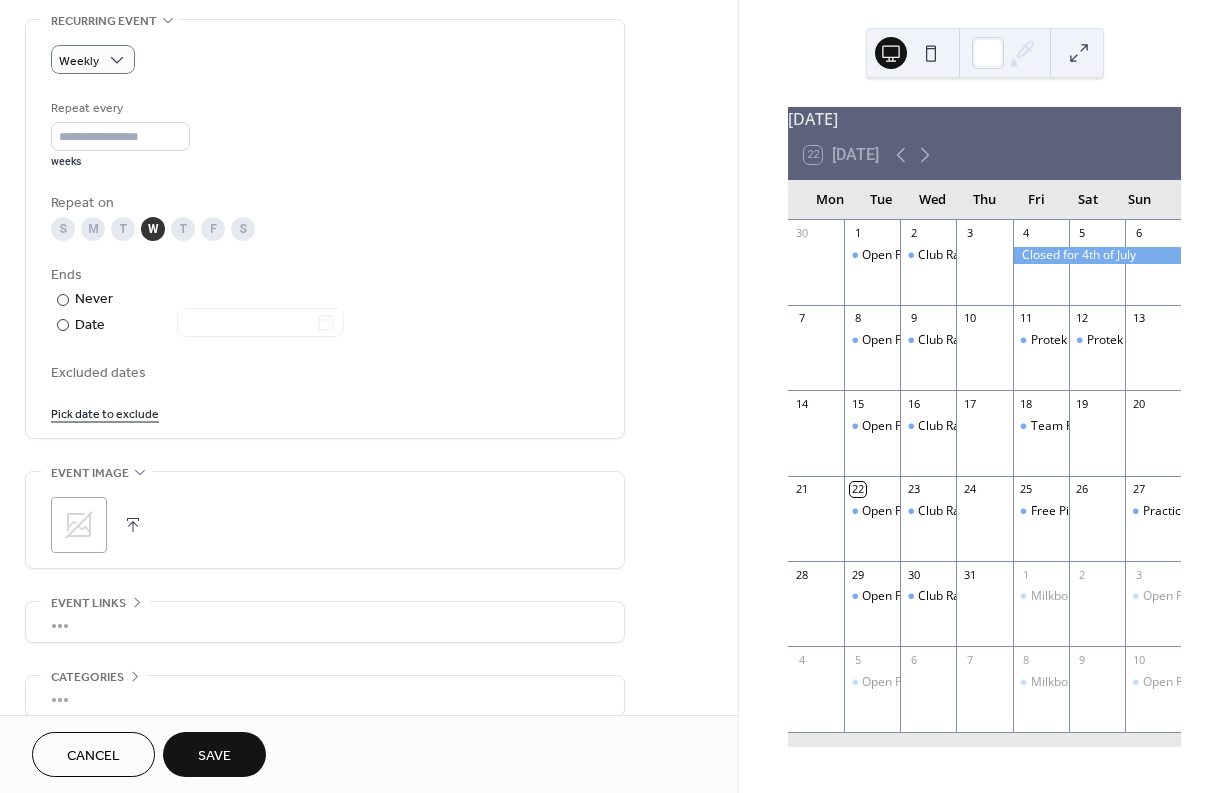 scroll, scrollTop: 882, scrollLeft: 0, axis: vertical 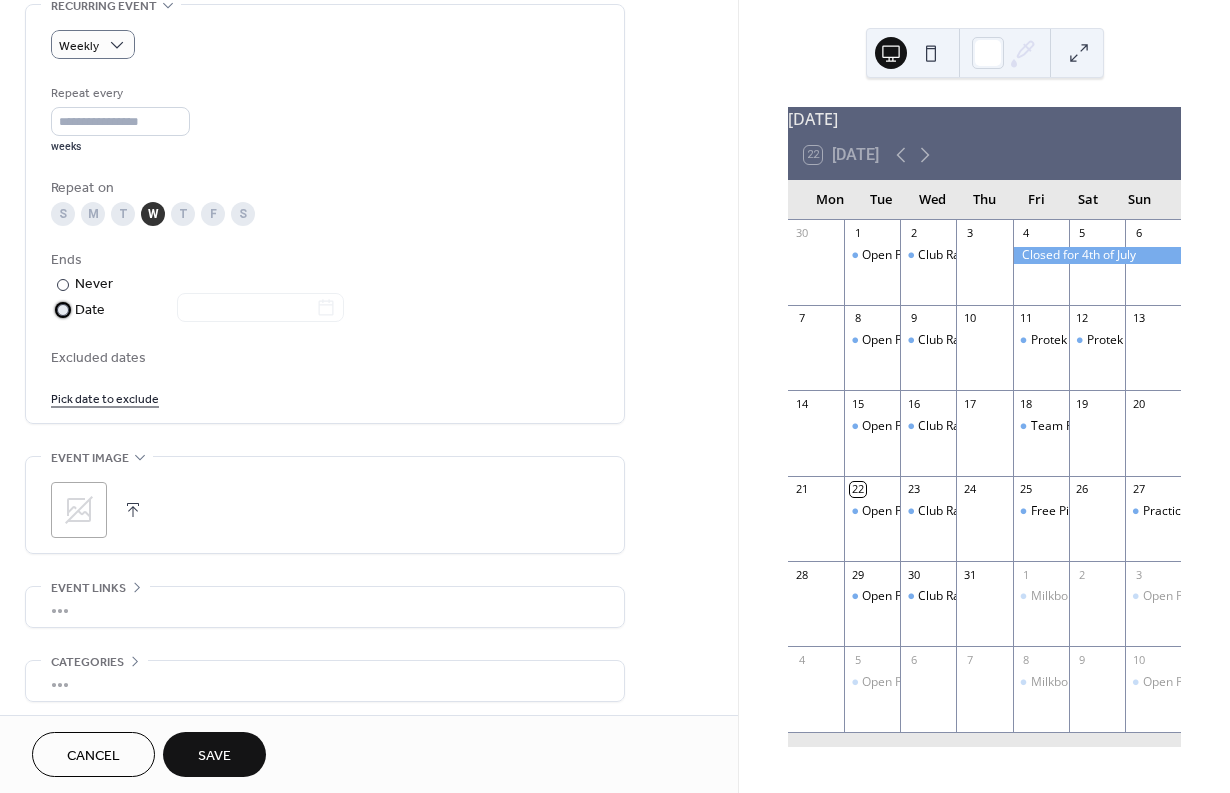 click at bounding box center [63, 310] 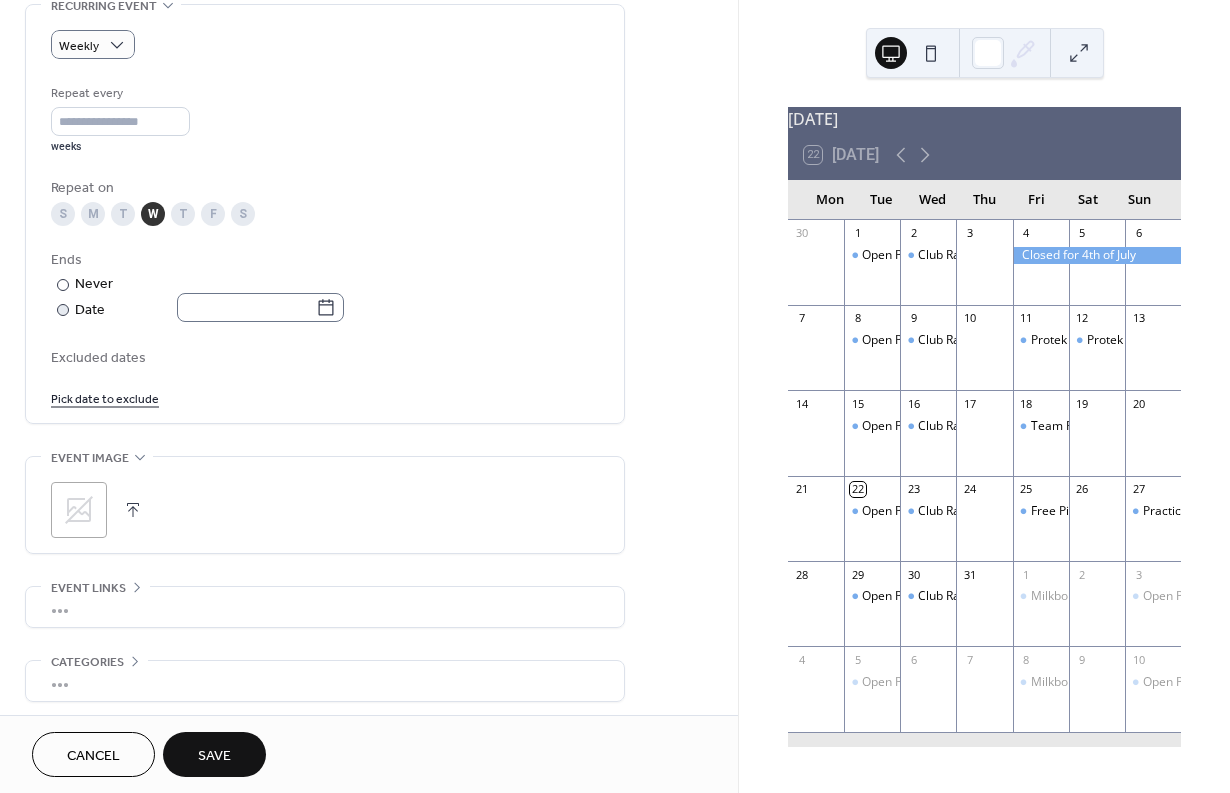 click 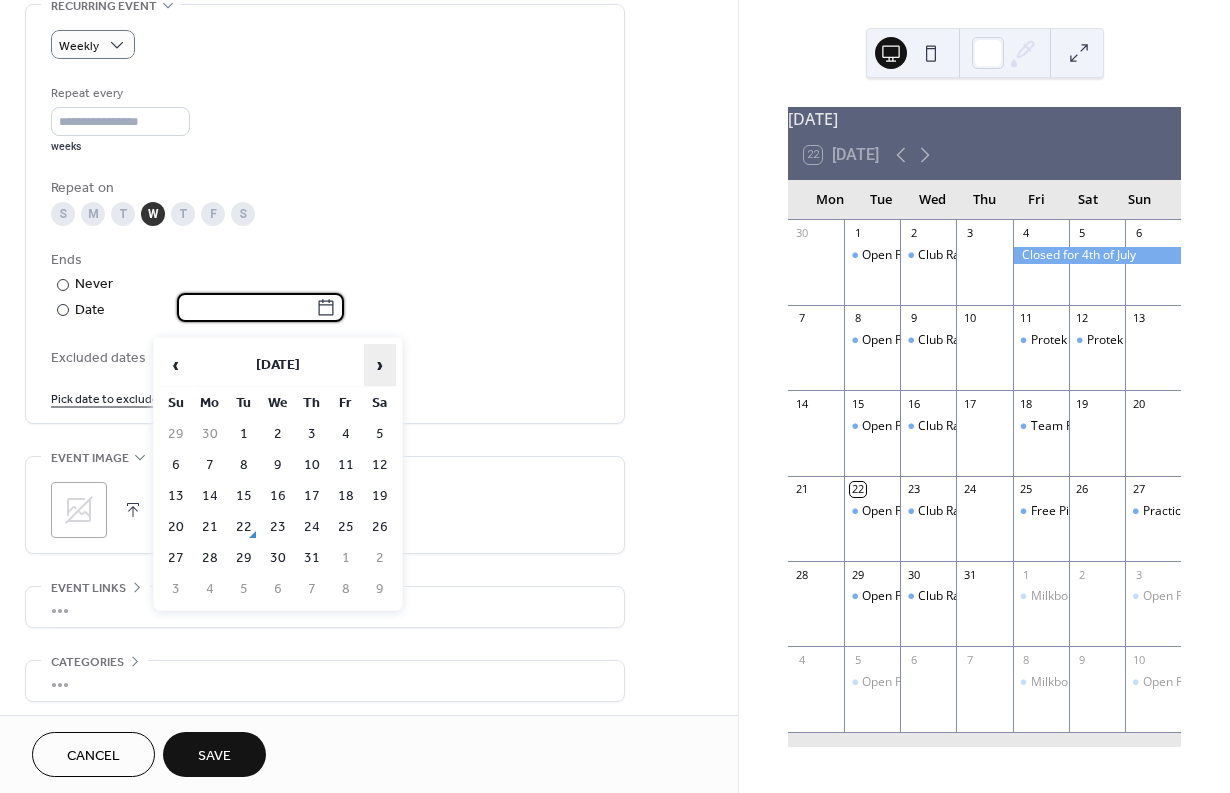 click on "›" at bounding box center [380, 365] 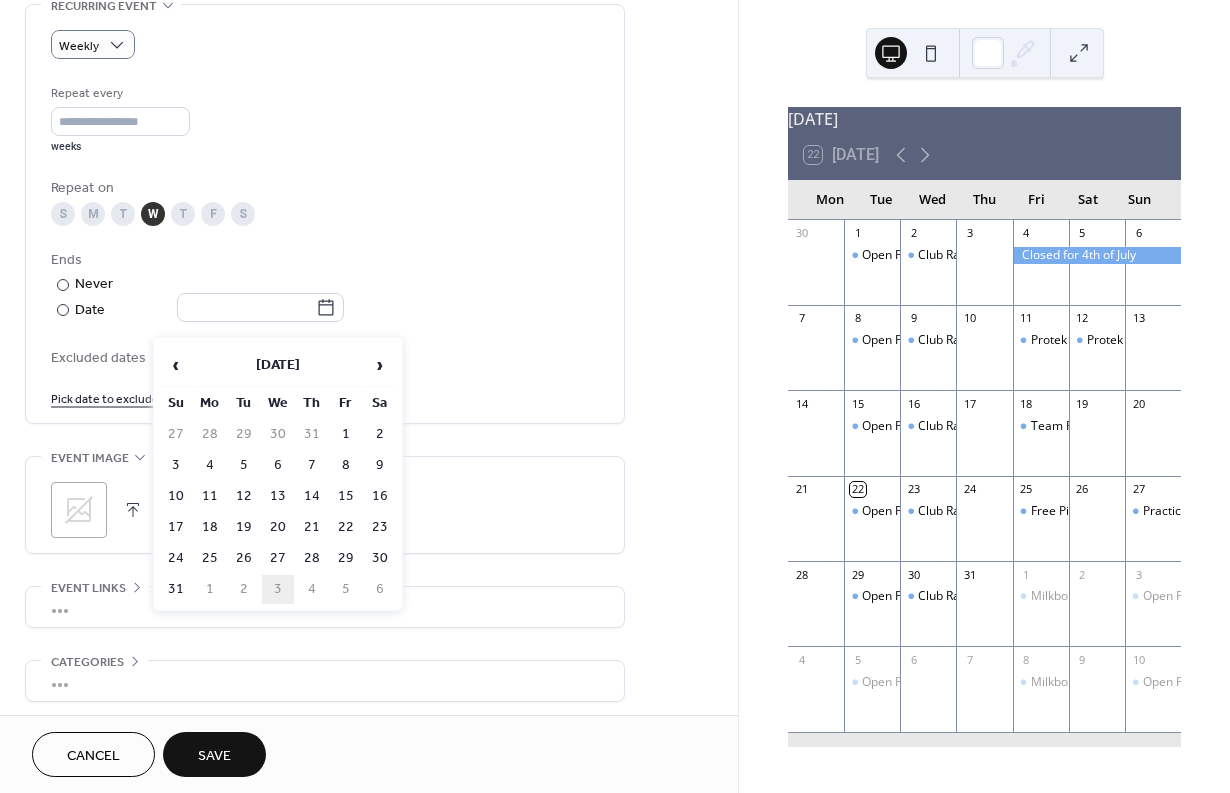 click on "3" at bounding box center (278, 589) 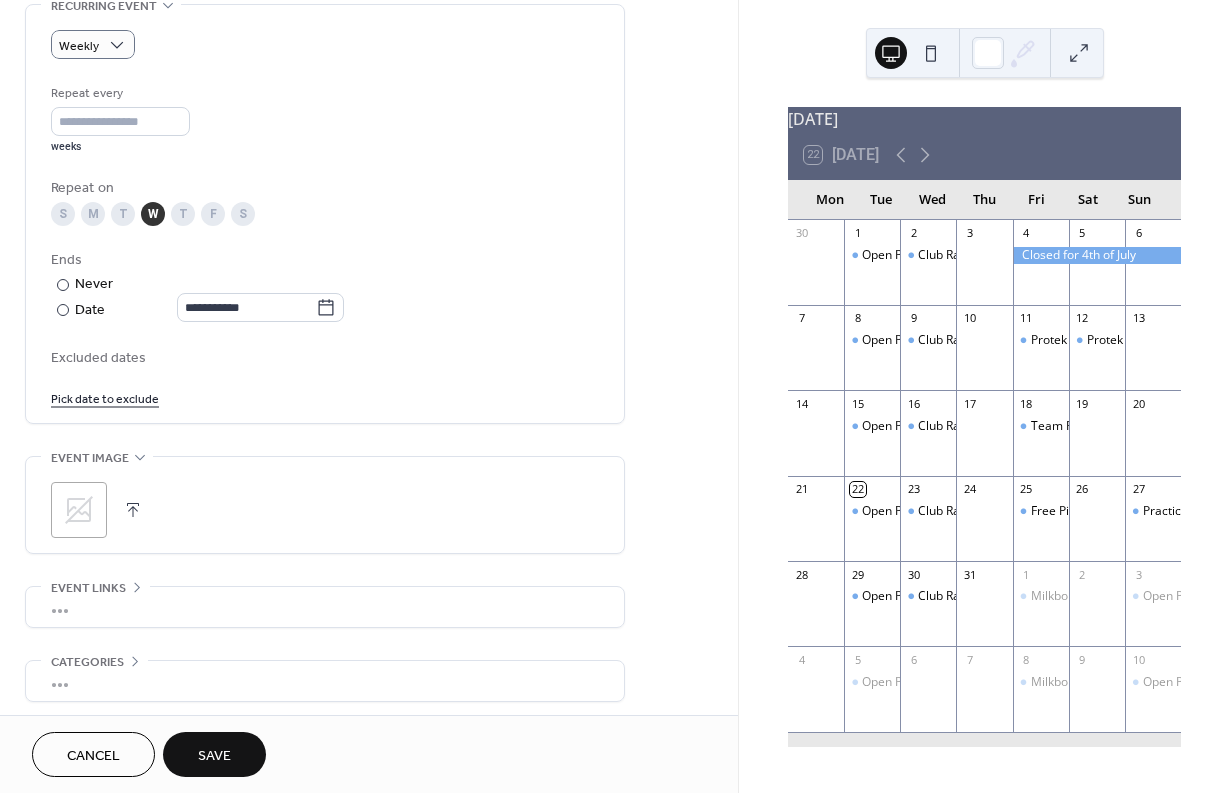 click on "Save" at bounding box center (214, 756) 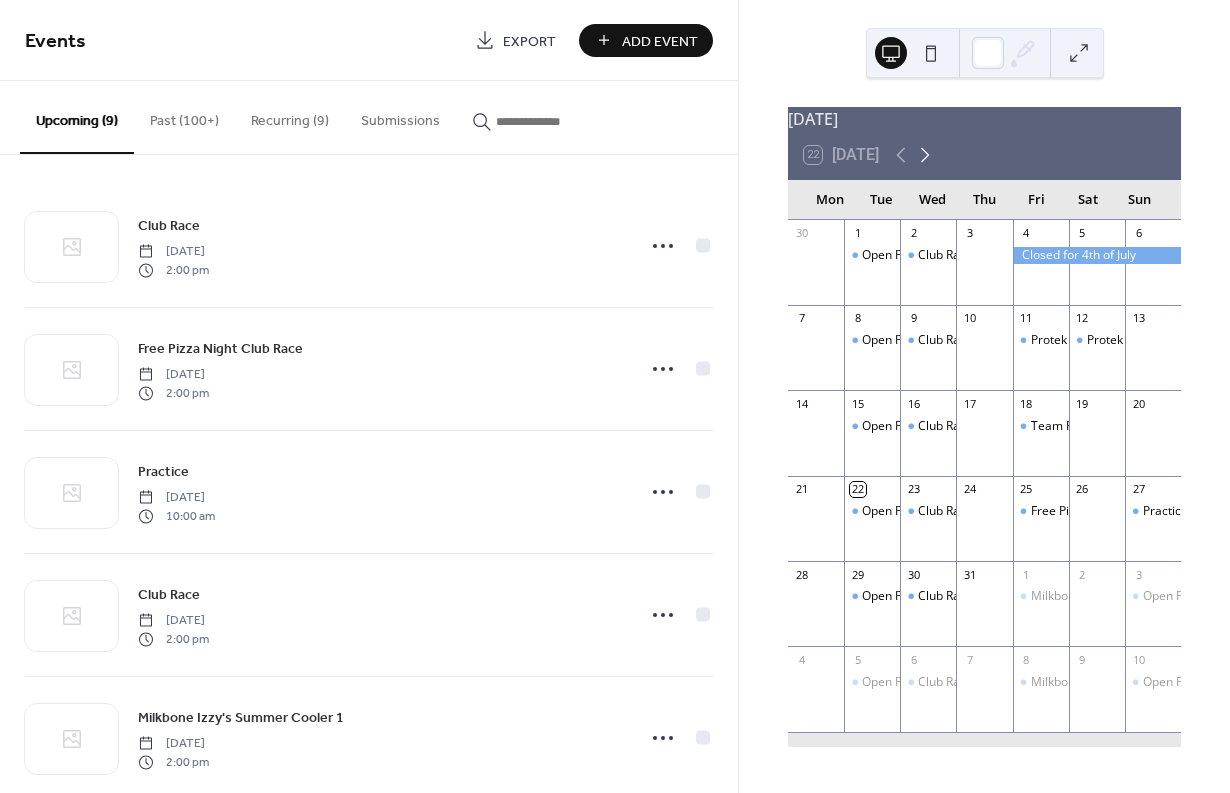 click 